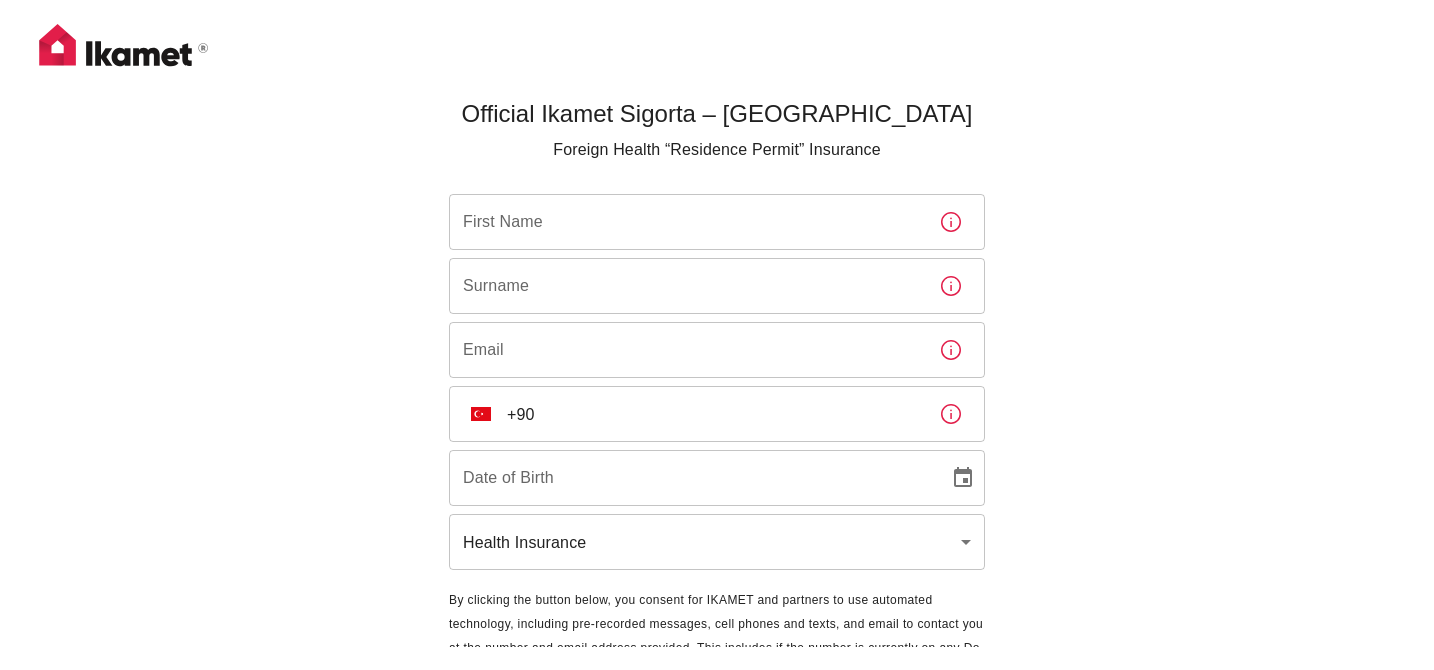 scroll, scrollTop: 0, scrollLeft: 0, axis: both 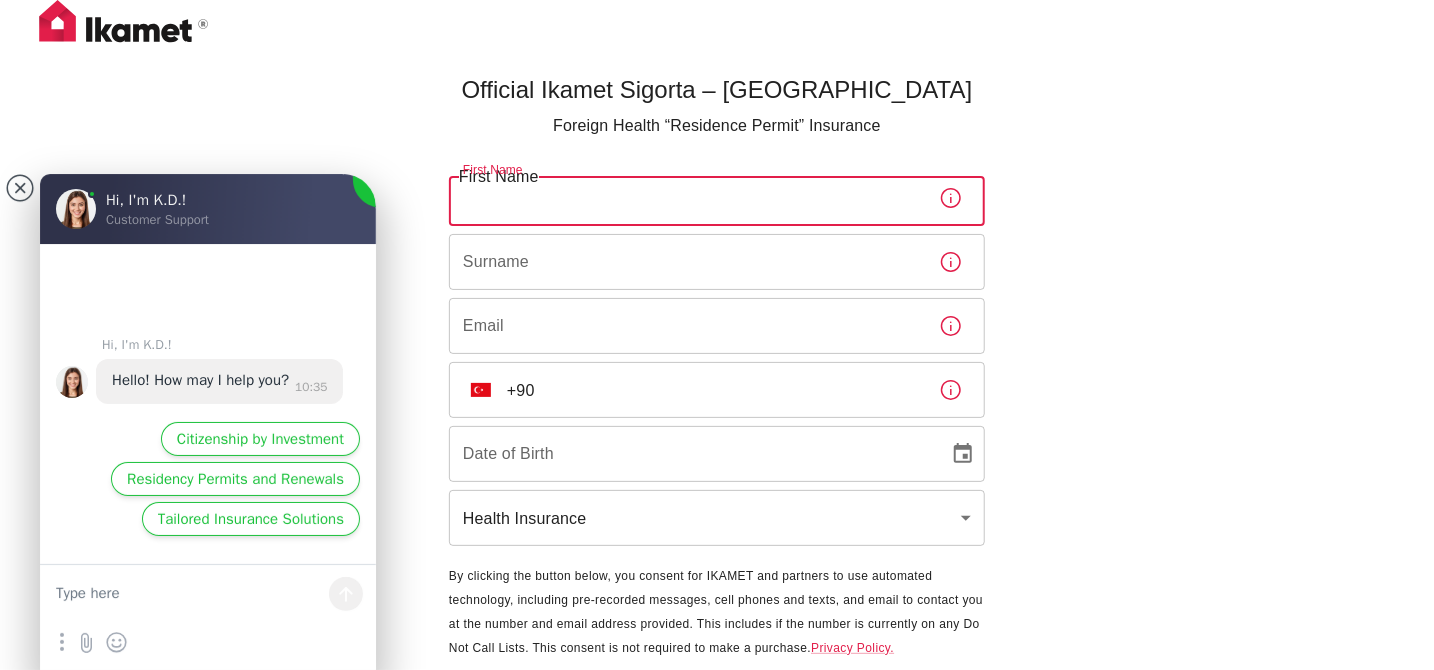 click on "First Name" at bounding box center (686, 198) 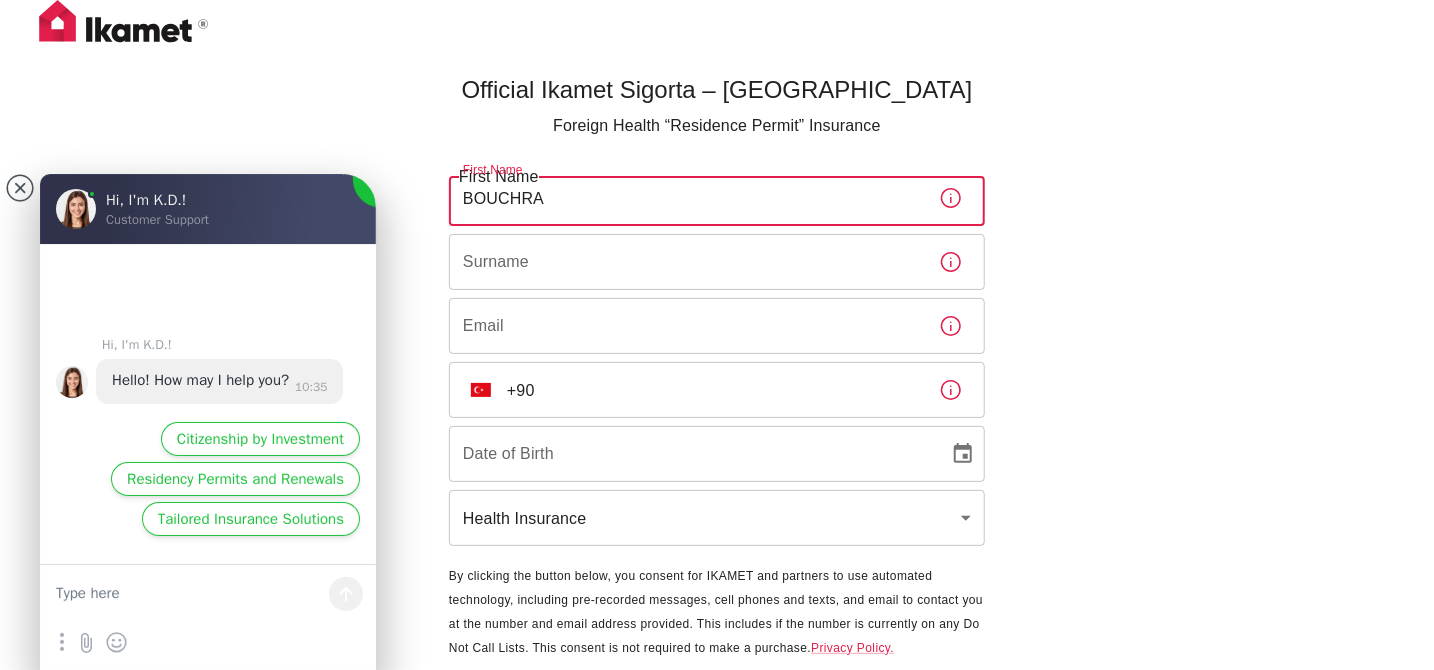 type on "BOUCHRA" 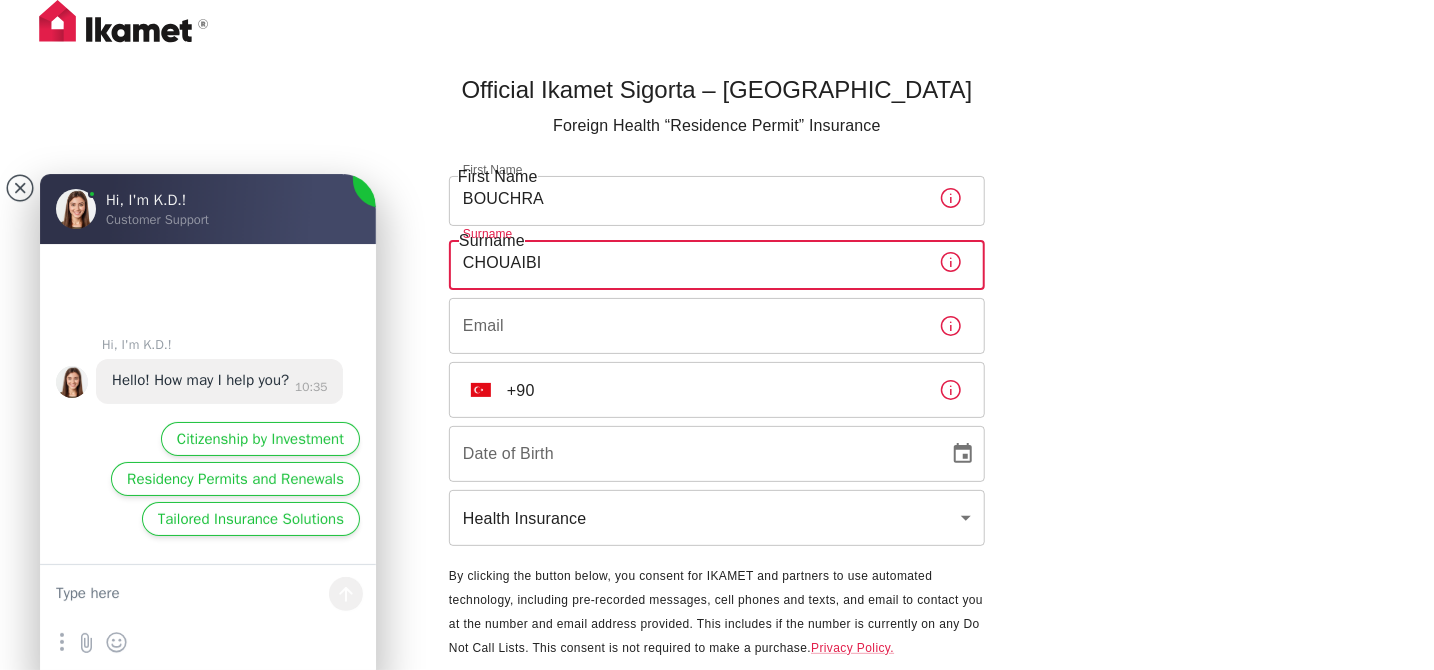 type on "CHOUAIBI" 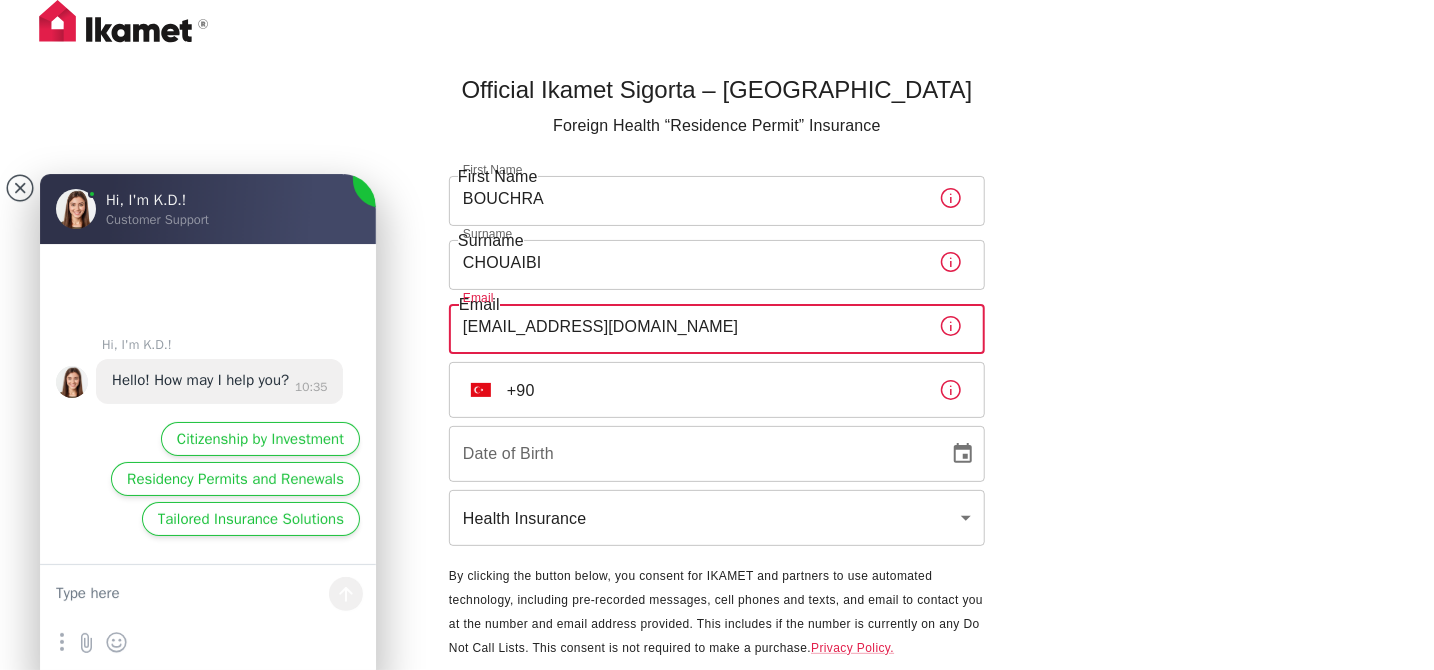 type on "bouchra.c12@gmail.com" 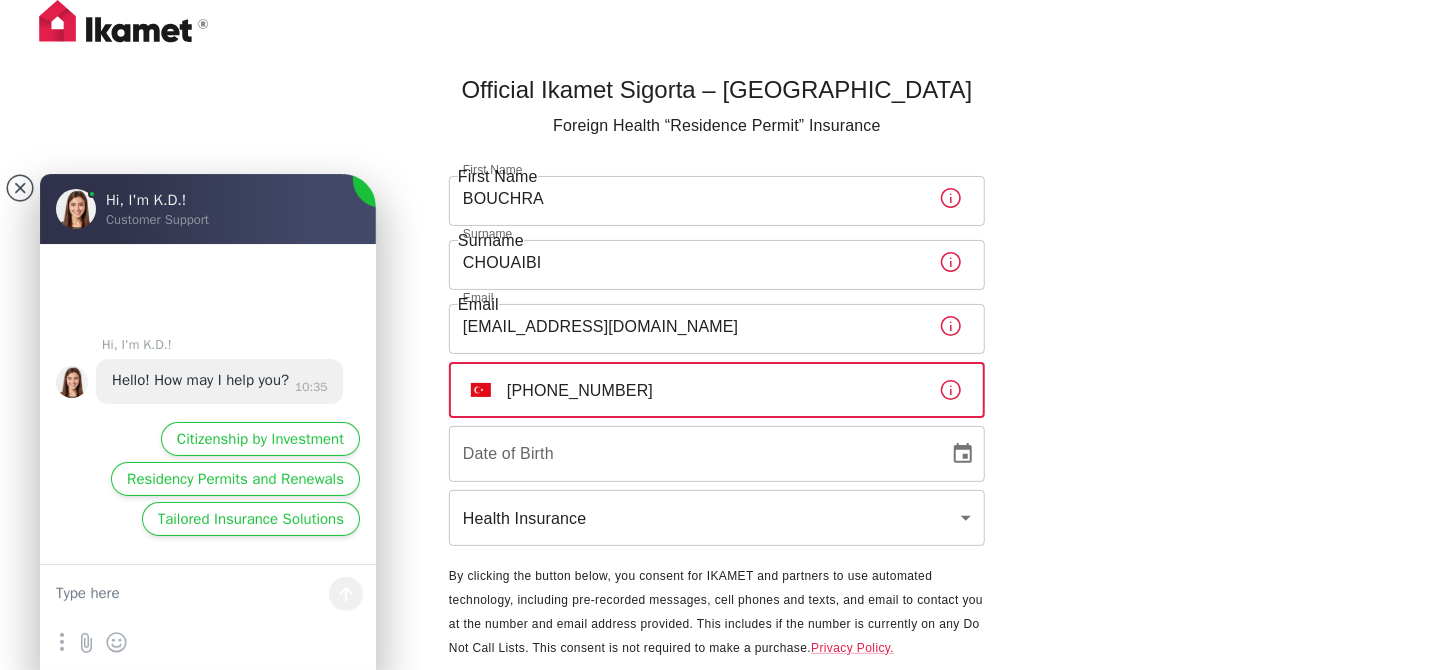 type on "+90 551 038 02 18" 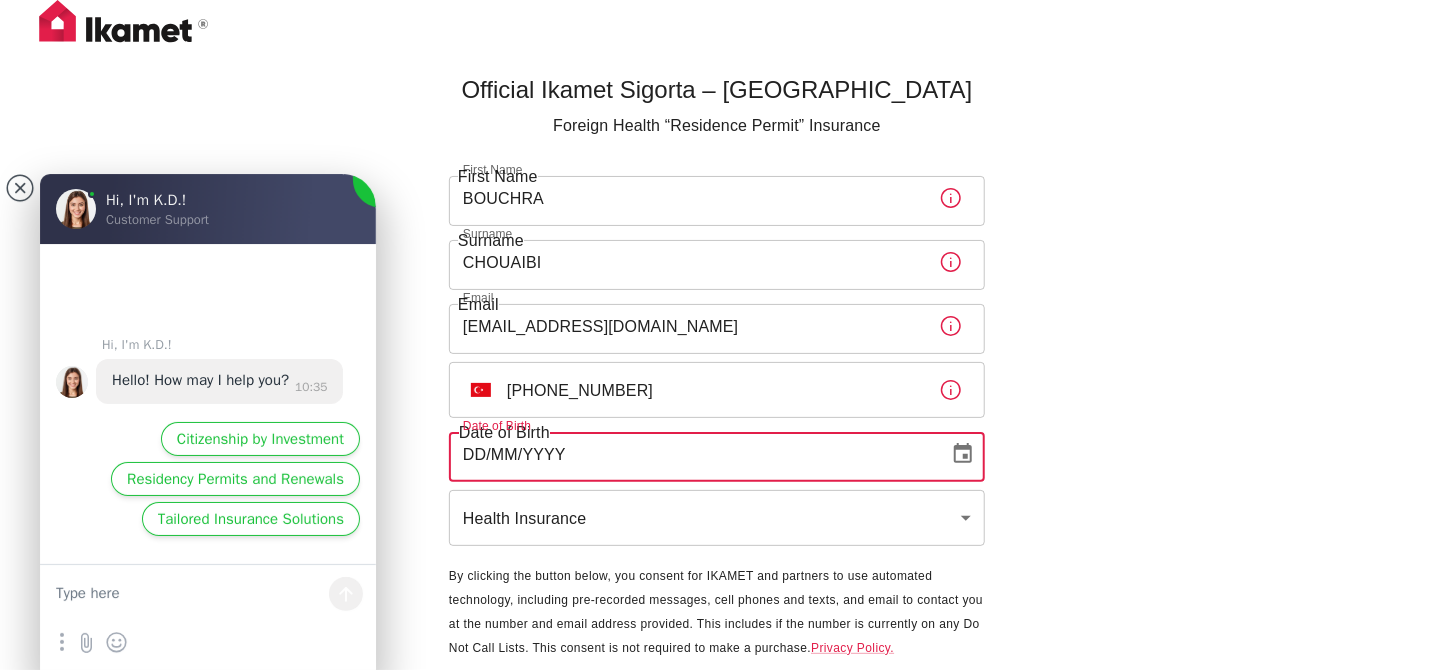 click on "DD/MM/YYYY" at bounding box center (692, 454) 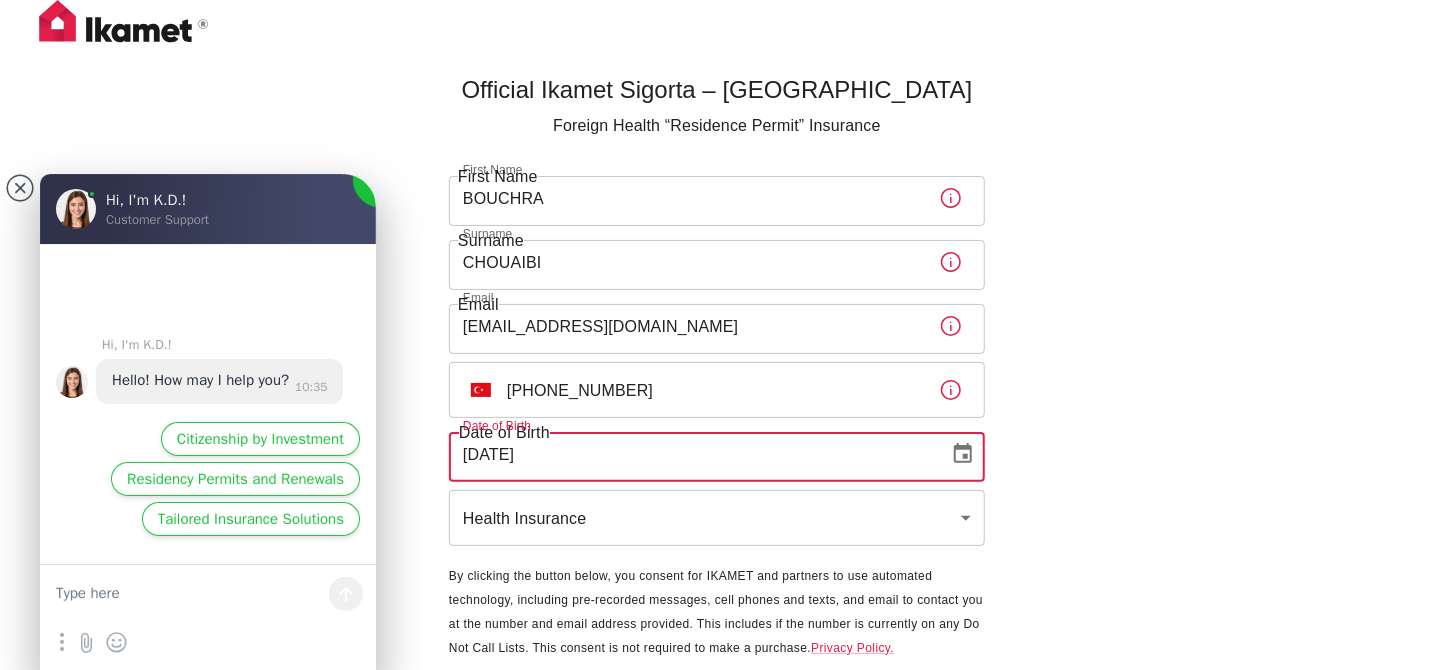 type on "[DATE]" 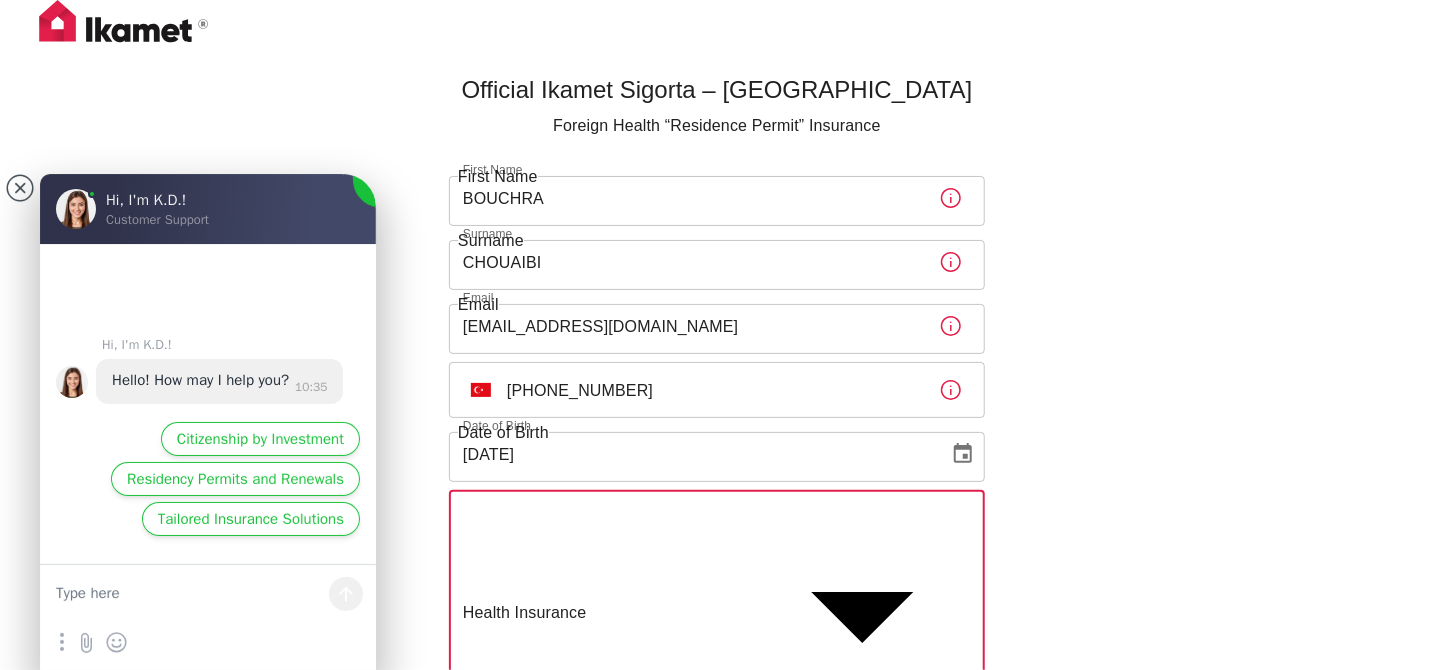 click on "Official Ikamet Sigorta – Turkey Foreign Health “Residence Permit” Insurance First Name BOUCHRA First Name Surname CHOUAIBI Surname Email bouchra.c12@gmail.com Email ​ TR +90 551 038 02 18 ​ Date of Birth 12/06/1983 Date of Birth Health Insurance health ​ By clicking the button below, you consent for IKAMET and partners to use automated technology, including pre-recorded messages, cell phones and texts, and email to contact you at the number and email address provided. This includes if the number is currently on any Do Not Call Lists. This consent is not required to make a purchase.  Privacy Policy. Next
Hi, I'm K.D.! Customer Support Hi, I'm K.D.! Hello! How may I help you? 10:35 Citizenship by Investment Residency Permits and Renewals Tailored Insurance Solutions Agent is typing a message Download the chat log 😇 🦄 😕 😡 😈 😞 😘 😋 😥 😩 😁 😆 😉 😎 😐 😜 😮 👍 👎 😃 Health Insurance Traffik Insurance Travel Insurance" at bounding box center [717, 496] 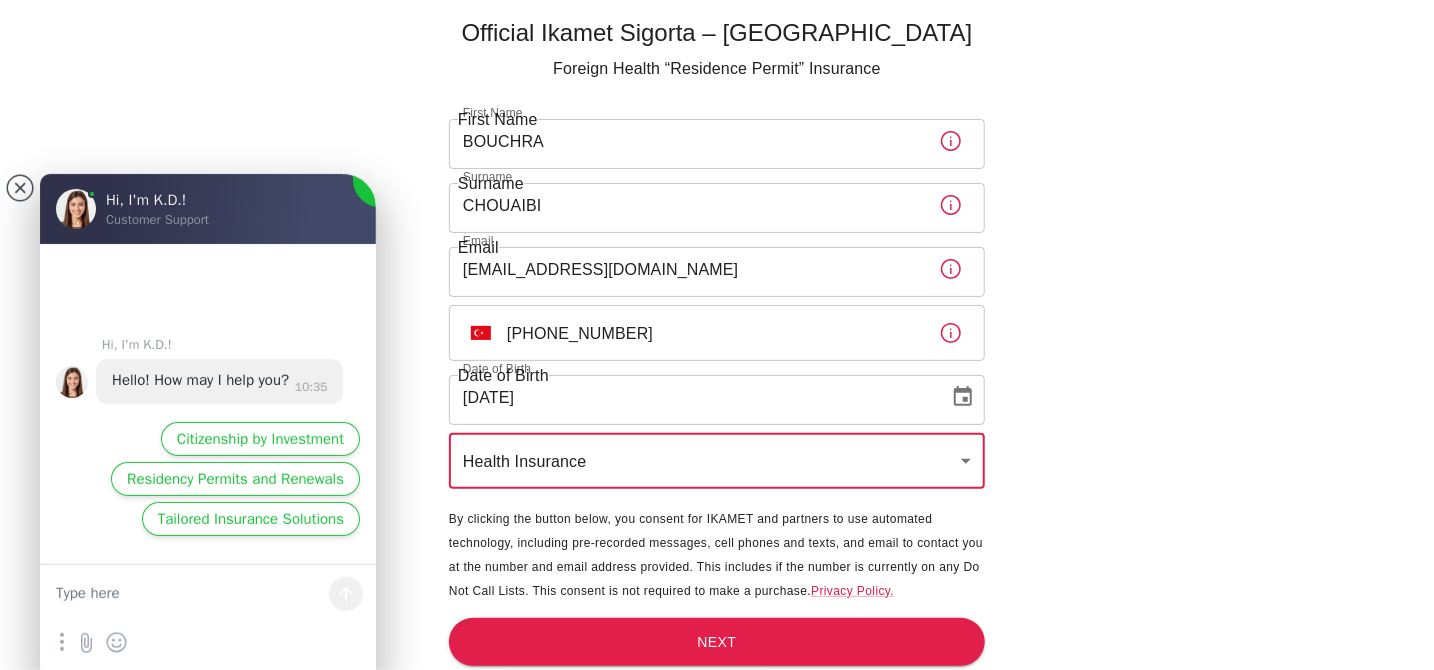 scroll, scrollTop: 66, scrollLeft: 0, axis: vertical 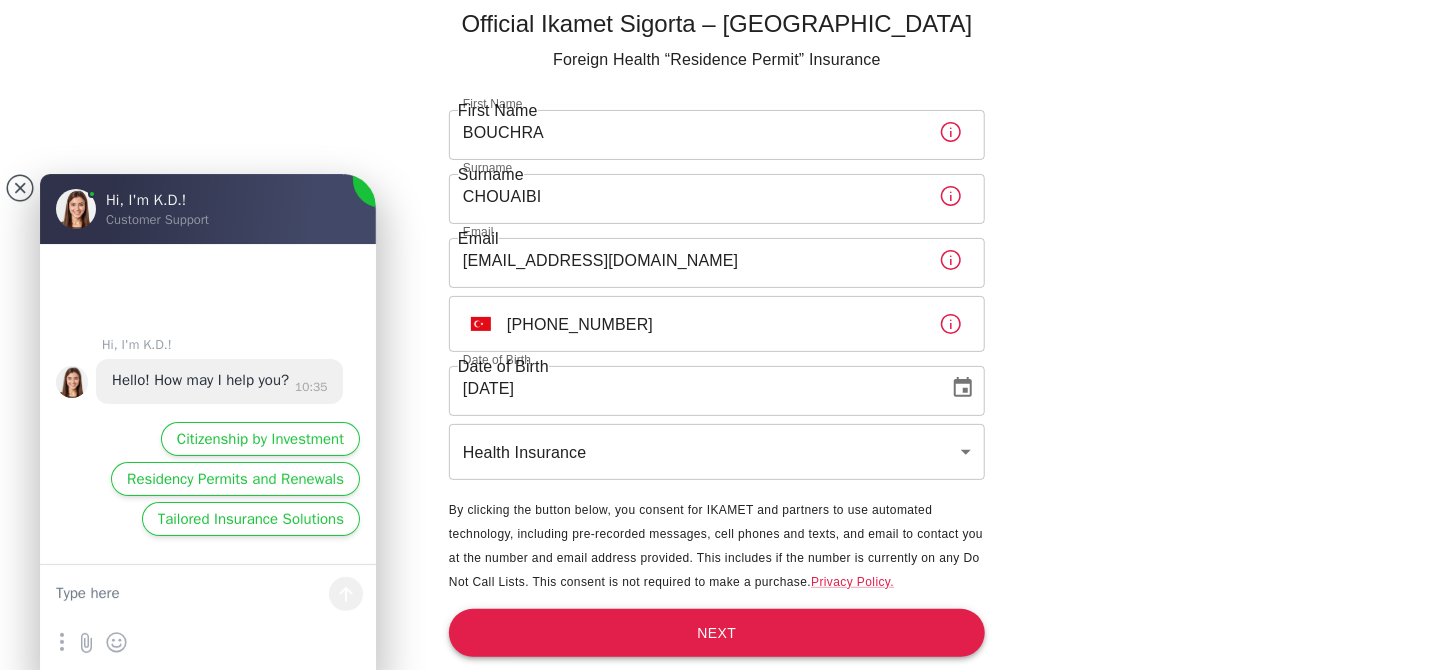 click on "Next" at bounding box center [717, 633] 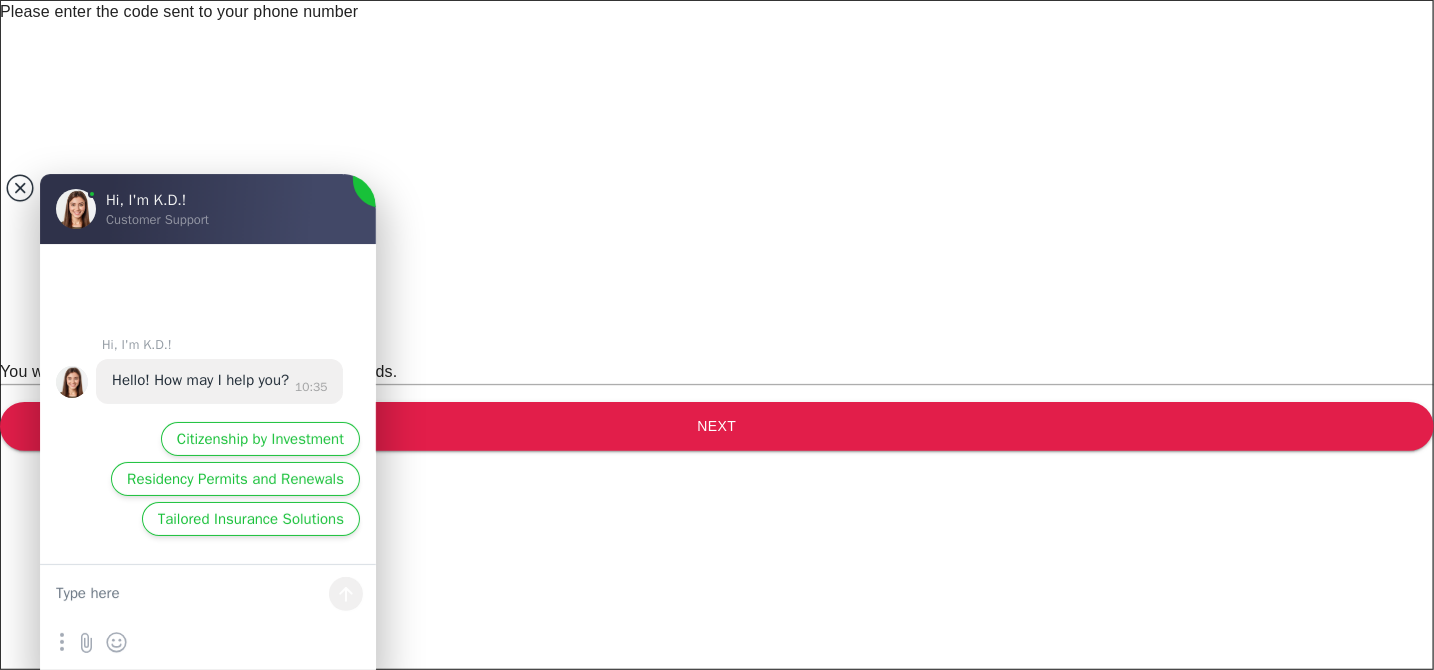 click at bounding box center [20, 188] 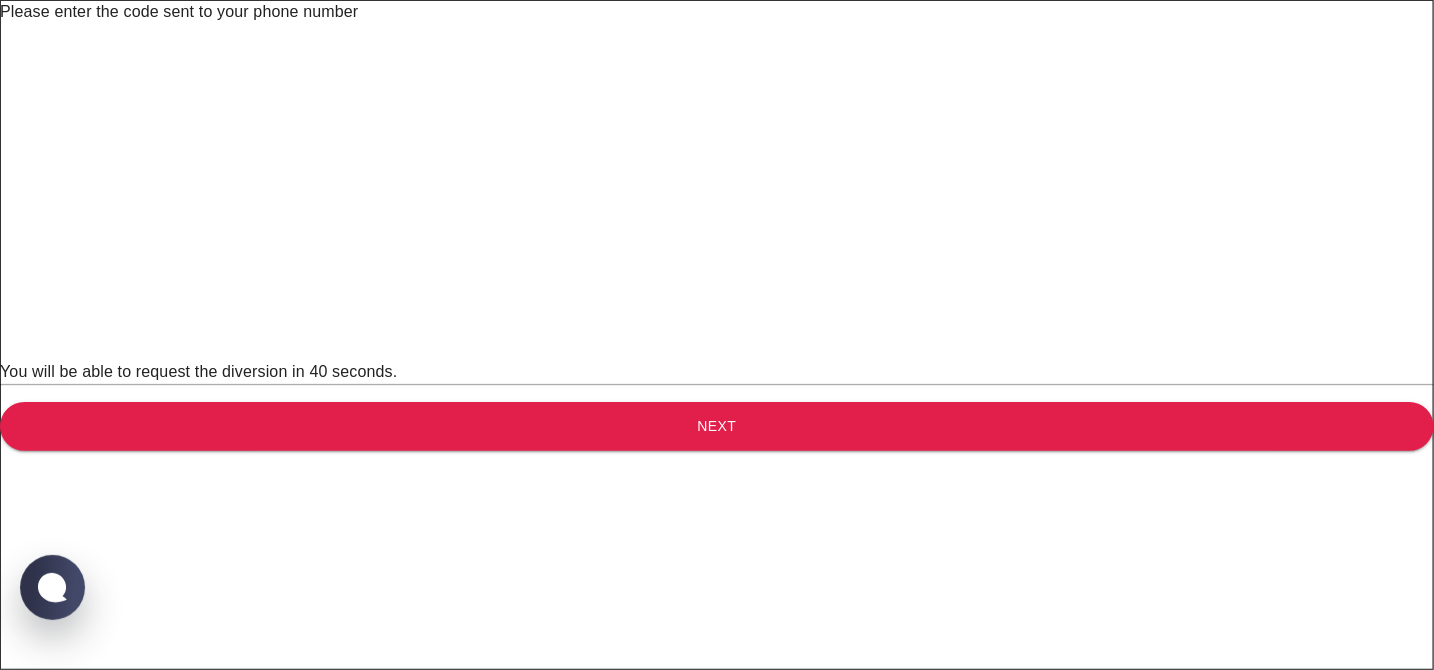 click at bounding box center [731, 52] 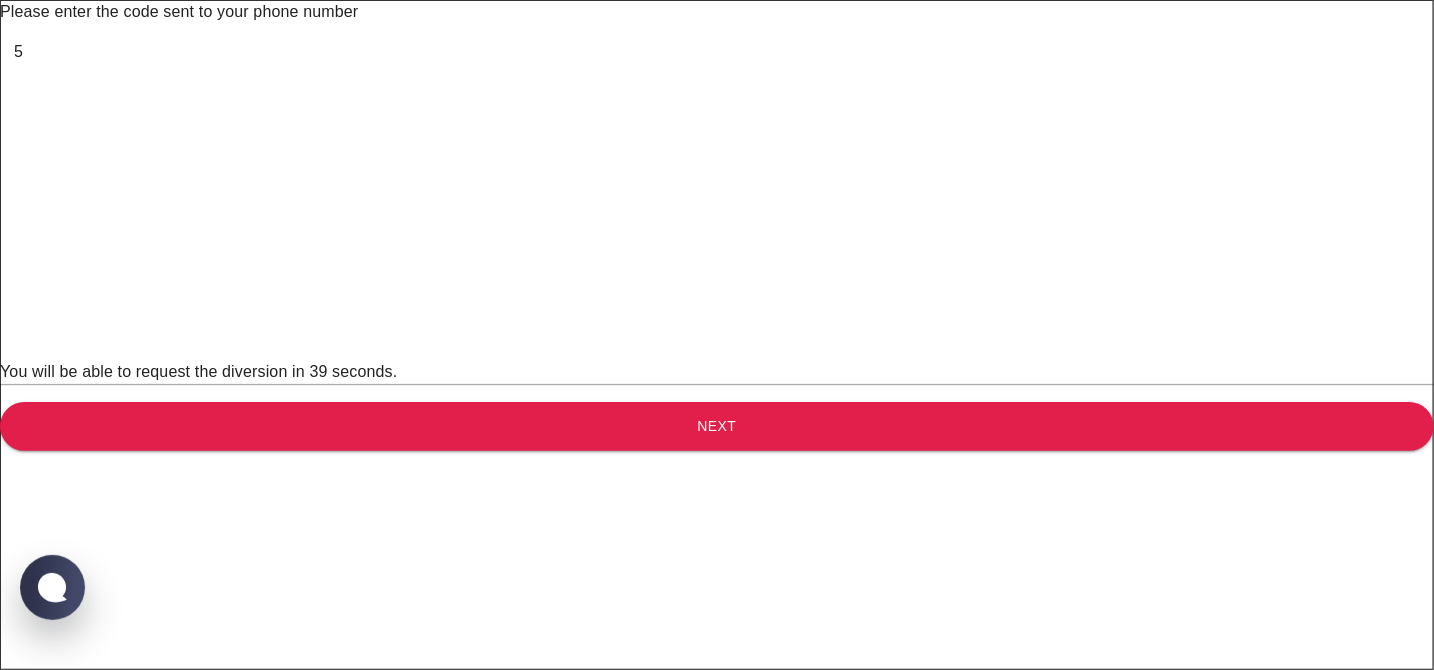type on "9" 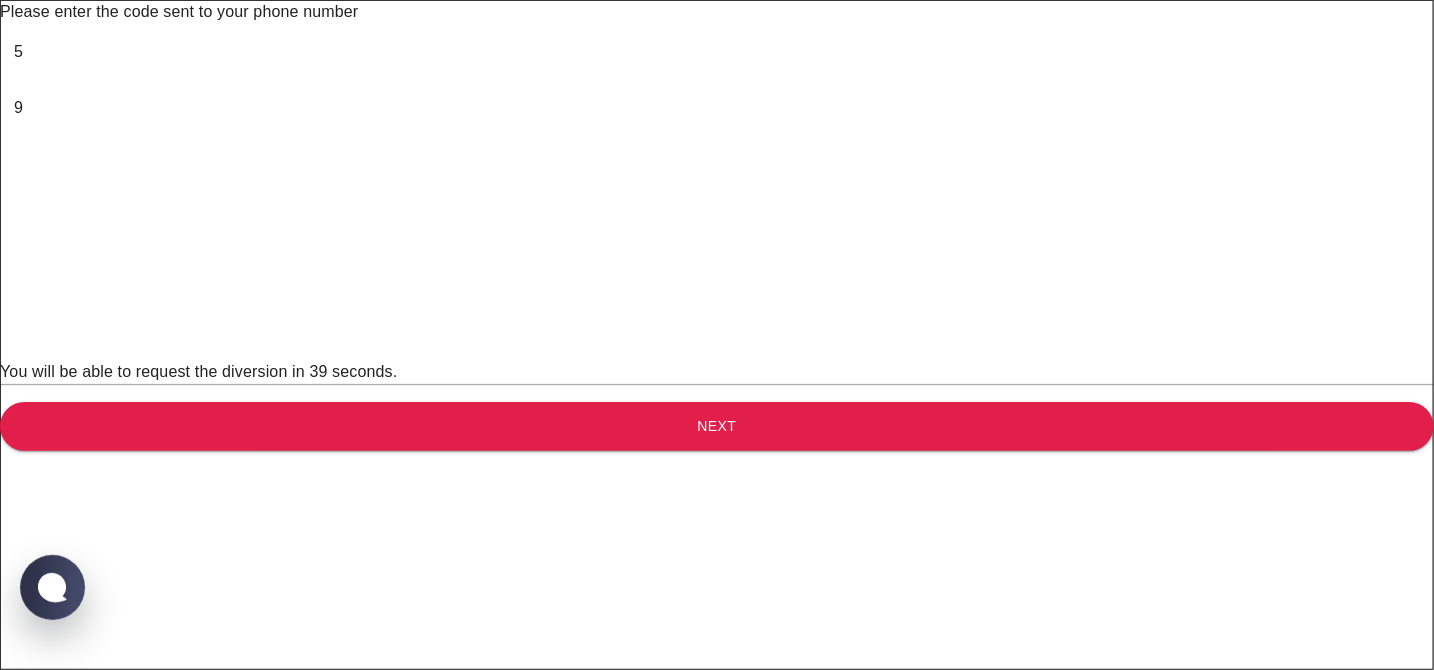 type on "5" 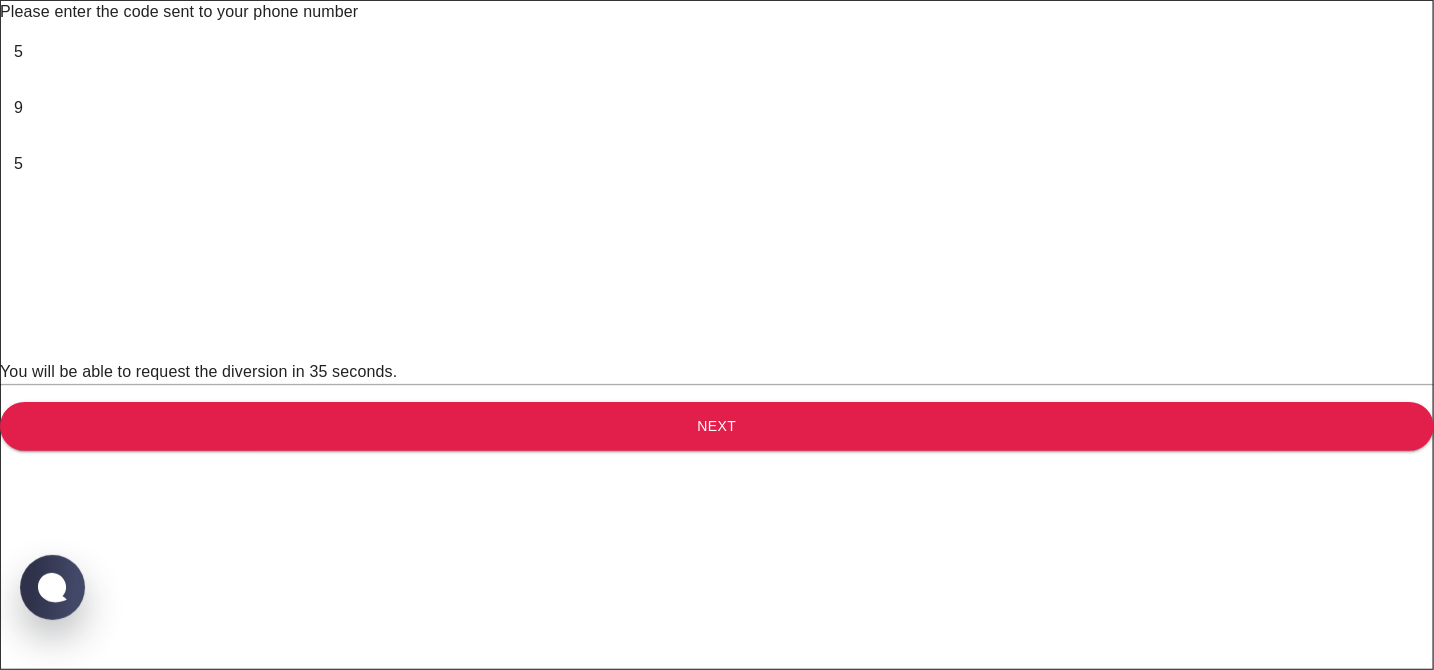 type on "6" 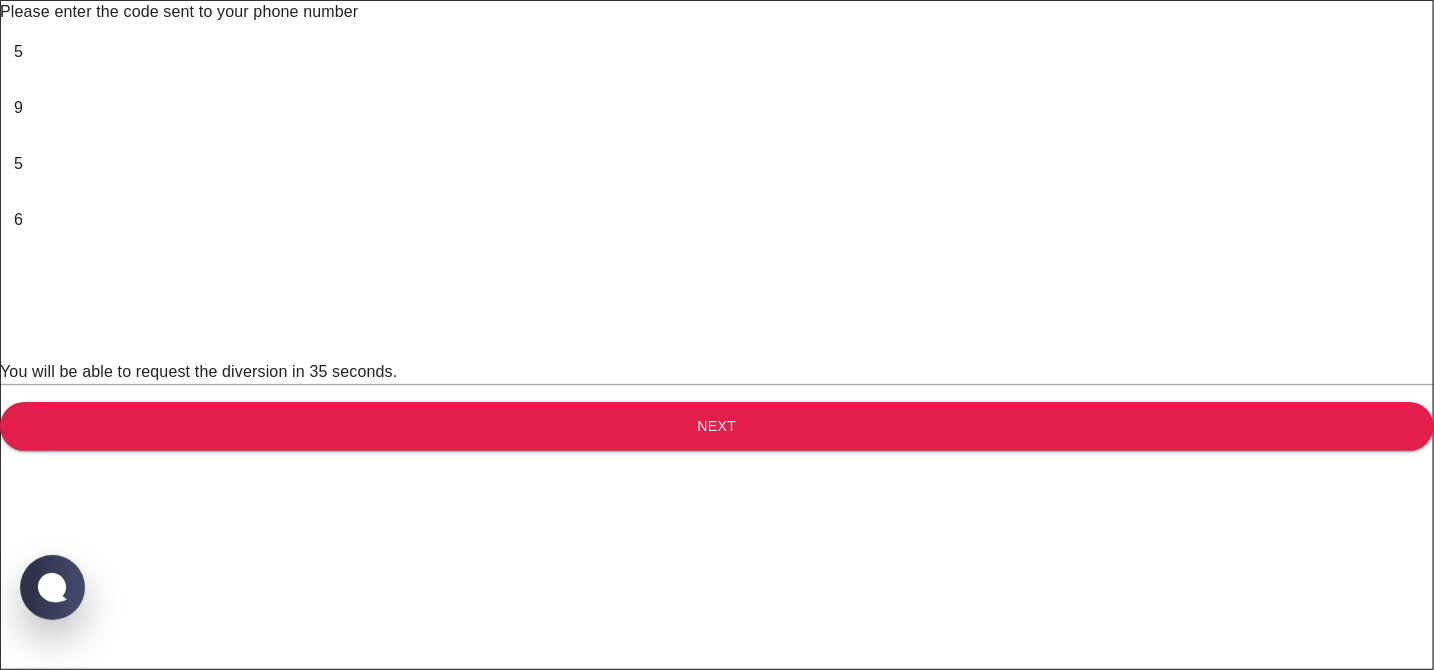 type on "2" 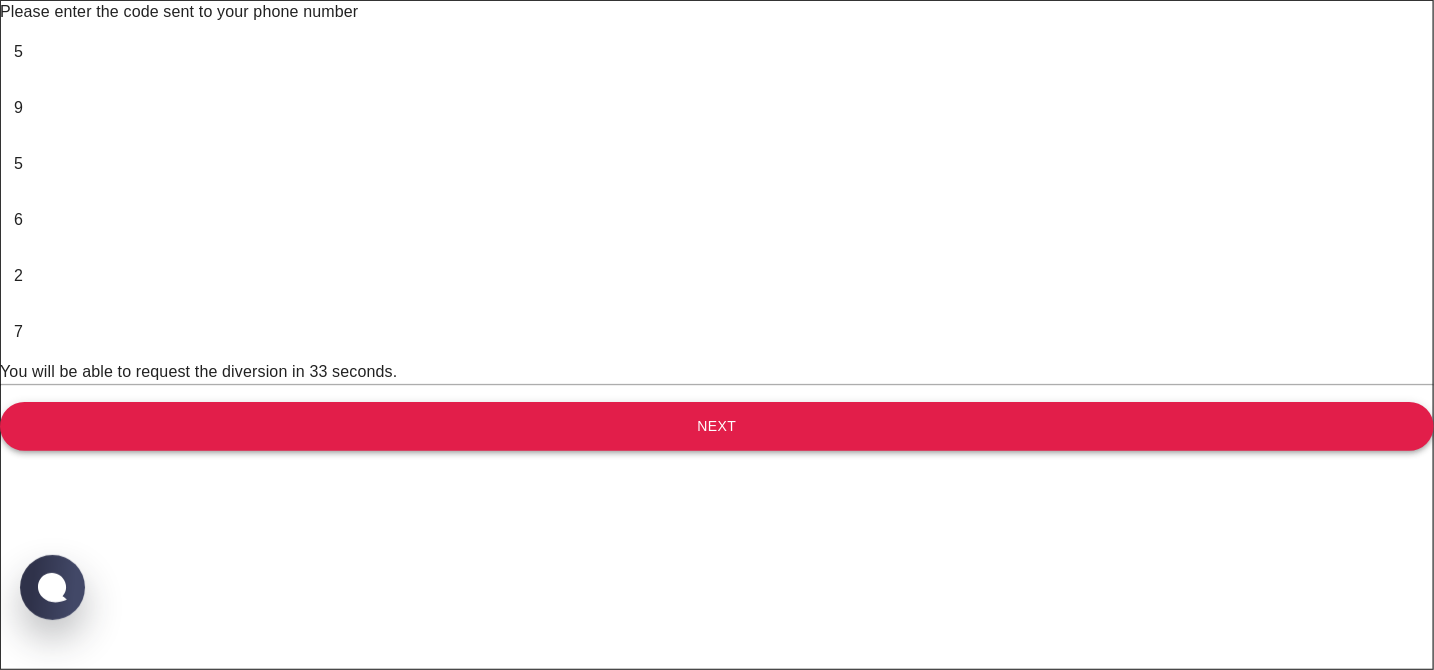 type on "7" 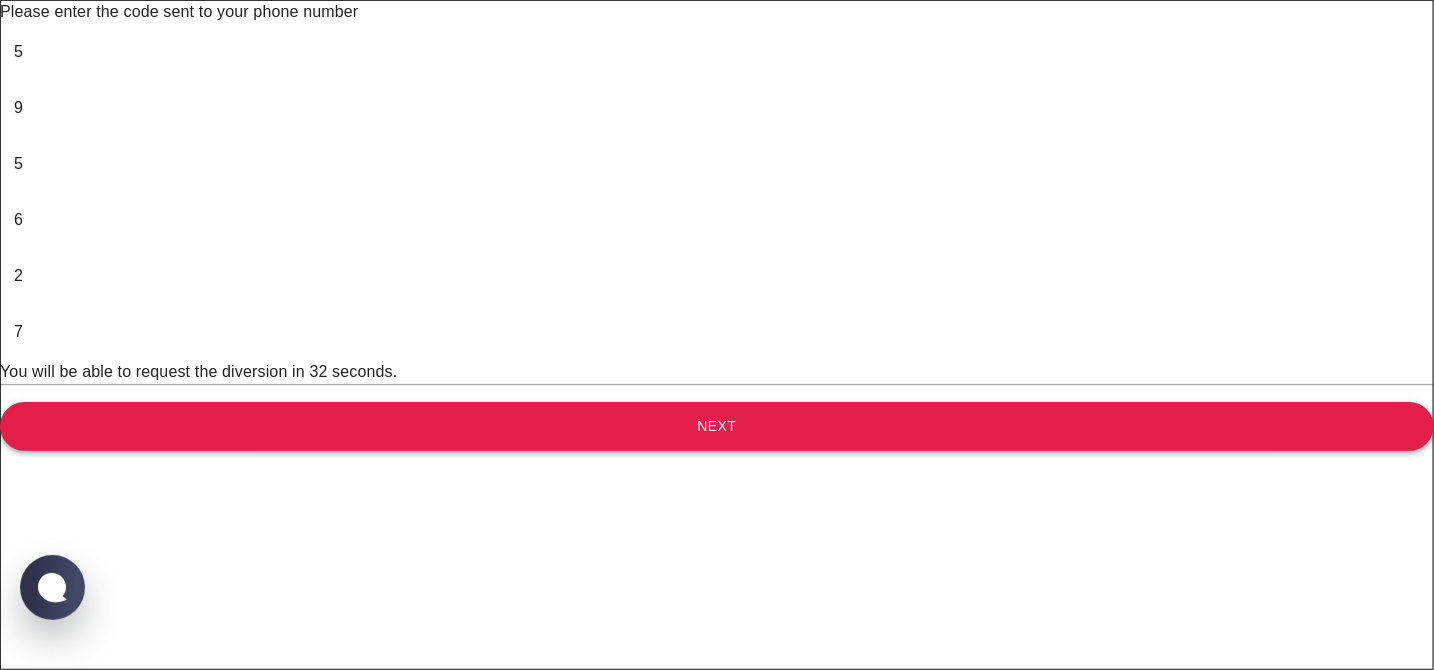 click on "Next" at bounding box center (717, 426) 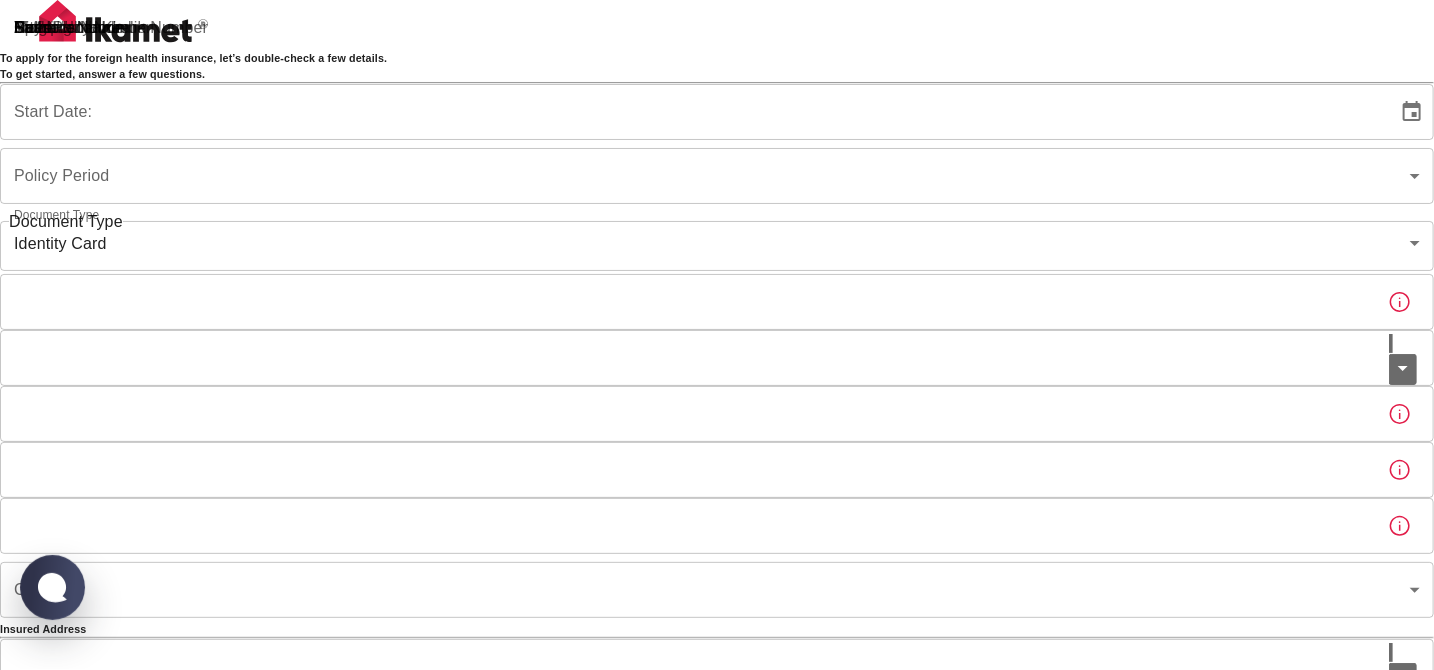 type on "b7343ef8-d55e-4554-96a8-76e30347e985" 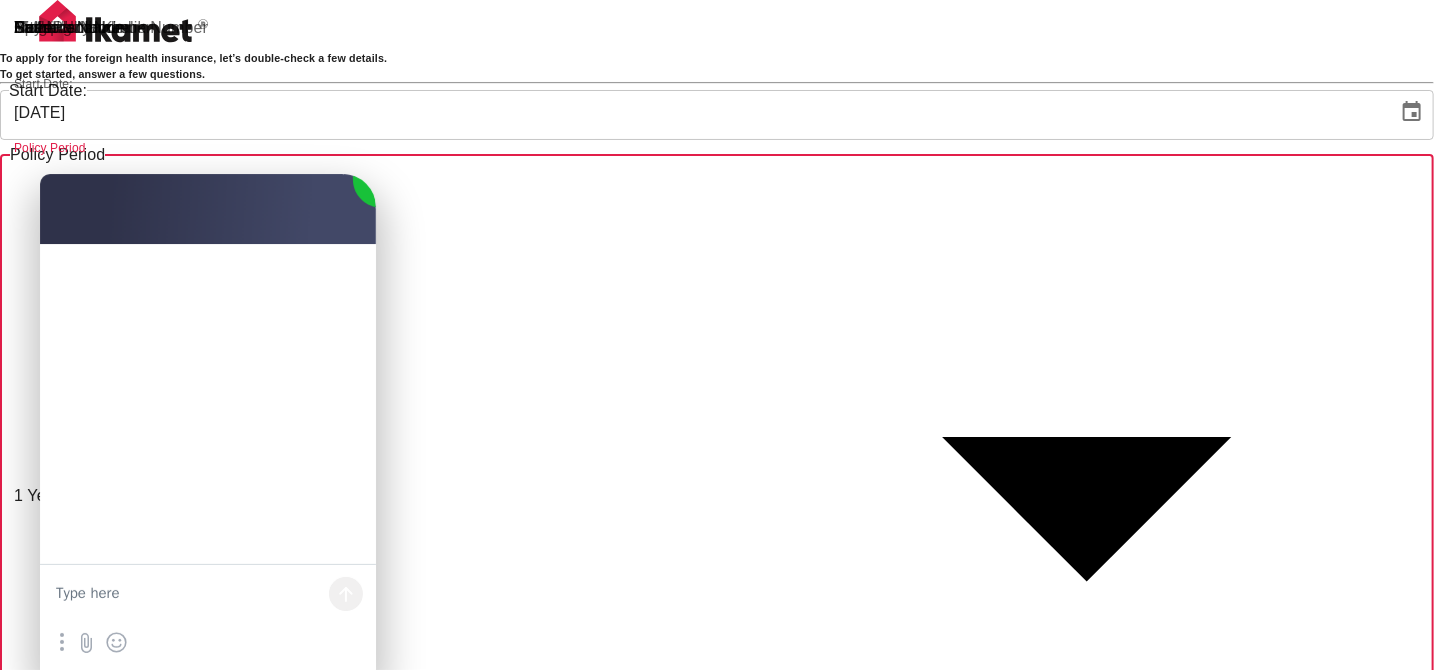 click on "To apply for the foreign health insurance, let’s double-check a few details. To get started, answer a few questions. Start Date: 22/07/2025 Start Date: Policy Period 1 Year b7343ef8-d55e-4554-96a8-76e30347e985 Policy Period Document Type Identity Card id Document Type Passport or Kimlik Number Passport or Kimlik Number Nationality Nationality Father's Name Father's Name Mother's Name Mother's Name Birth Place Birth Place Gender ​ Gender Insured Address City City Town Town Neighborhood Neighborhood Street Street Building Number Building Number Apartment Number Apartment Number EFT Credit Card I have read and accept the  Privacy Policy and User Agreement I have read and accept the  Clarification Text I agree to recieve E-mail and SMS about this offer and campaigns. Order Summary Foreign Health “Residence Permit” 1 Year 680 Lira Discount Applied Checkout 680 Lira Checkout 680 Lira
Ikamet Sigorta | Personal Information
Hi, I'm K.D.! Customer Support Hi, I'm K.D.! 10:35 😇 🦄 😕" at bounding box center (717, 964) 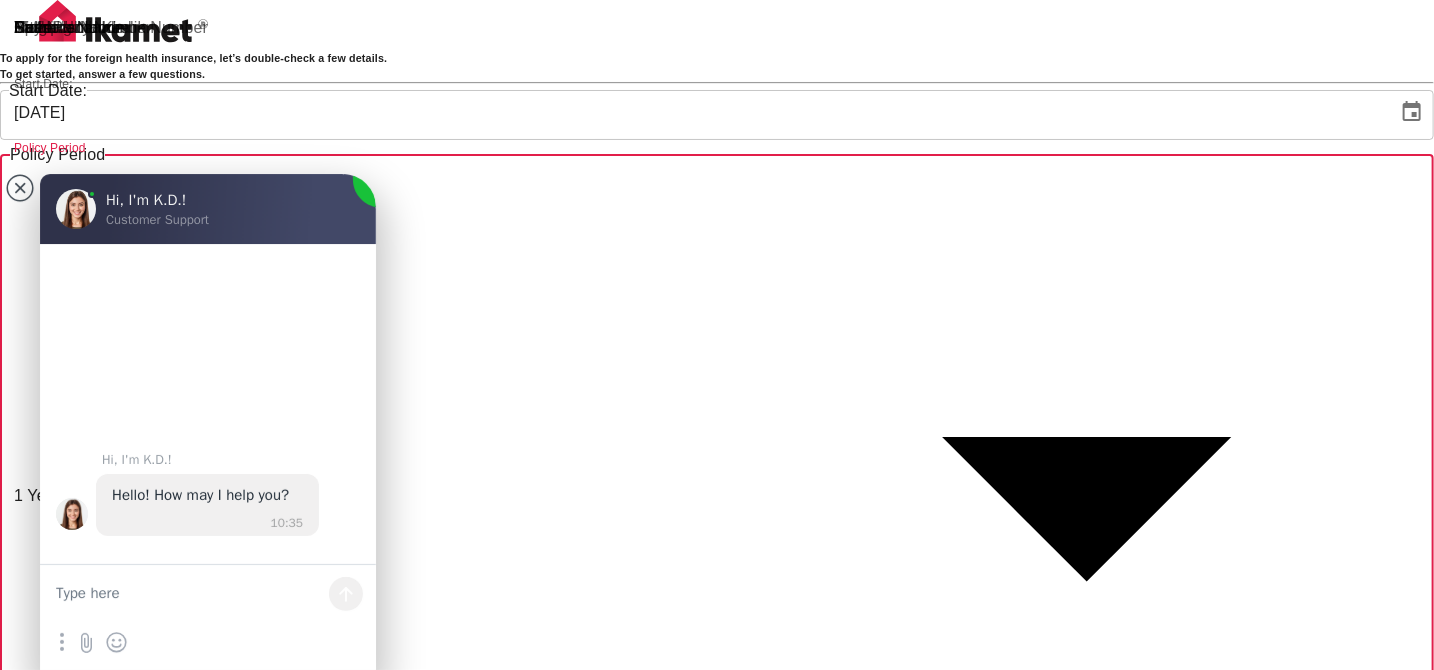 click on "2 Years" at bounding box center (717, 1917) 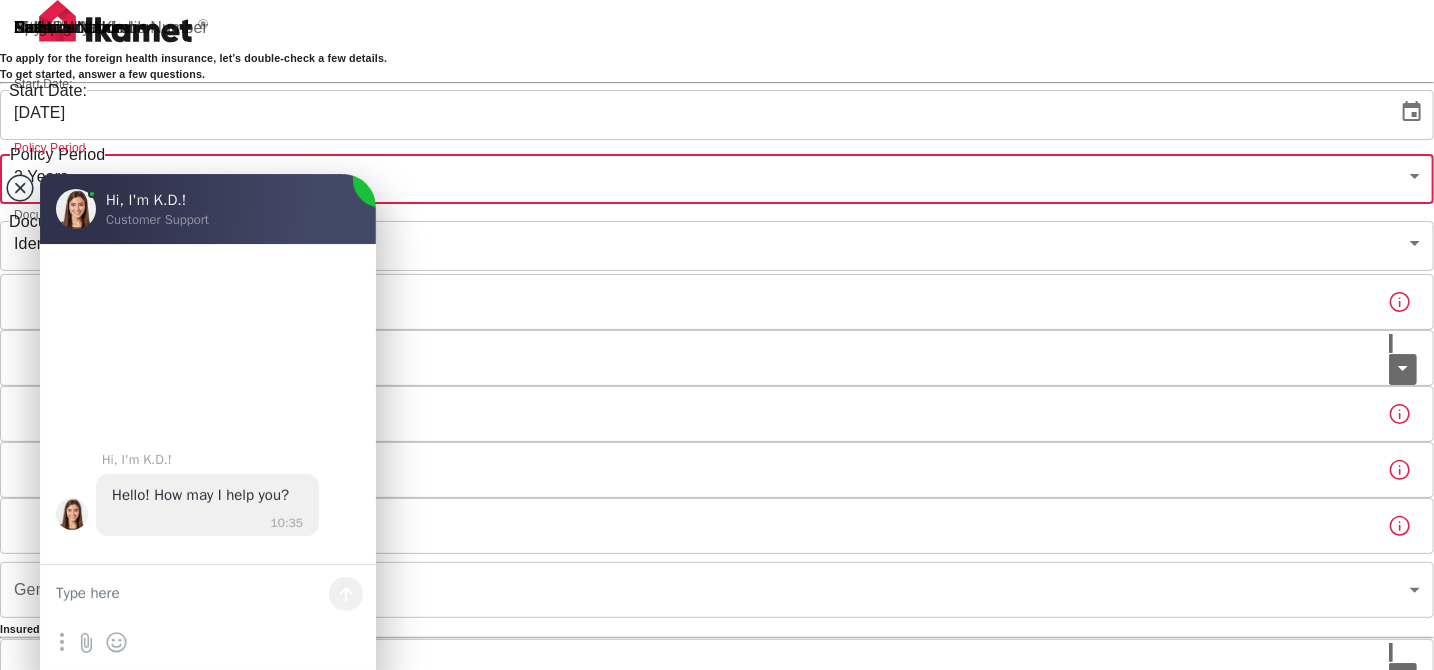 click at bounding box center [20, 188] 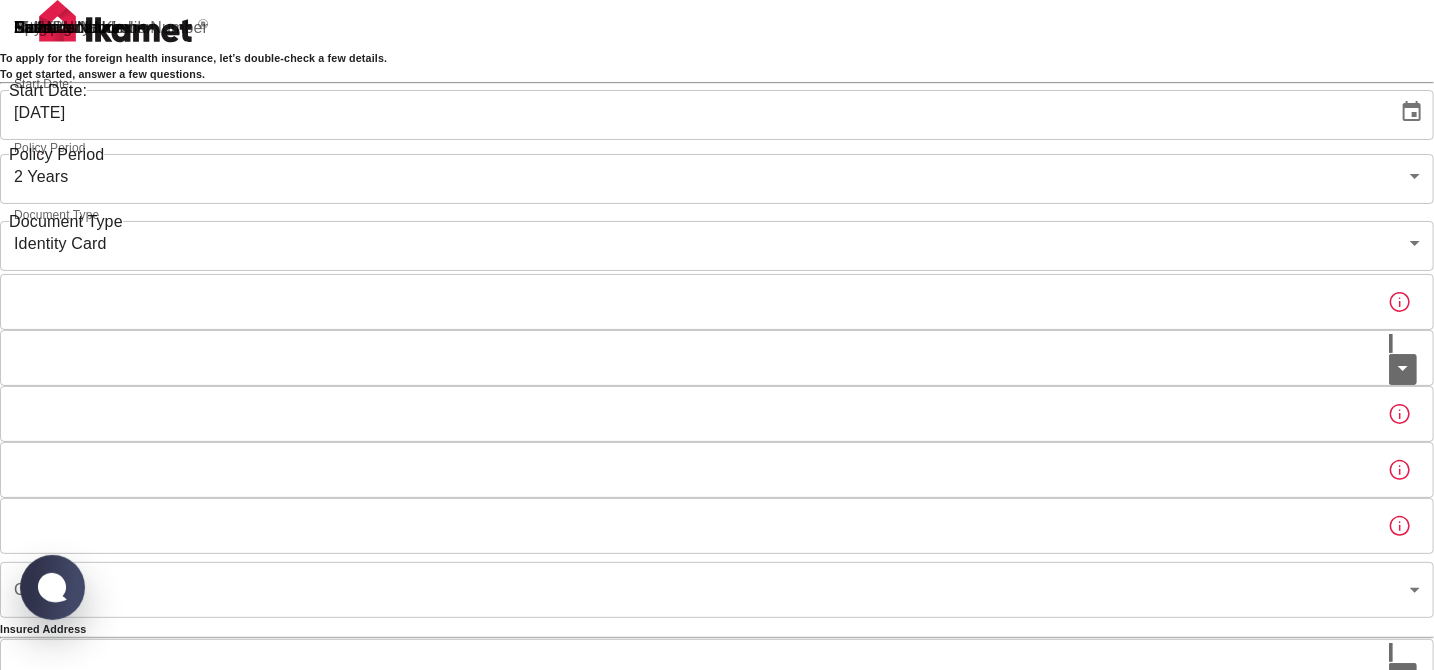 click on "To apply for the foreign health insurance, let’s double-check a few details. To get started, answer a few questions. Start Date: 22/07/2025 Start Date: Policy Period 2 Years 572c7356-bd2e-44a0-a5fb-f98fe7448427 Policy Period Document Type Identity Card id Document Type Passport or Kimlik Number Passport or Kimlik Number Nationality Nationality Father's Name Father's Name Mother's Name Mother's Name Birth Place Birth Place Gender ​ Gender Insured Address City City Town Town Neighborhood Neighborhood Street Street Building Number Building Number Apartment Number Apartment Number EFT Credit Card I have read and accept the  Privacy Policy and User Agreement I have read and accept the  Clarification Text I agree to recieve E-mail and SMS about this offer and campaigns. Order Summary Foreign Health “Residence Permit” 2 Years 1360 Lira Discount Applied Checkout 1360 Lira Checkout 1360 Lira
Ikamet Sigorta | Personal Information
WhatsApp Chat with us" at bounding box center [717, 621] 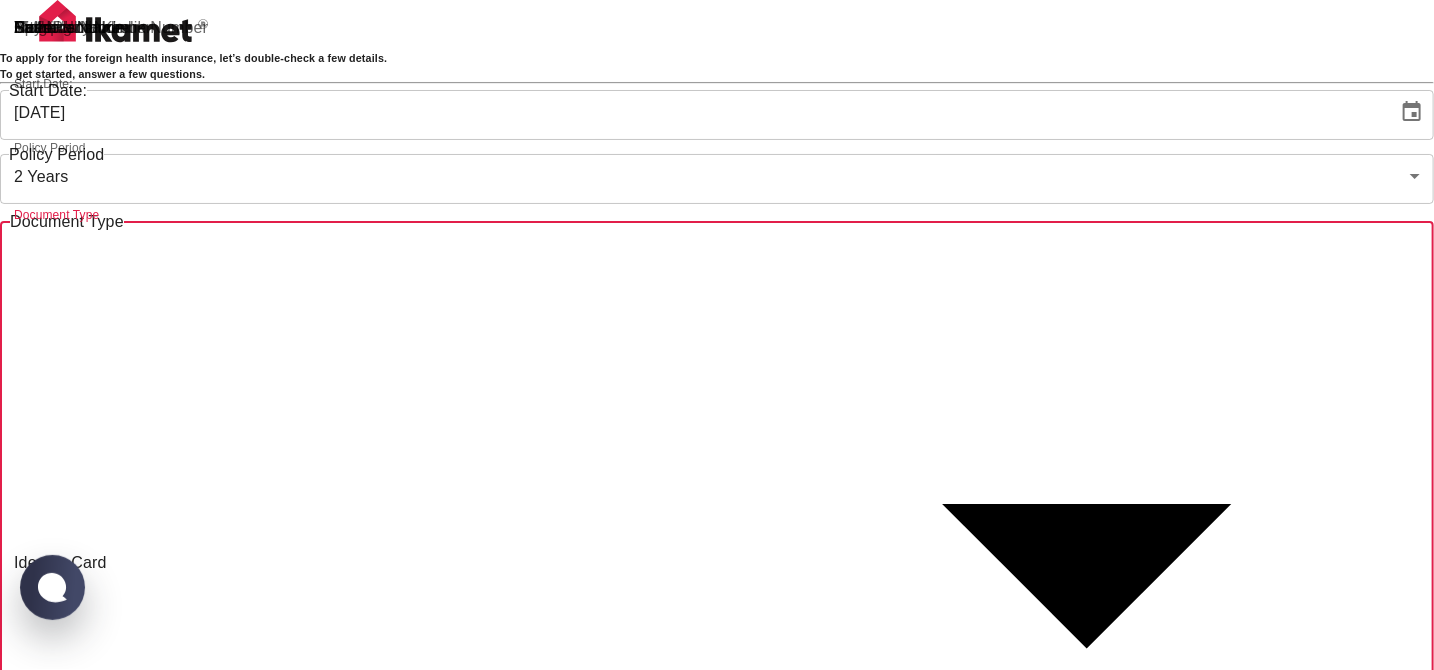 click on "Passport" at bounding box center [717, 1893] 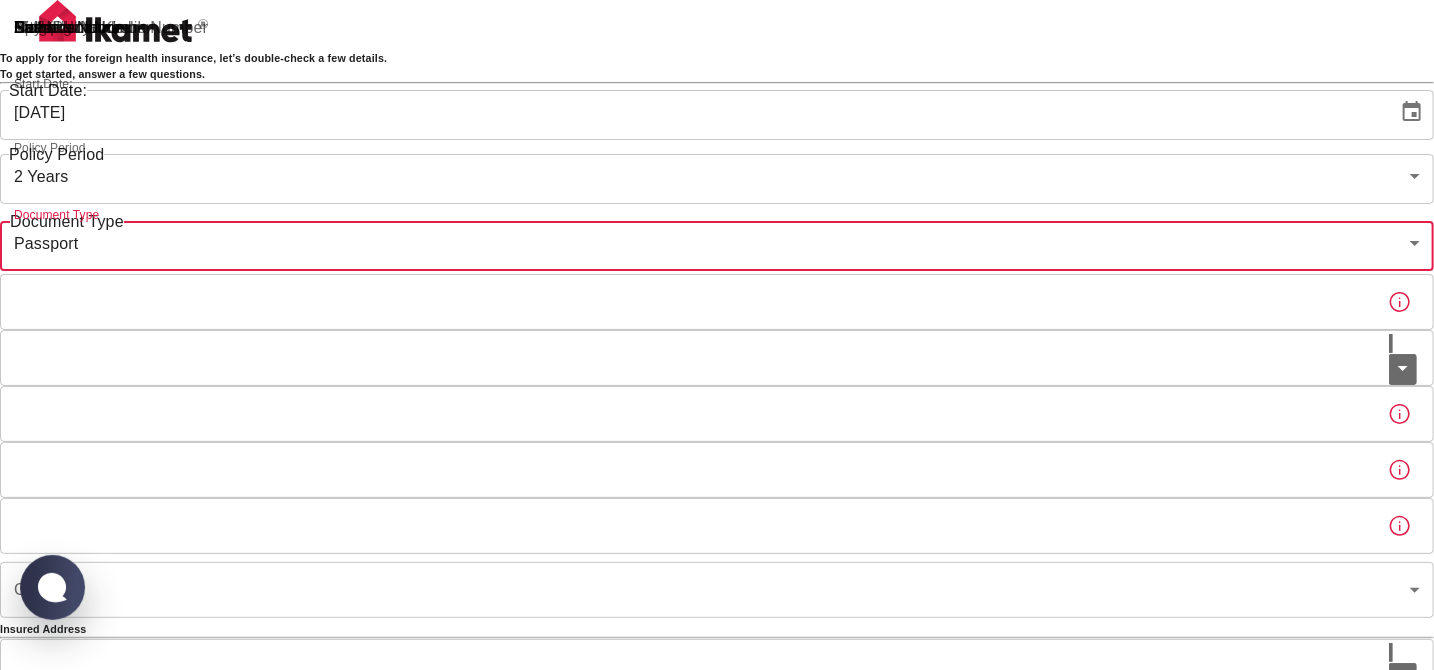 click on "Passport or Kimlik Number" at bounding box center [686, 302] 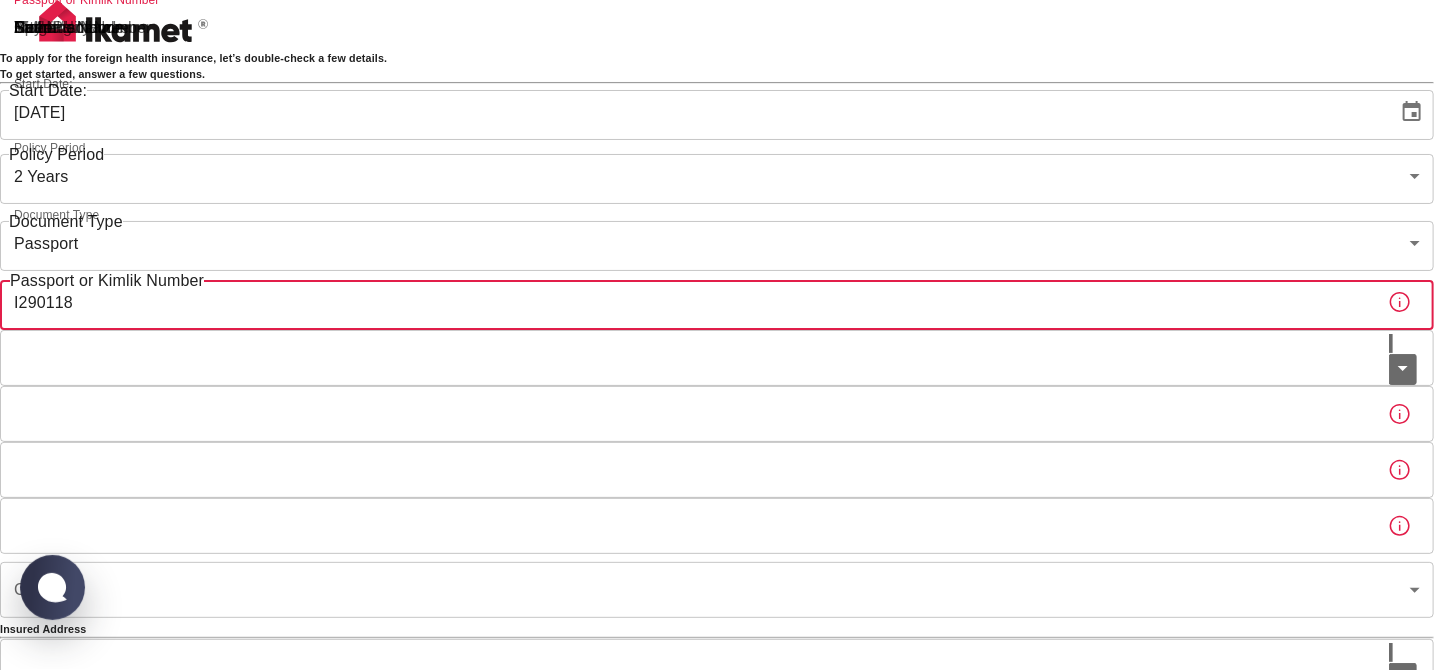 click on "Nationality" at bounding box center [717, 358] 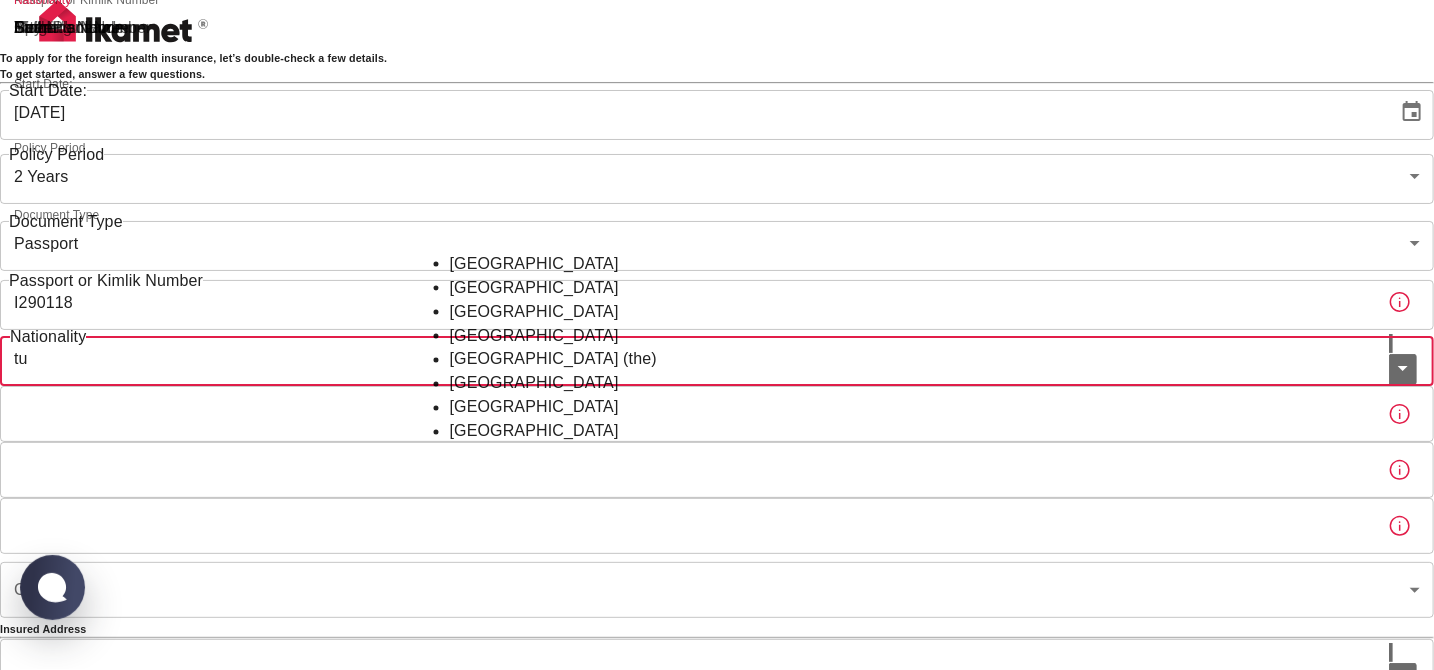 click on "Tunisia" at bounding box center [718, 288] 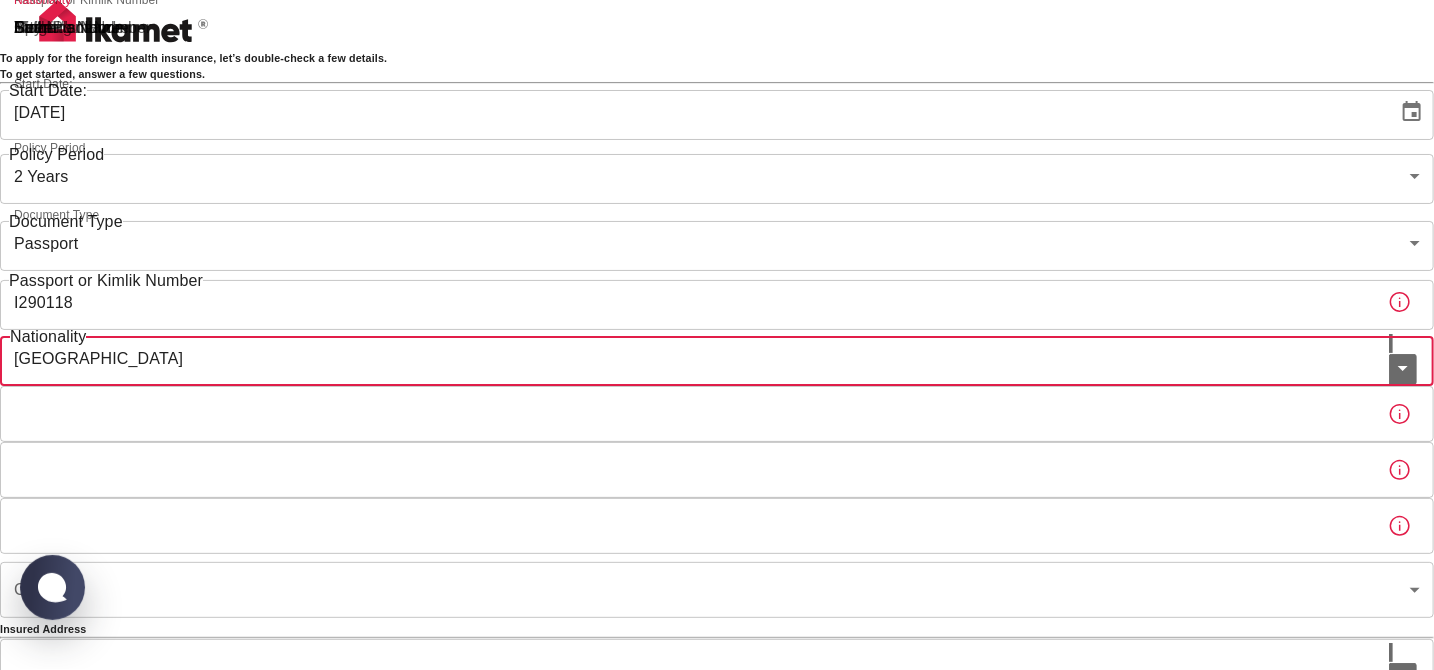 type on "Tunisia" 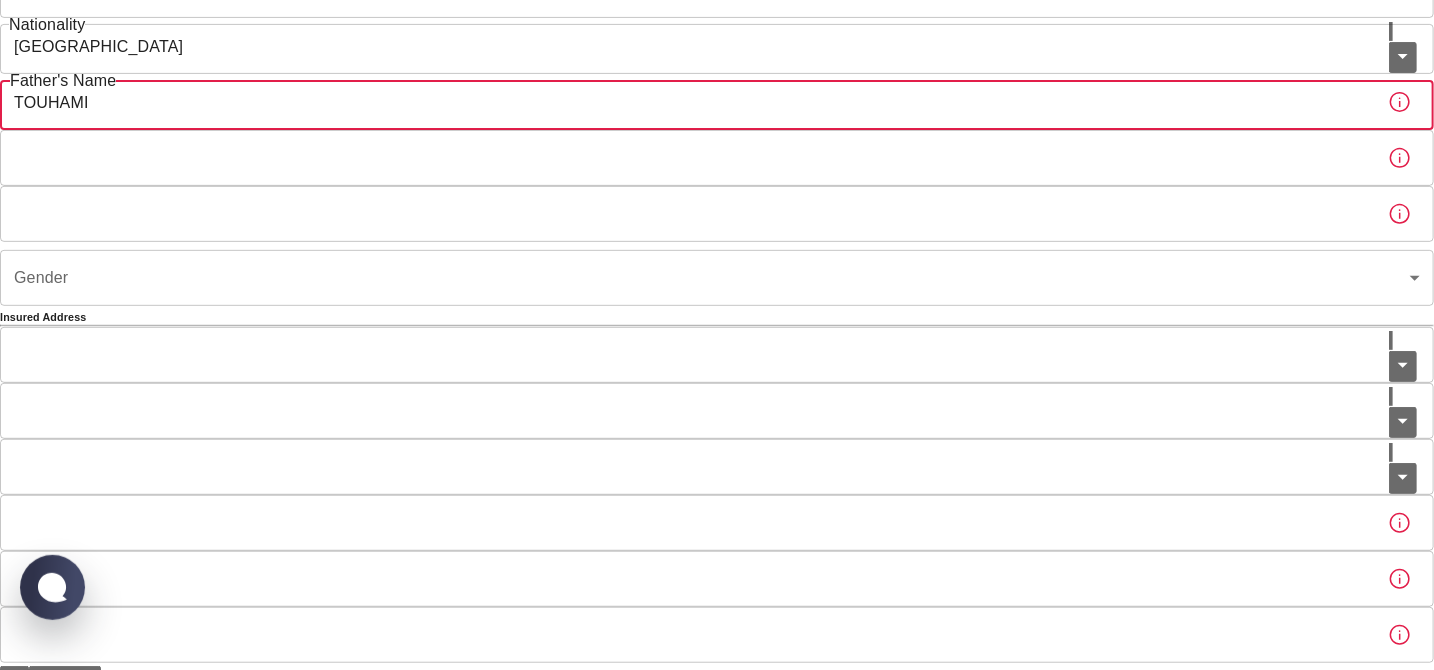scroll, scrollTop: 316, scrollLeft: 0, axis: vertical 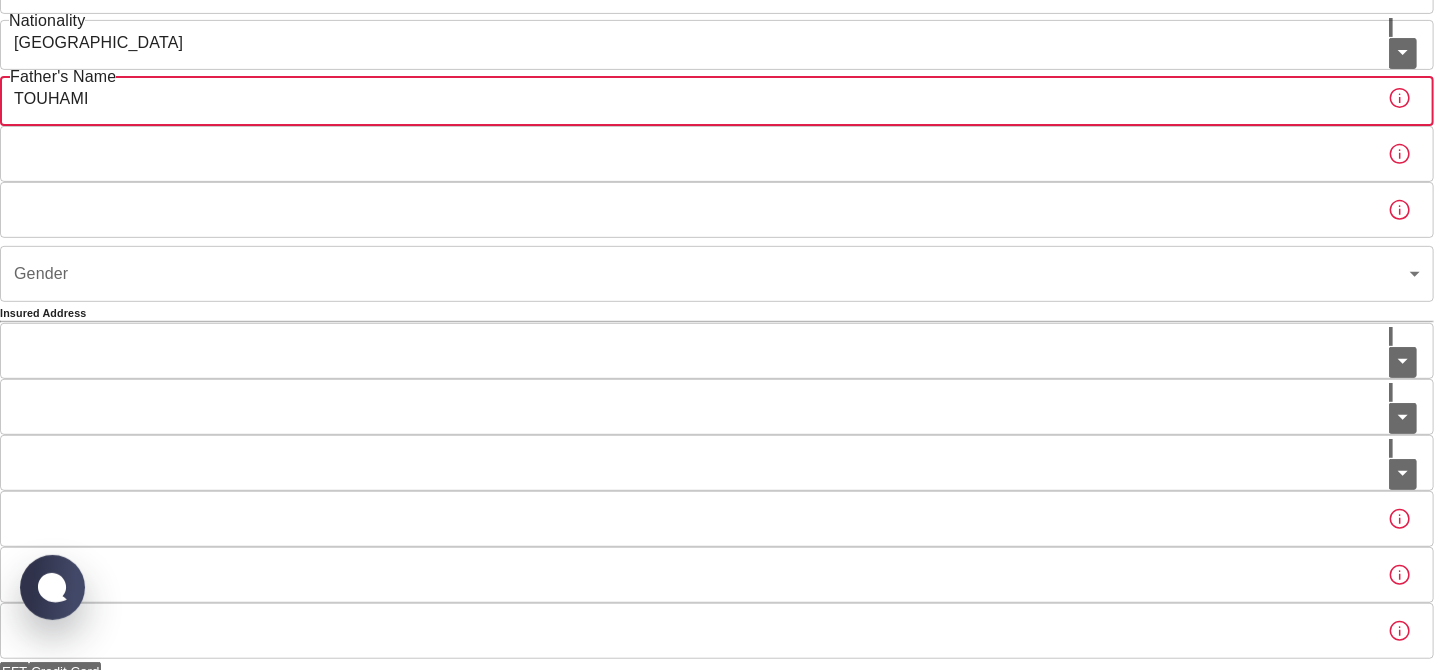 type on "TOUHAMI" 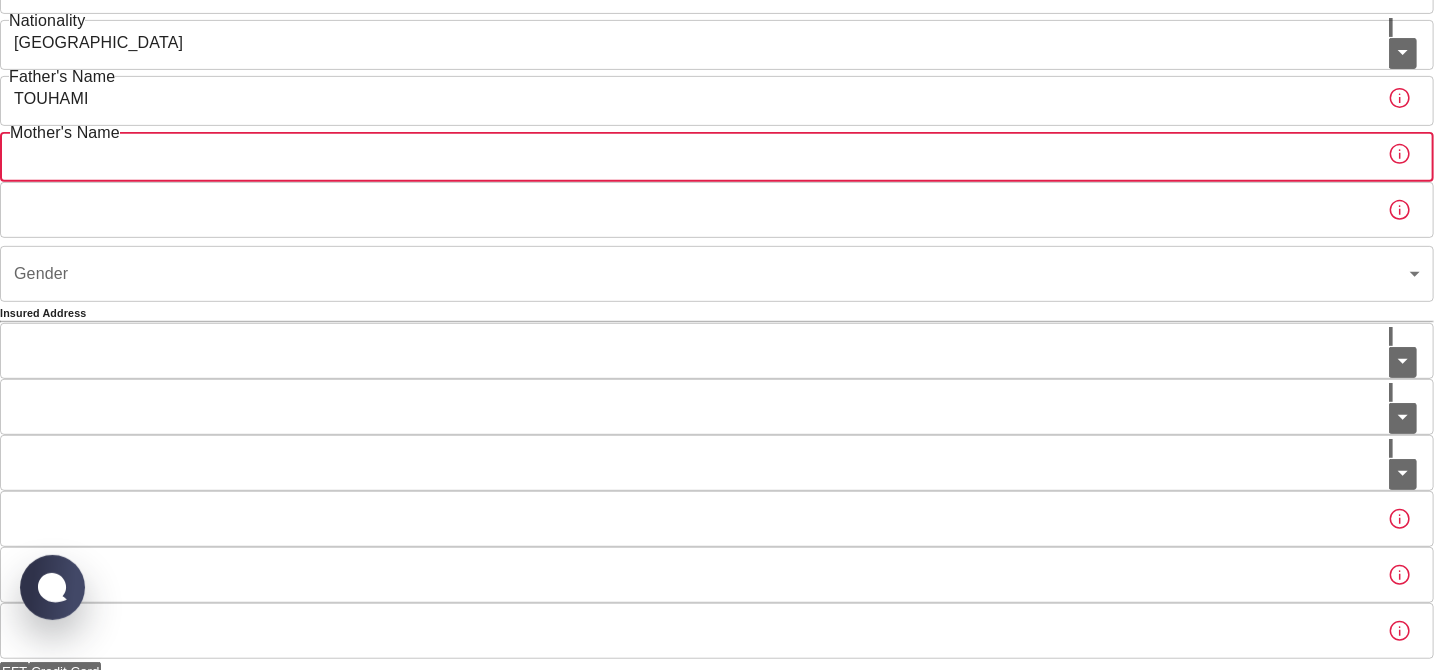 click on "Mother's Name" at bounding box center (686, 154) 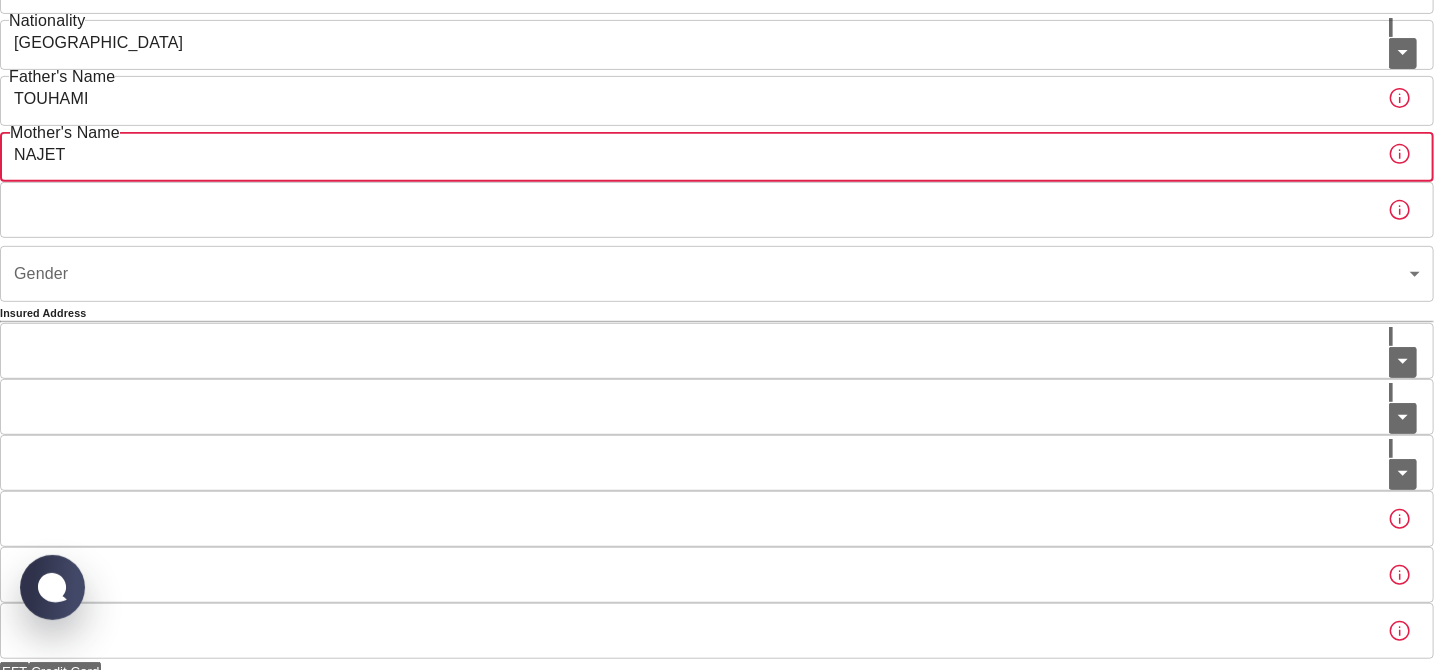 type on "NAJET" 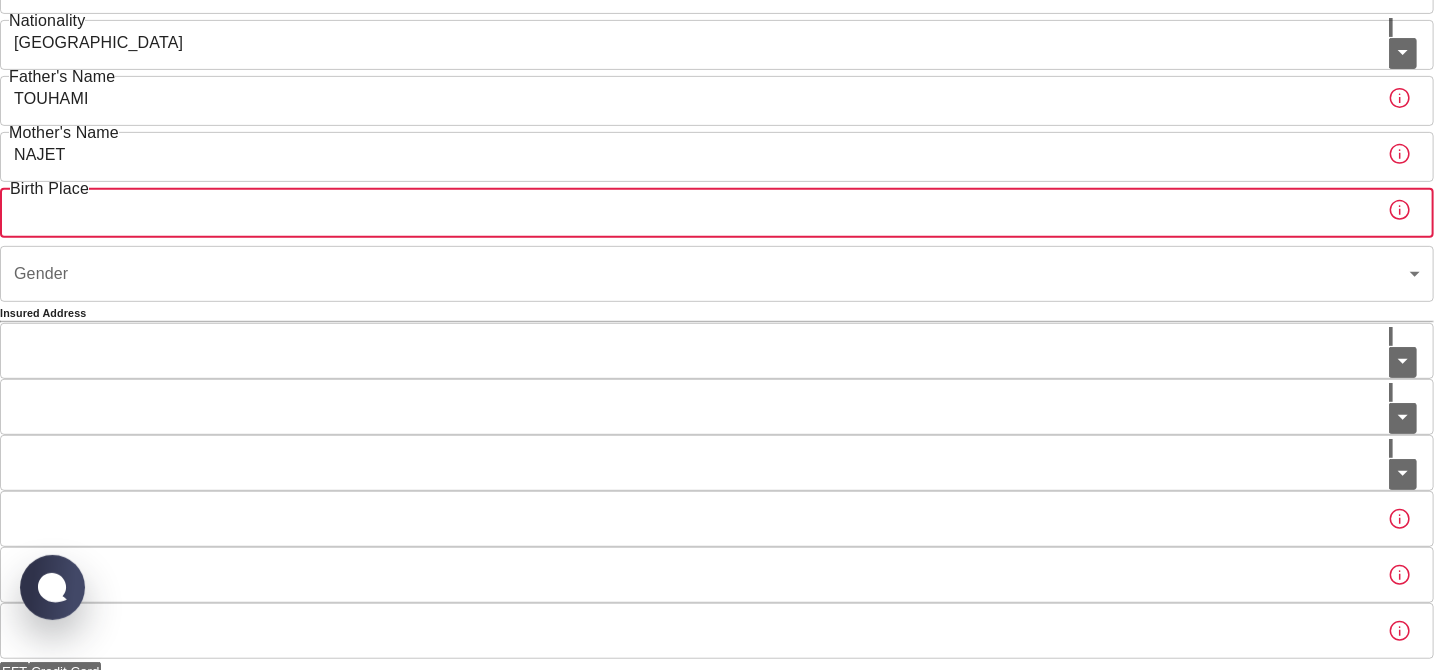 click on "Birth Place" at bounding box center [686, 210] 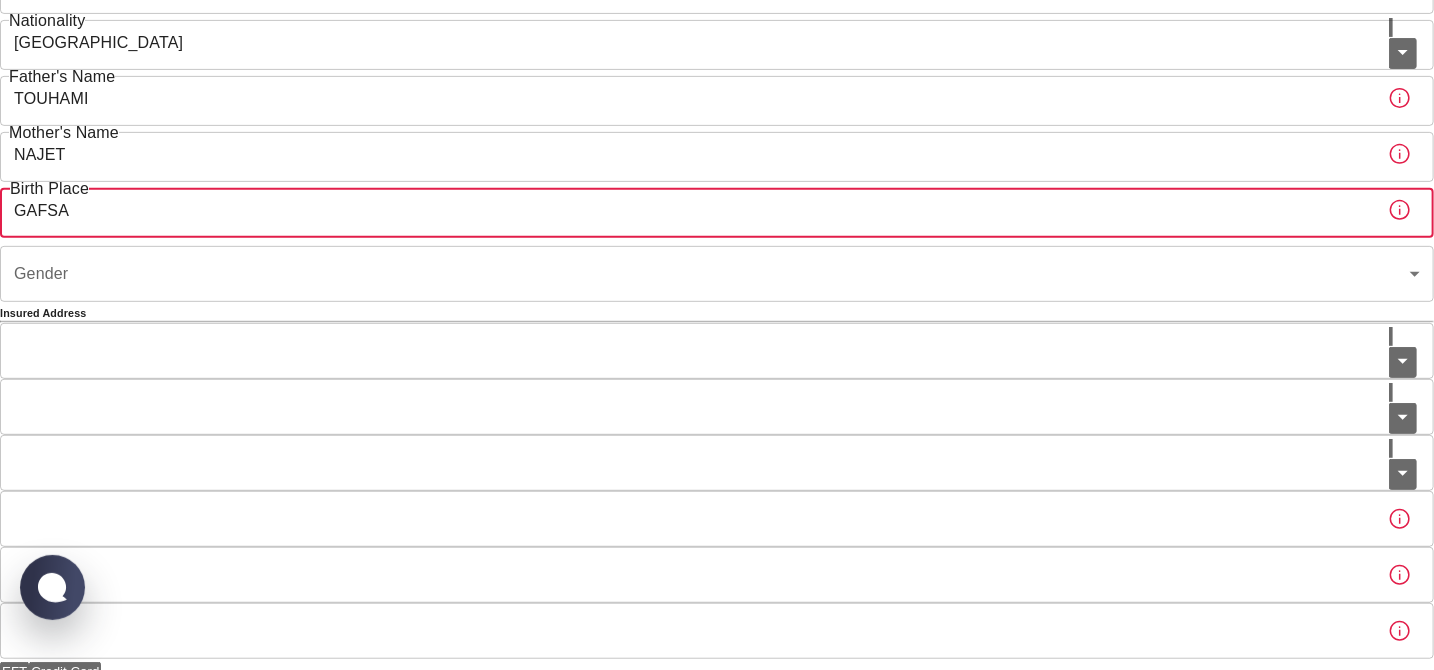 type on "GAFSA" 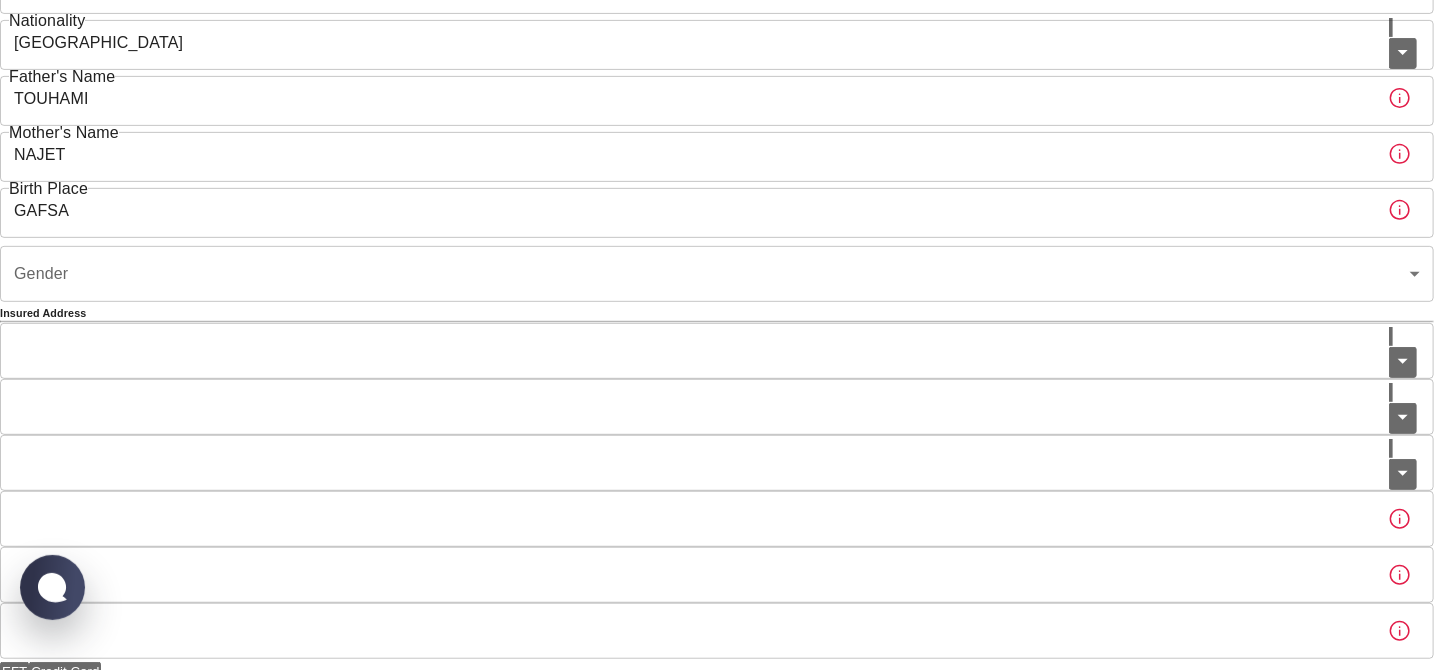 click 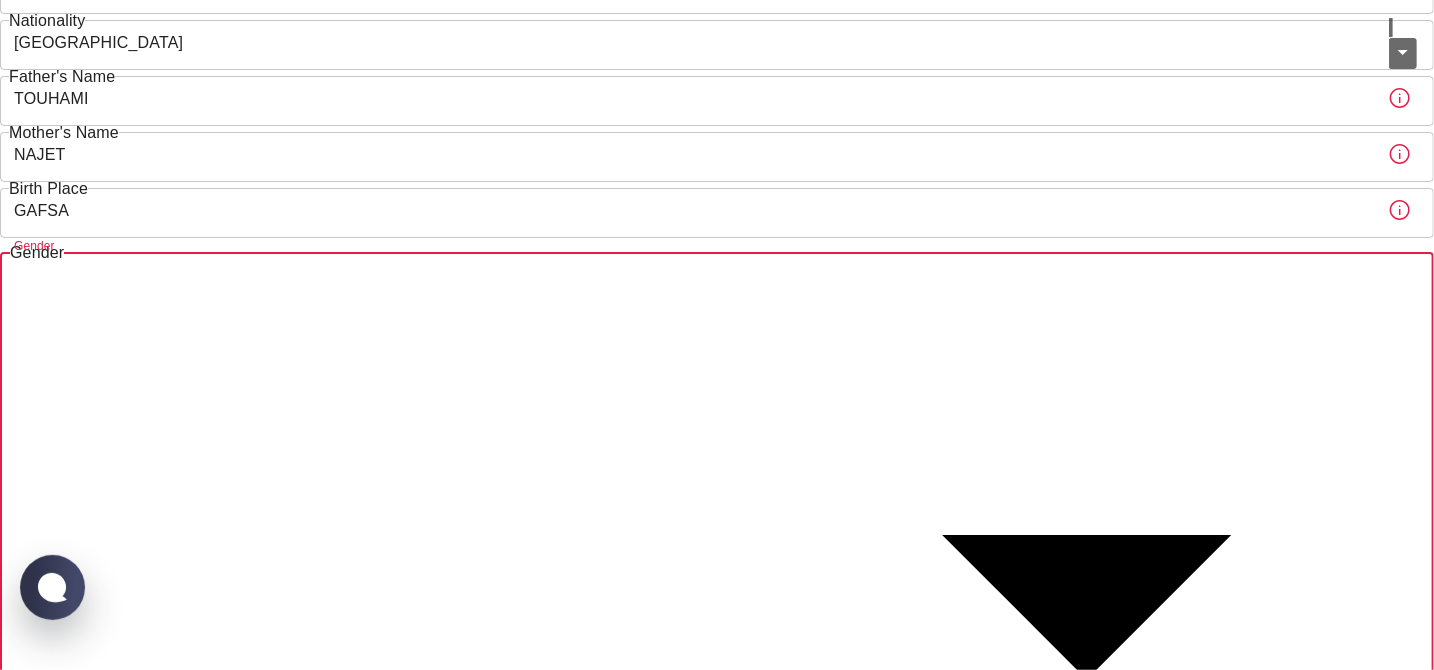 click on "Female" at bounding box center (717, 1601) 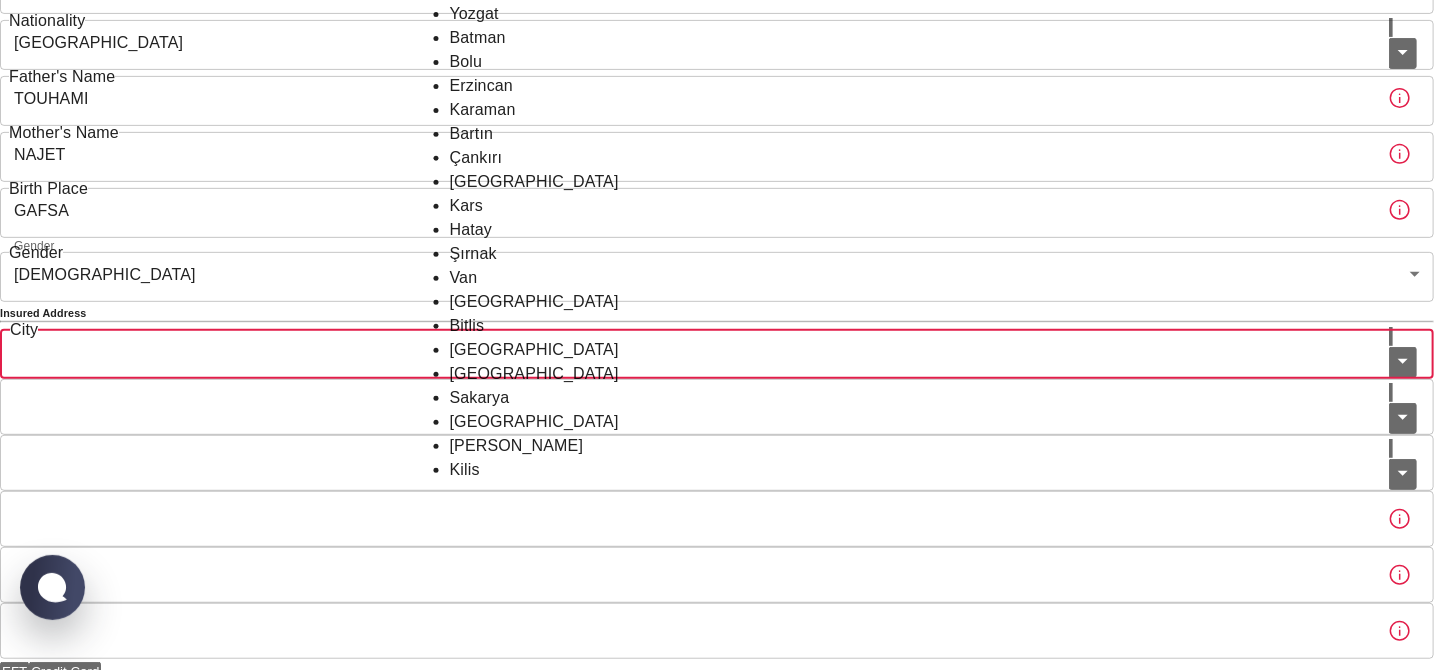 click on "City" at bounding box center [694, 351] 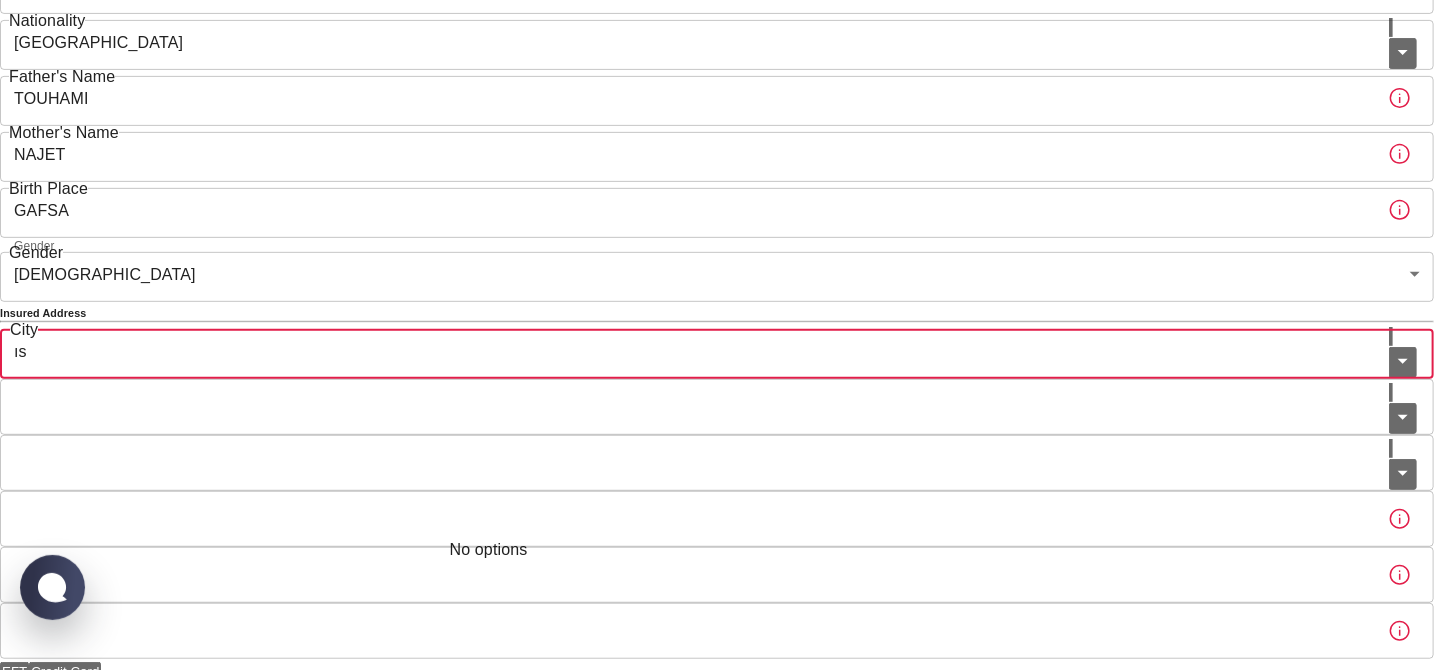 type on "ı" 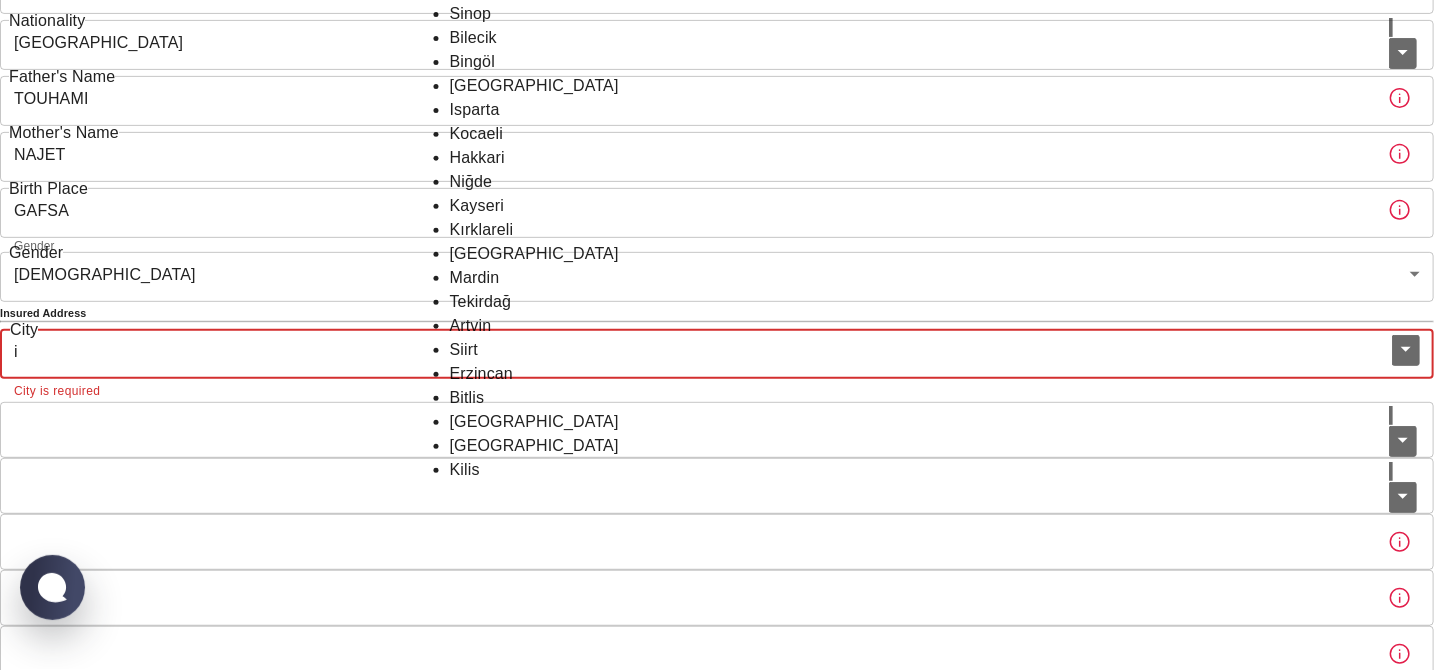 click on "İstanbul" at bounding box center [718, -250] 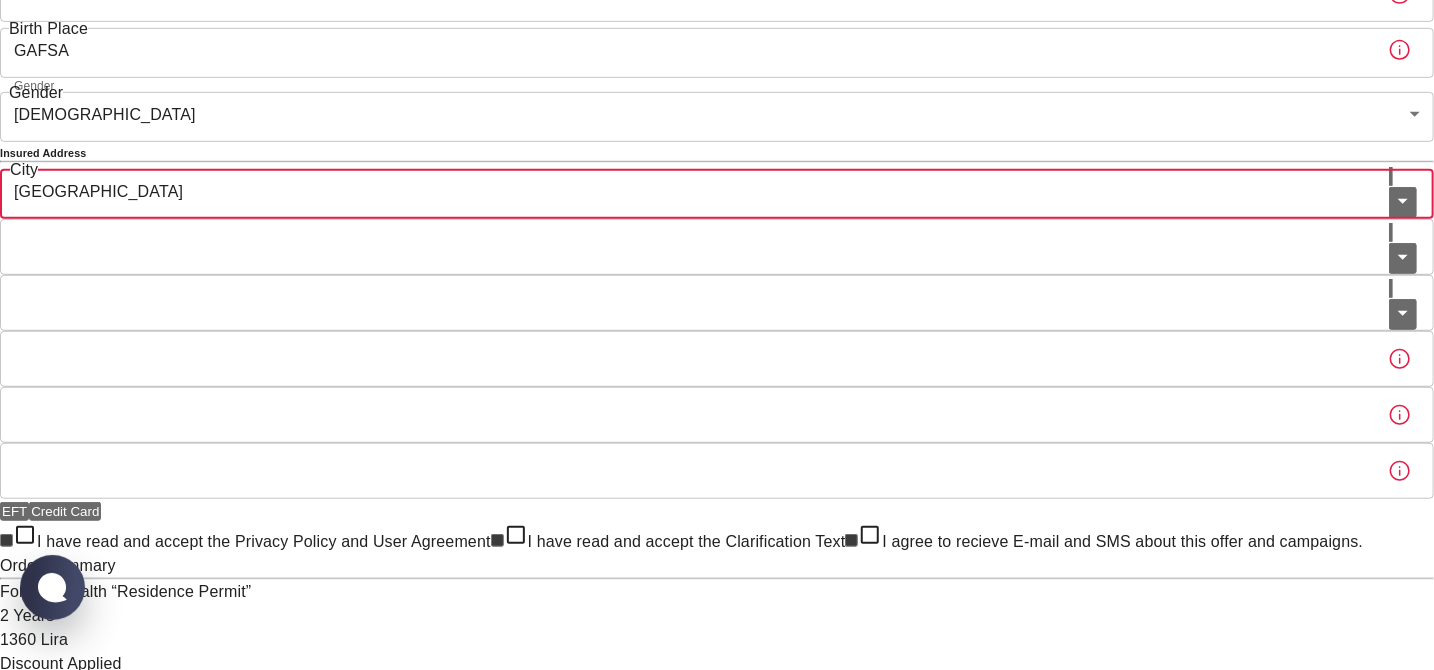scroll, scrollTop: 528, scrollLeft: 0, axis: vertical 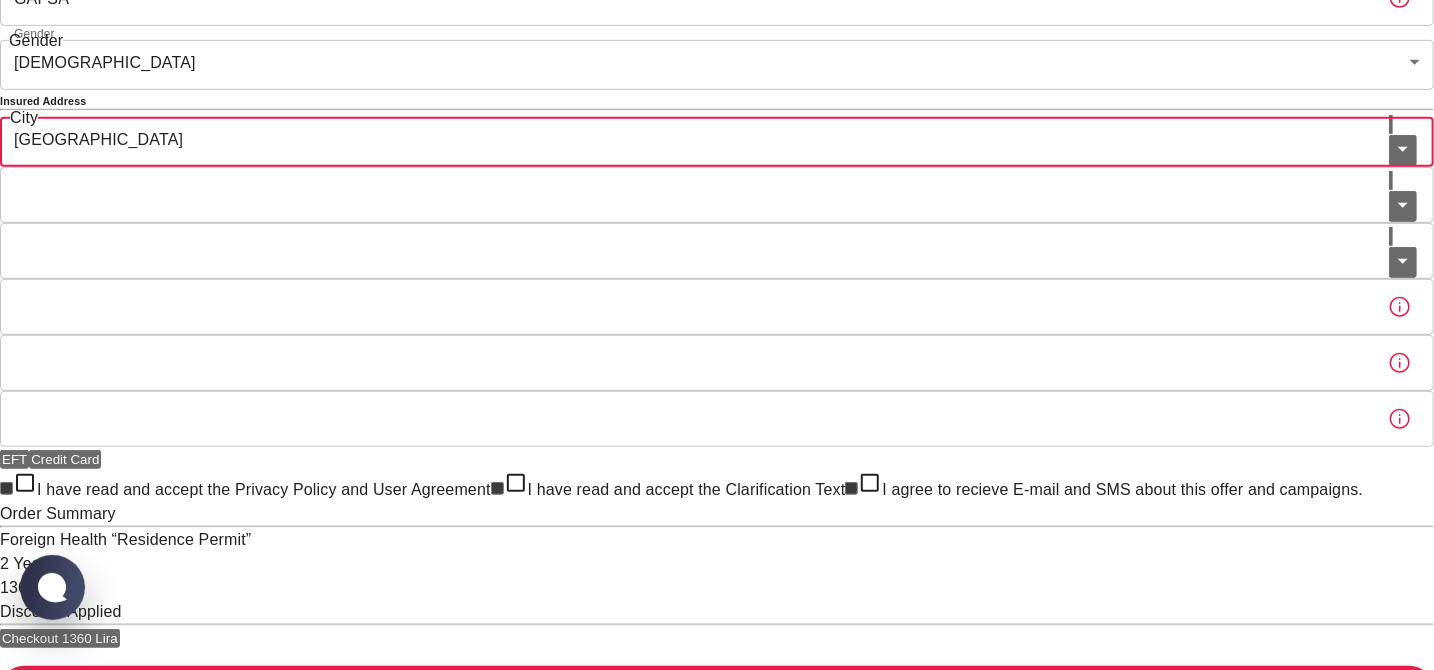 type on "İstanbul" 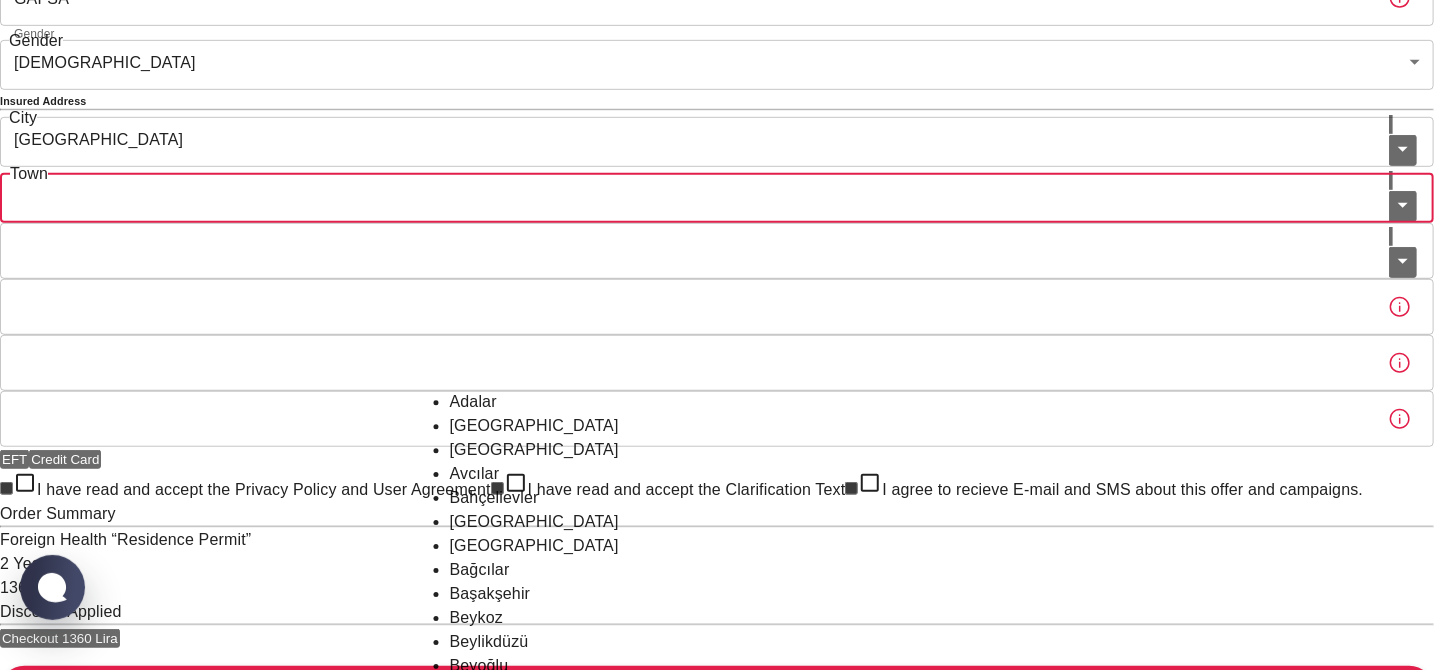 click on "Town" at bounding box center (694, 195) 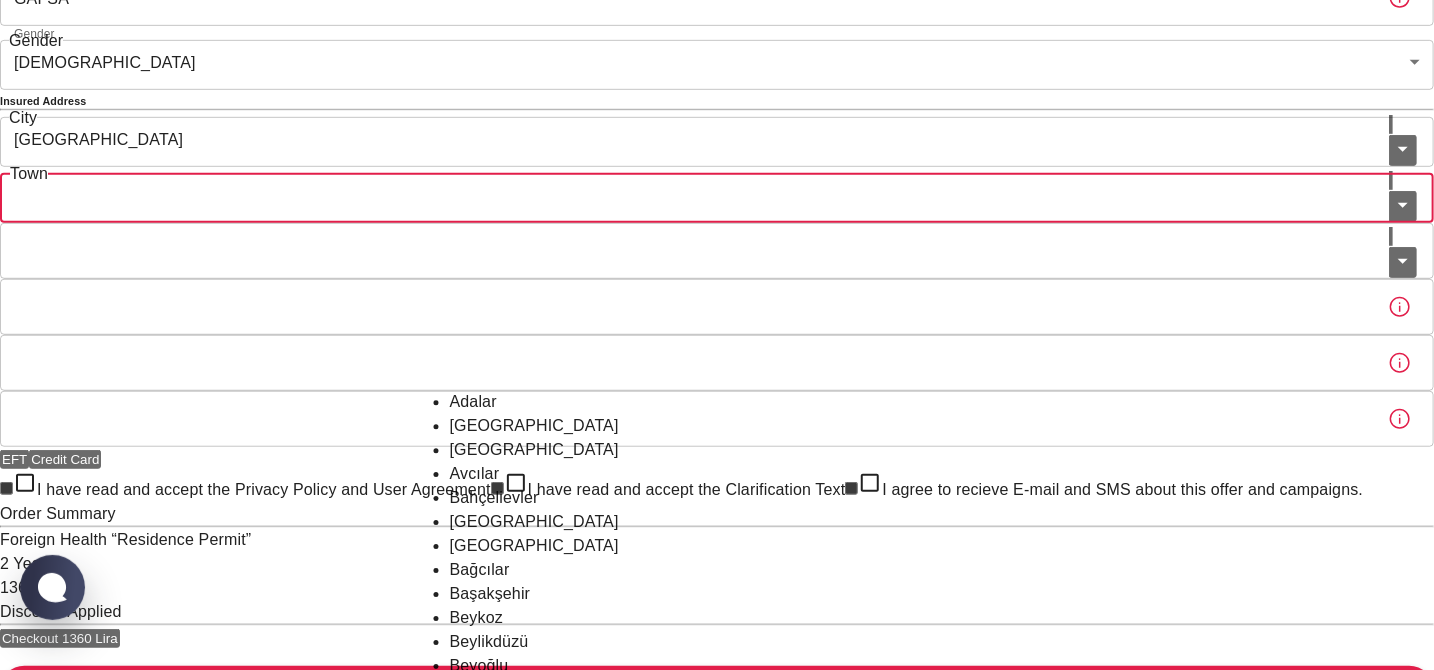scroll, scrollTop: 922, scrollLeft: 0, axis: vertical 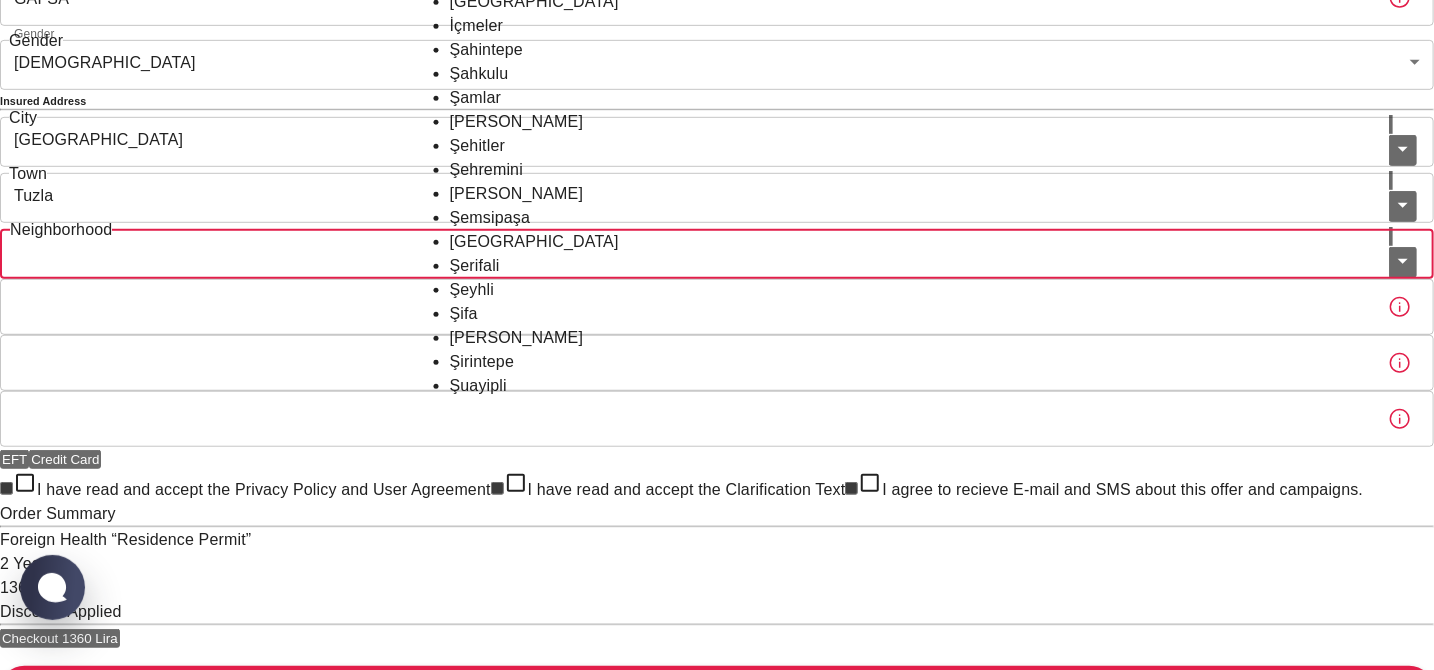click on "Neighborhood" at bounding box center [694, 251] 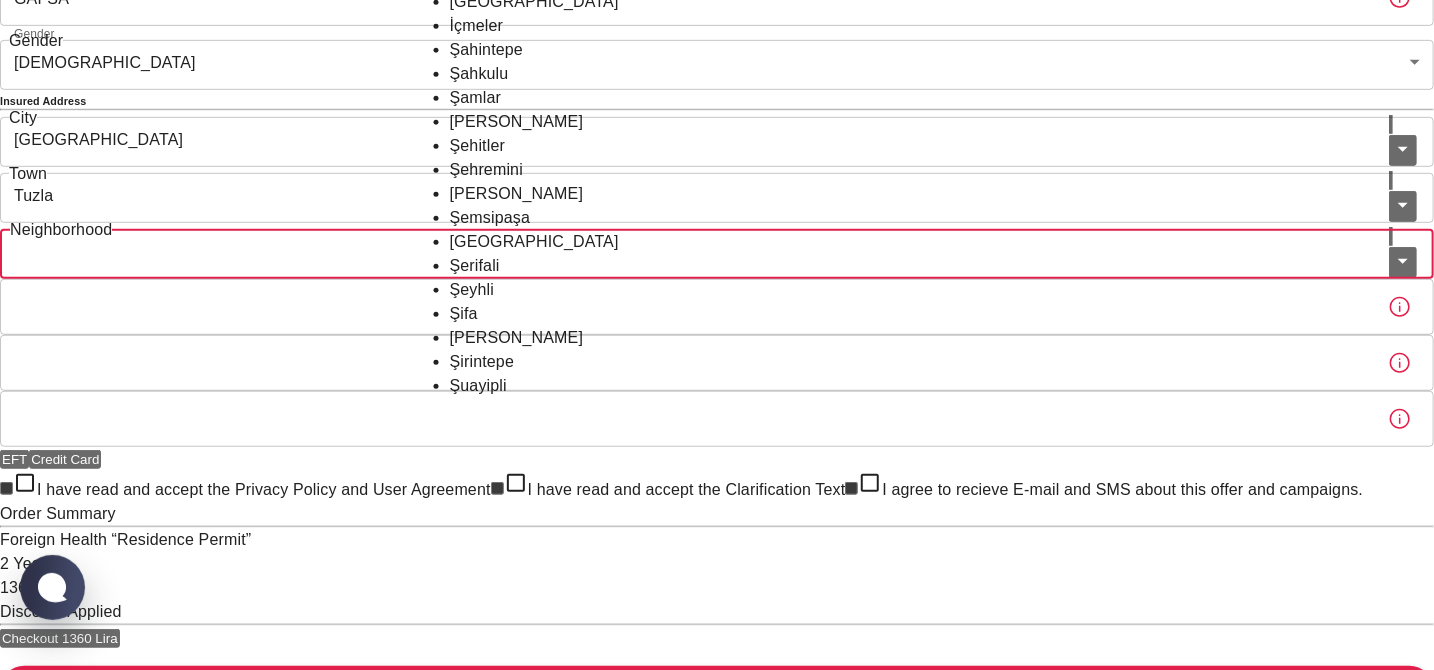 click on "Aydıntepe" at bounding box center (718, -16654) 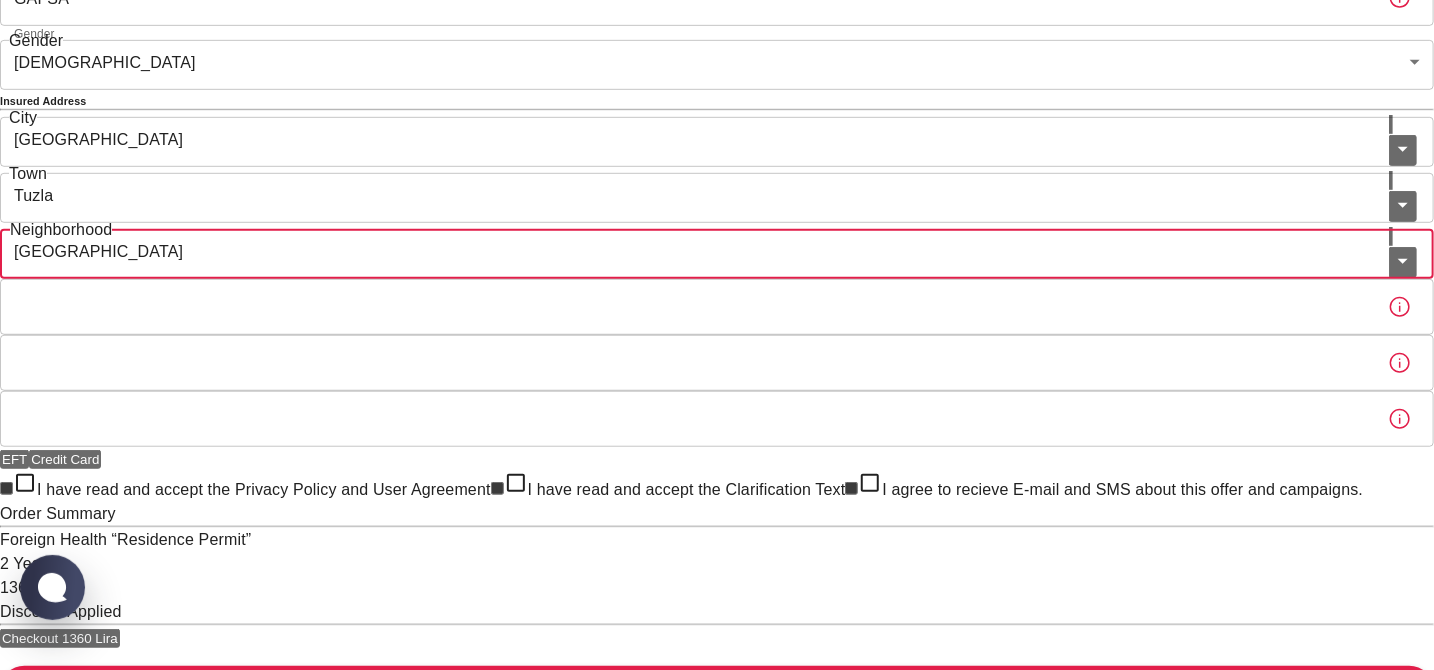 click on "Street" at bounding box center [686, 307] 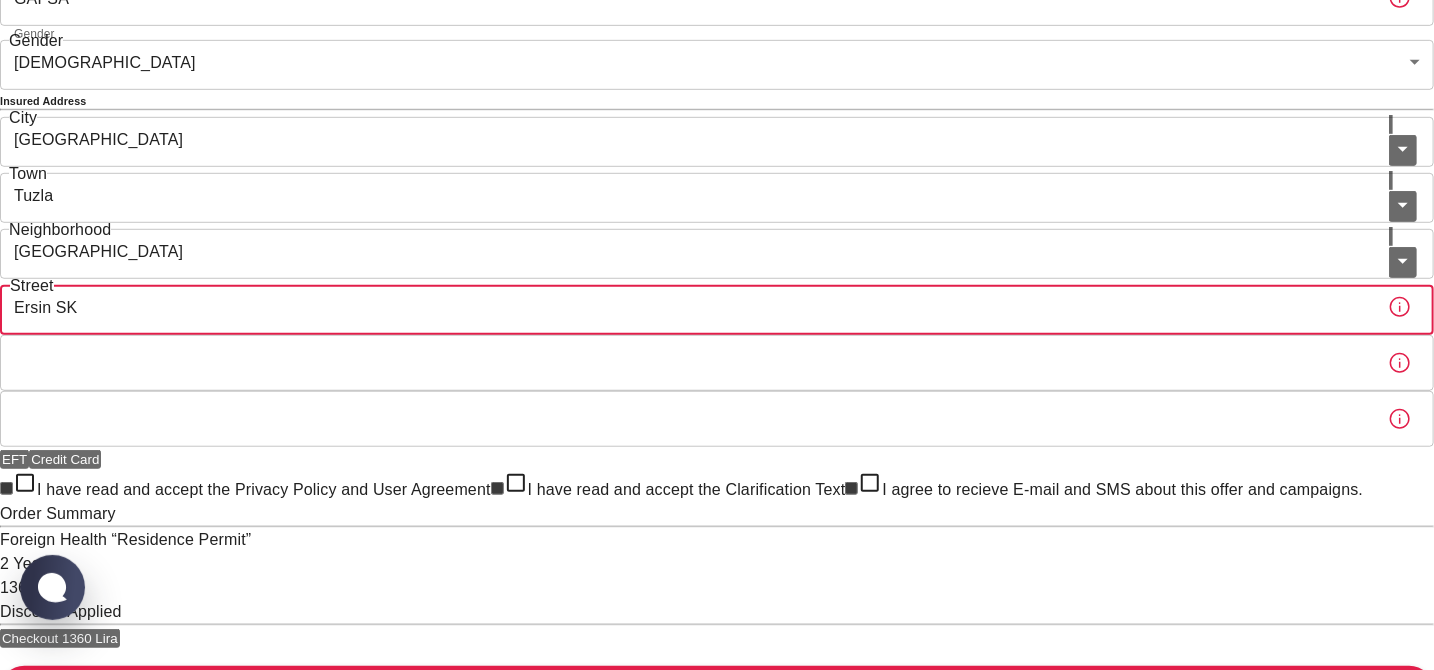 type on "Ersin SK" 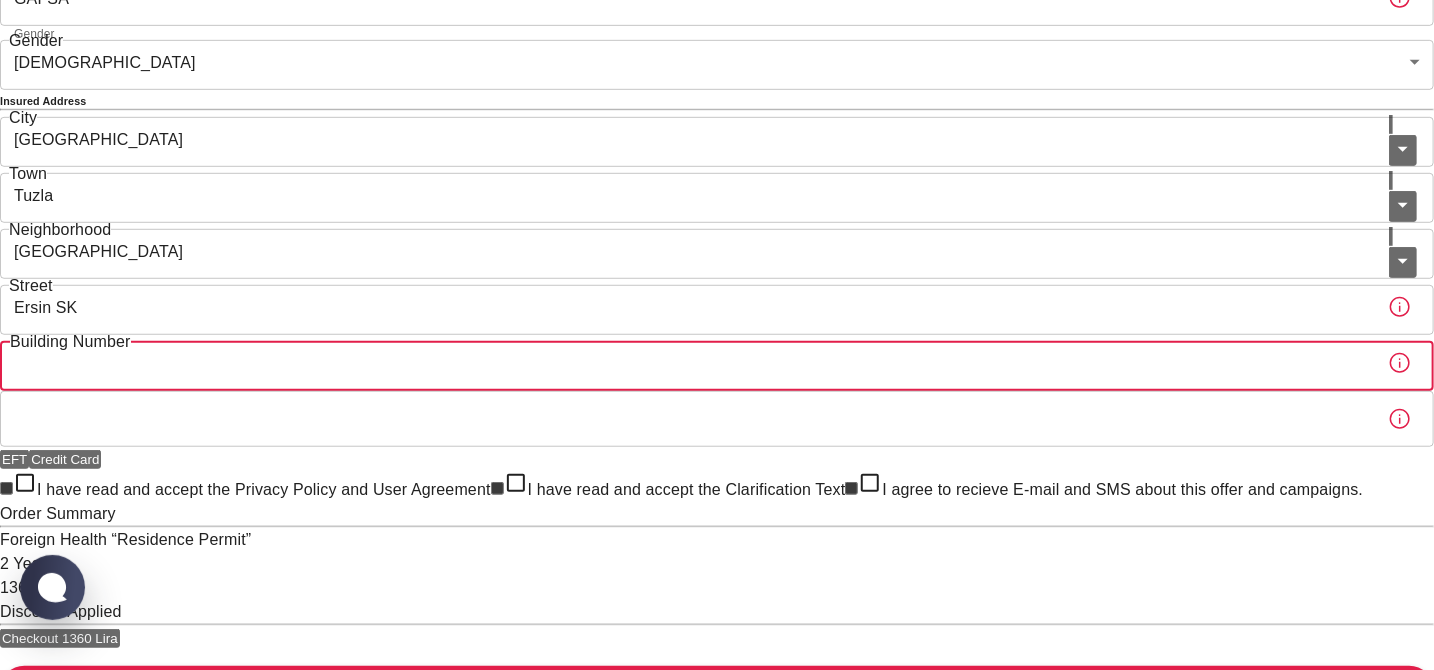 click on "Building Number" at bounding box center [686, 363] 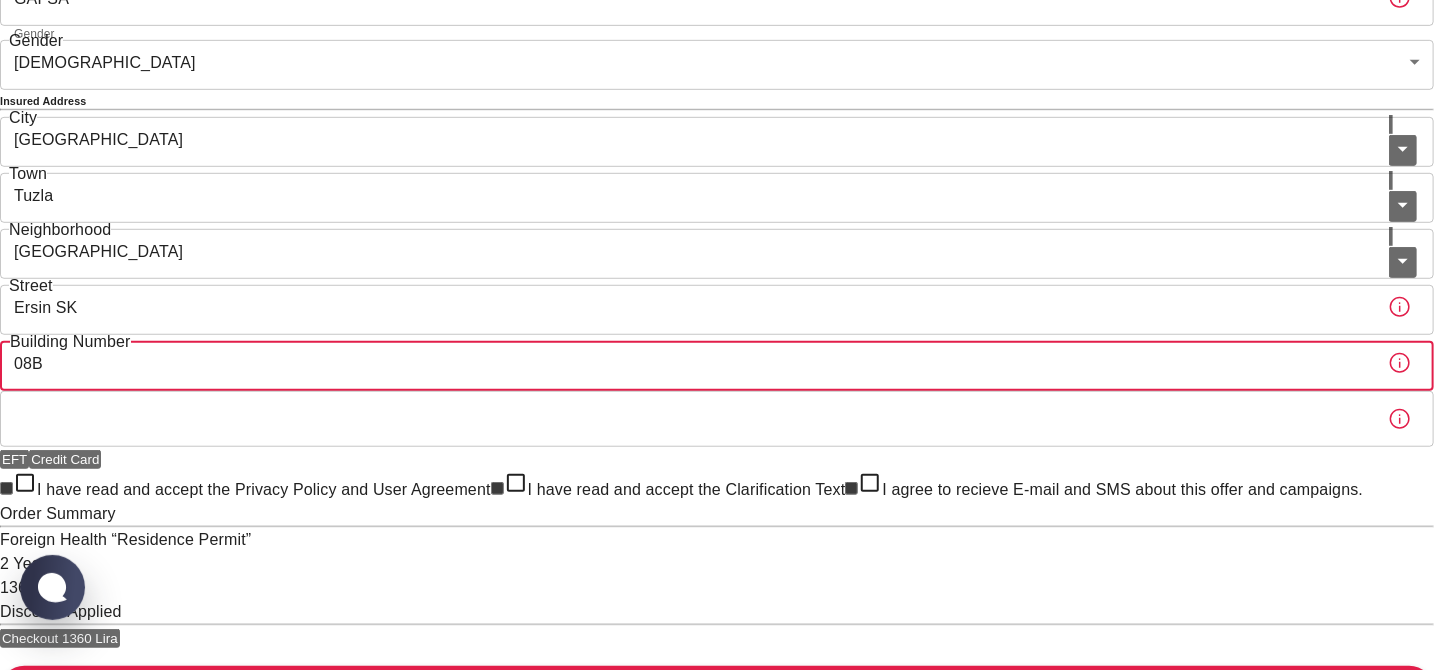 type on "08B" 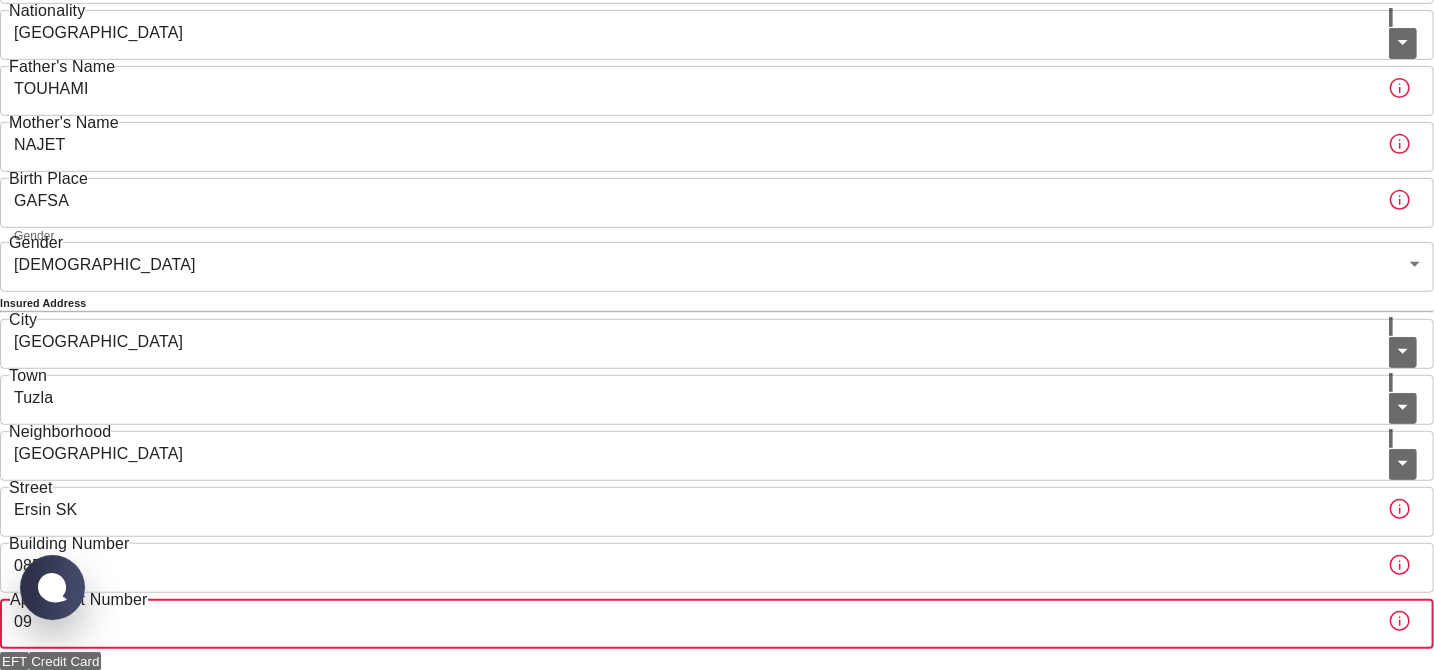 scroll, scrollTop: 316, scrollLeft: 0, axis: vertical 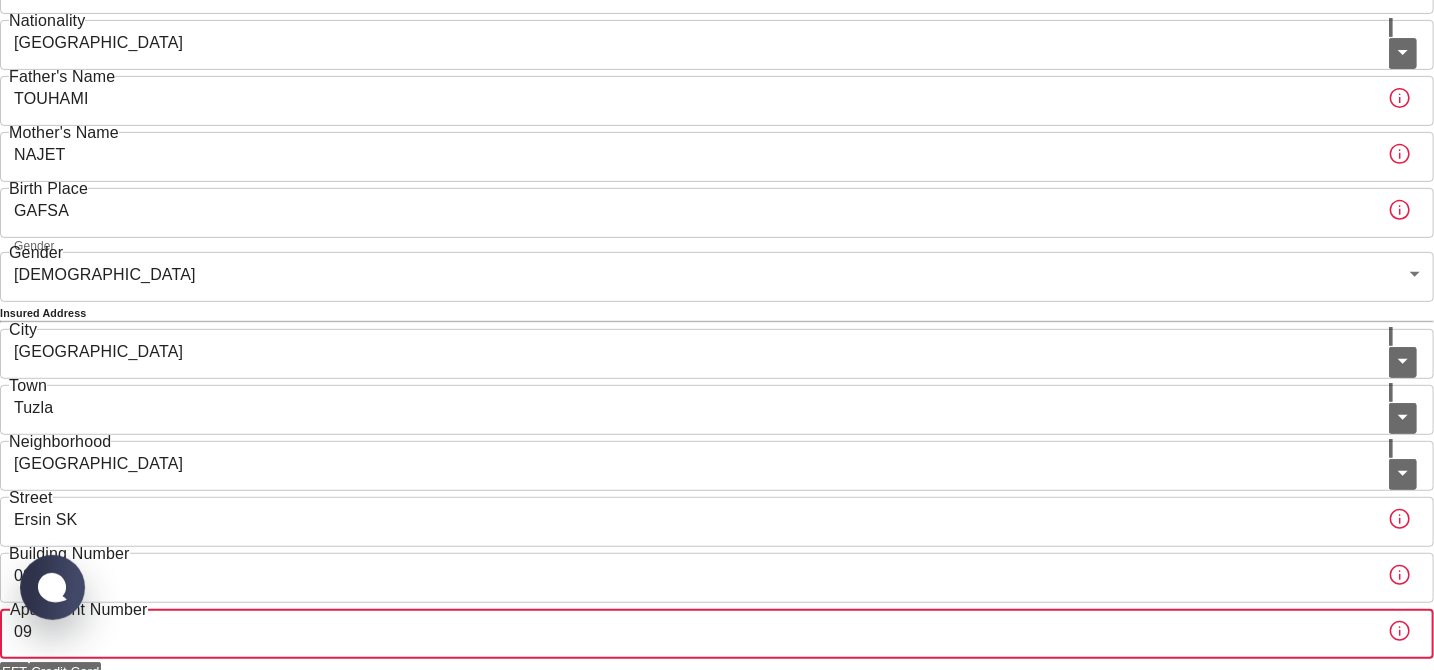 type on "09" 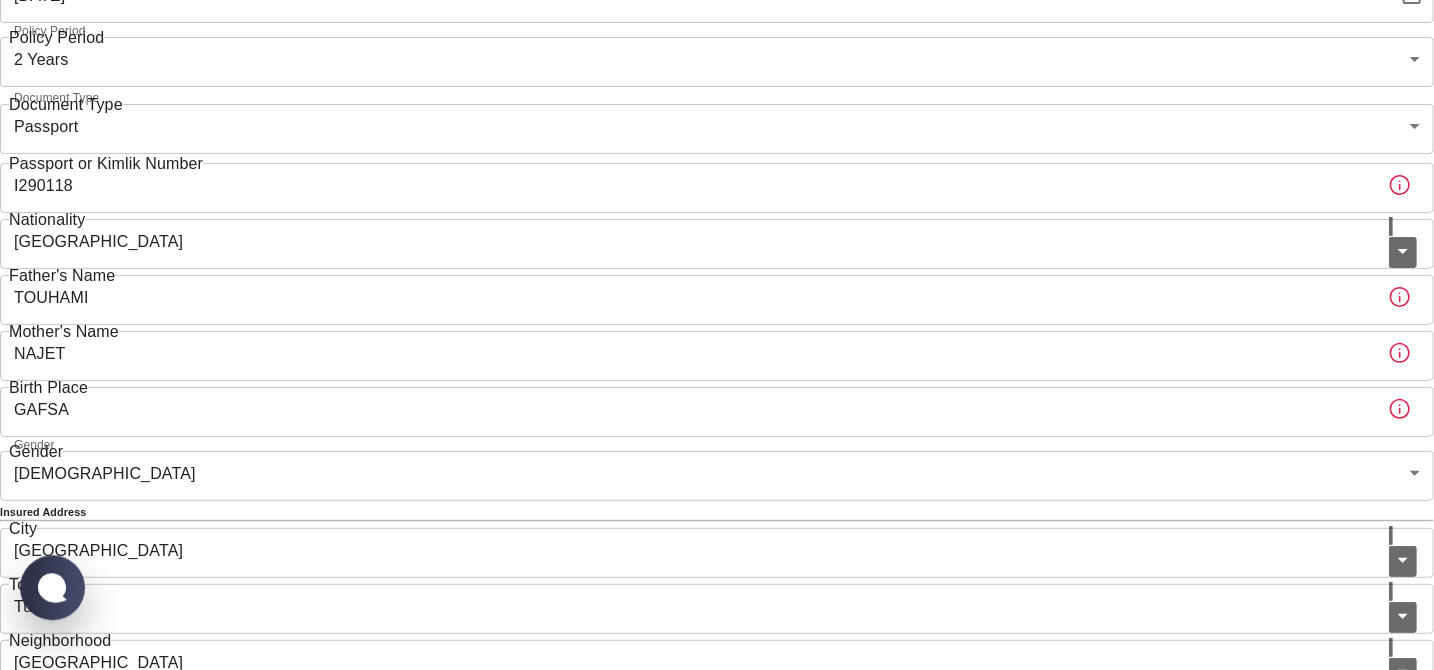scroll, scrollTop: 105, scrollLeft: 0, axis: vertical 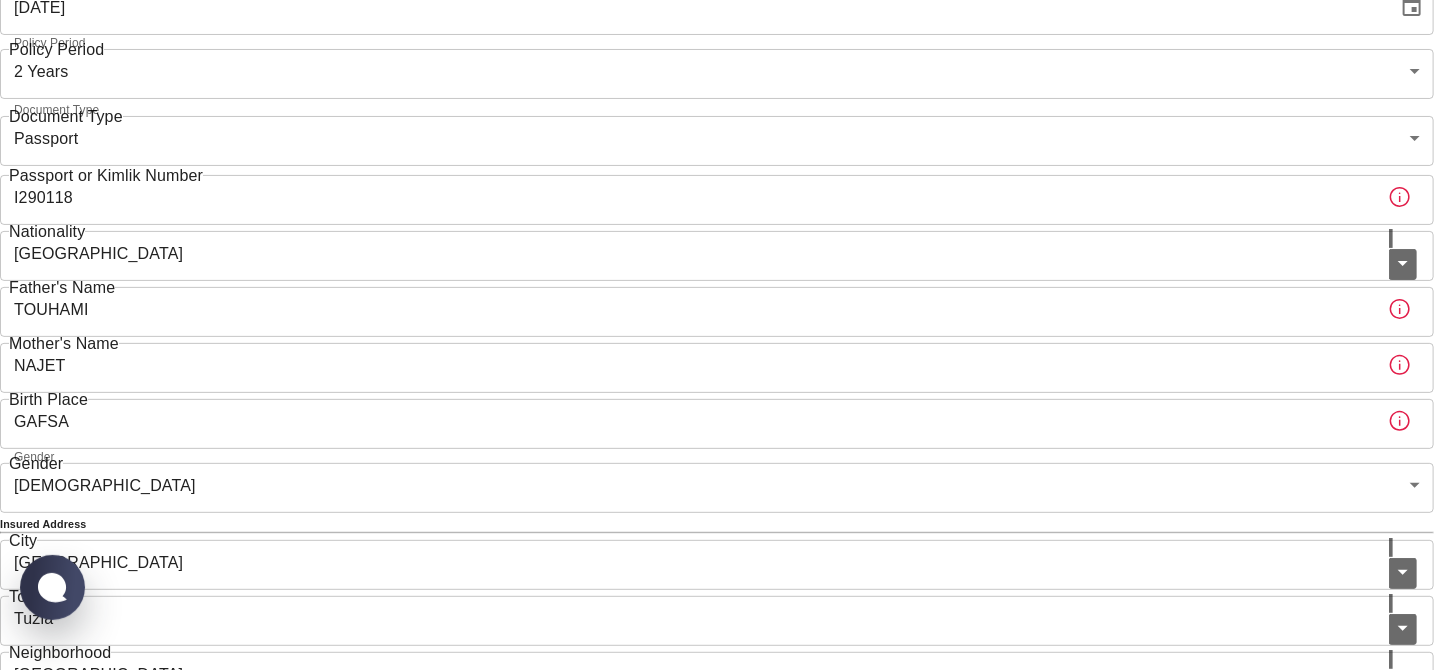 click 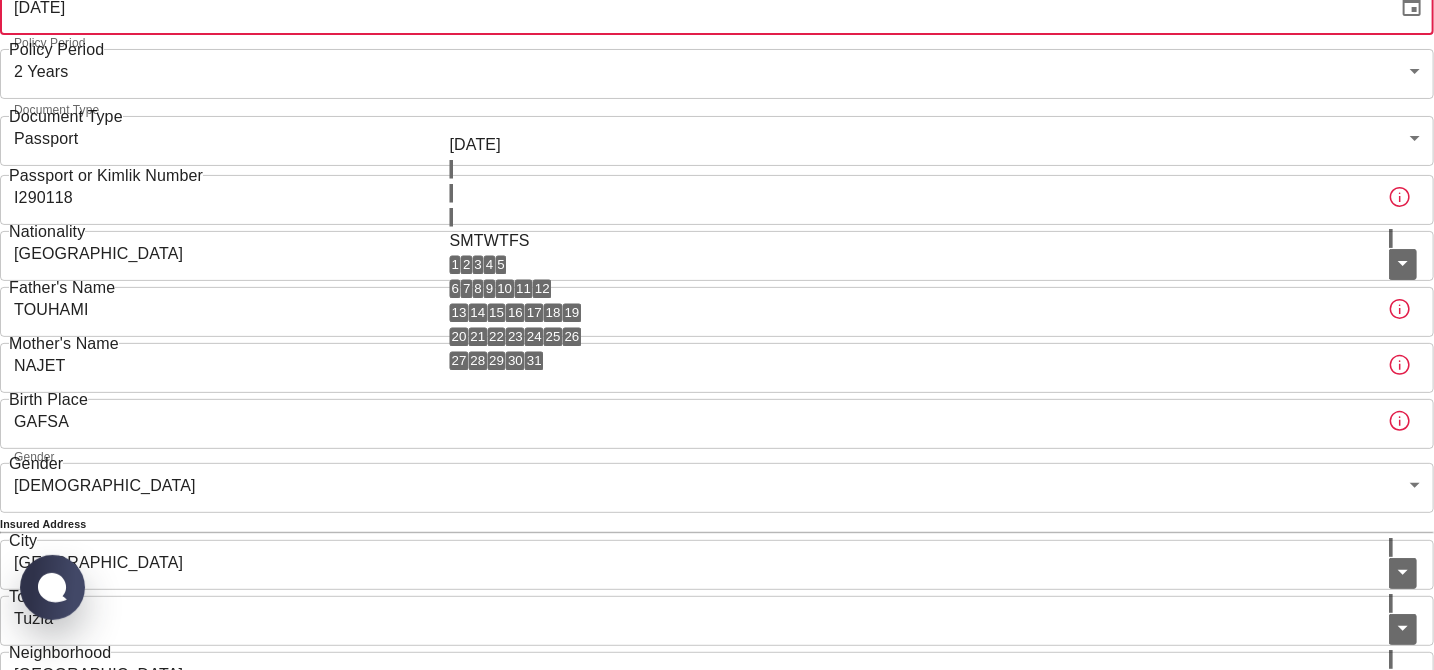 click 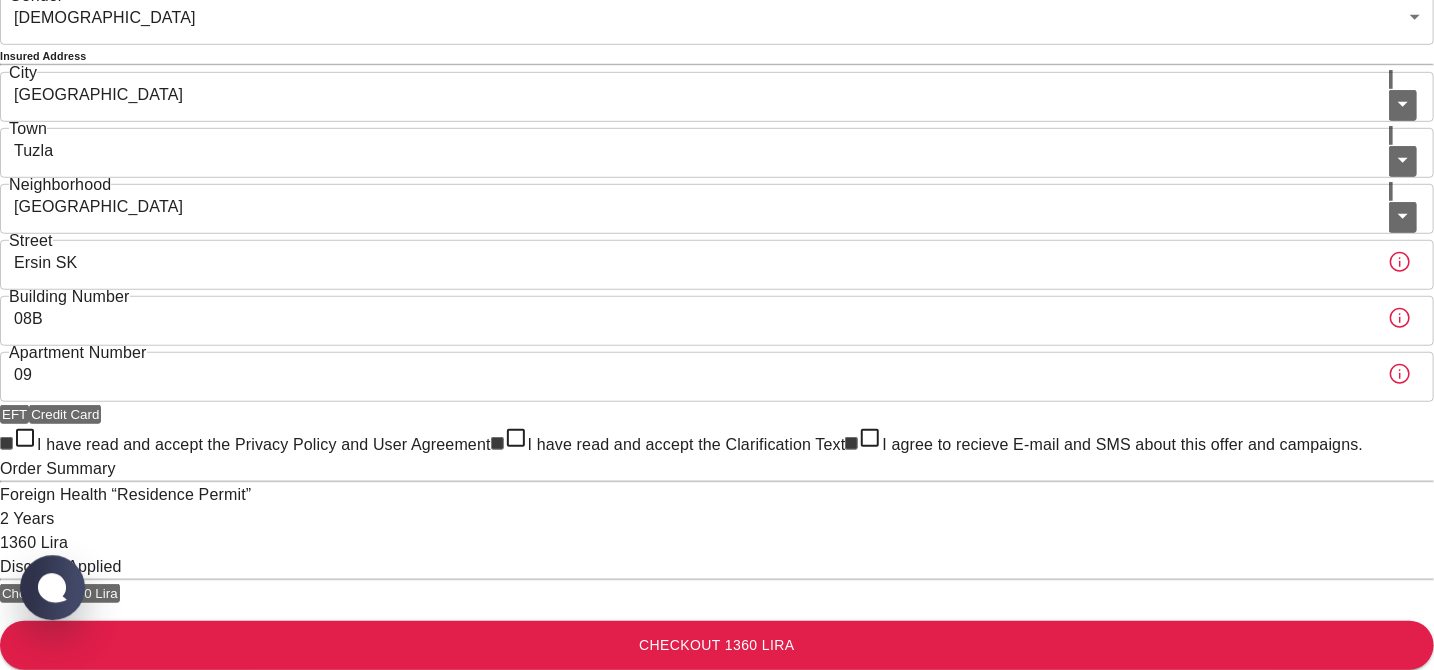 scroll, scrollTop: 844, scrollLeft: 0, axis: vertical 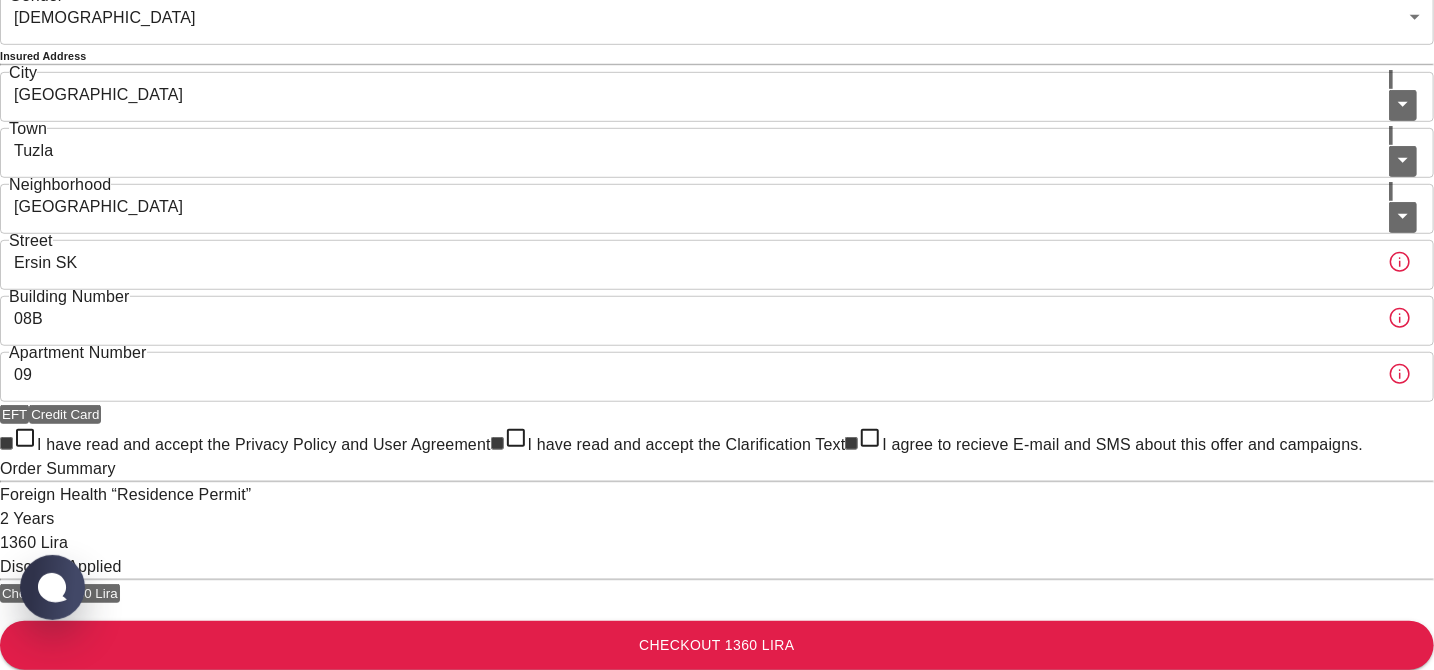 click on "Credit Card" at bounding box center (65, 414) 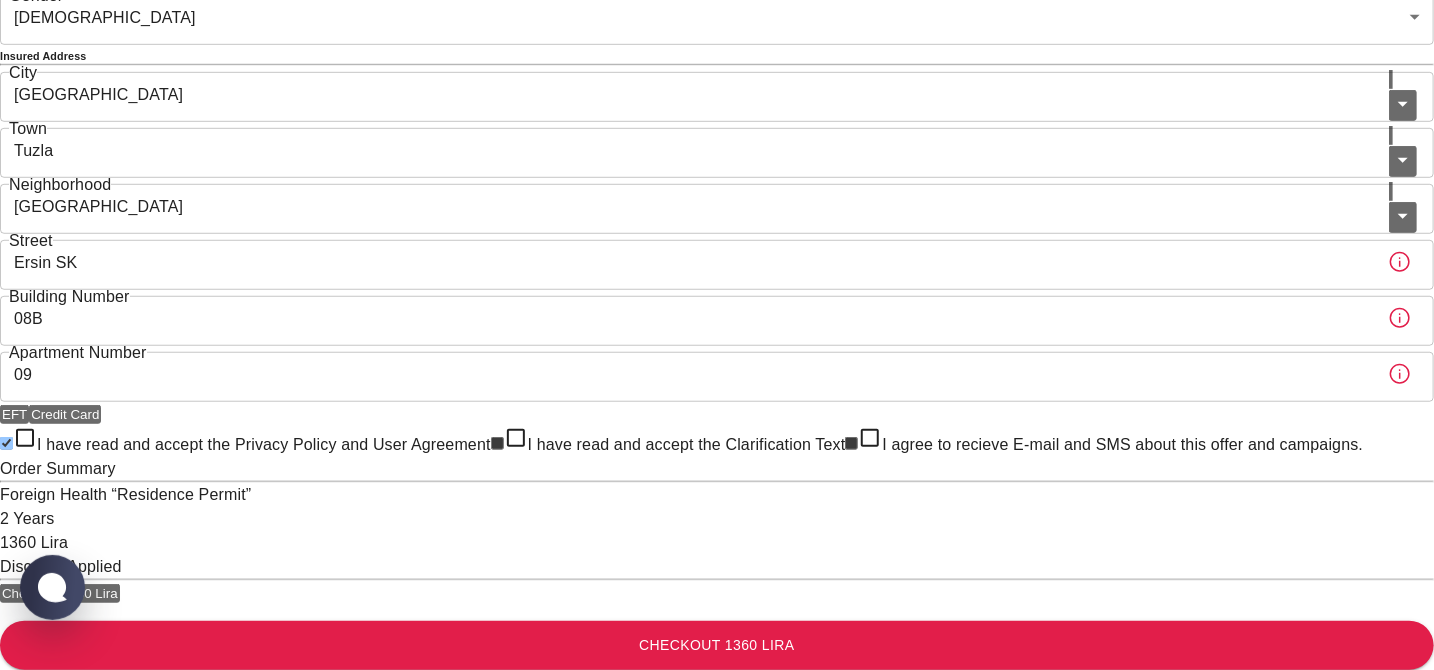checkbox on "true" 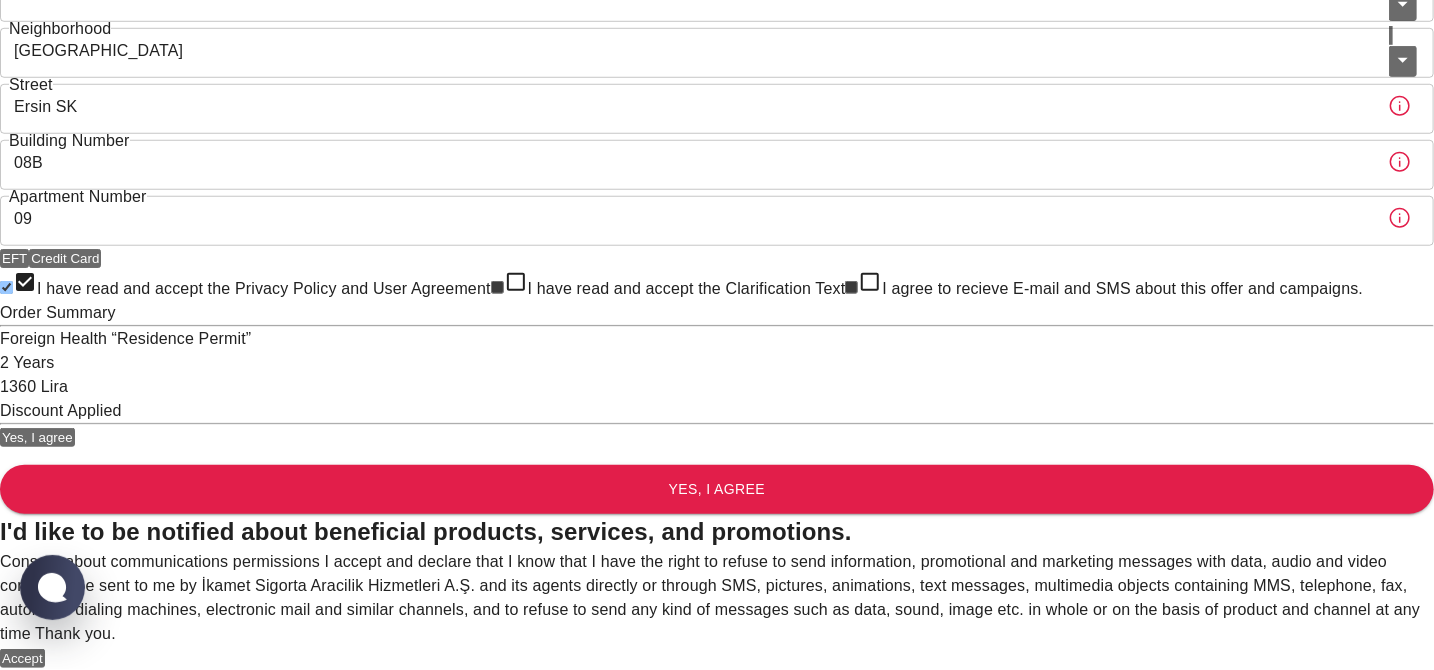 click on "Accept" at bounding box center (22, 658) 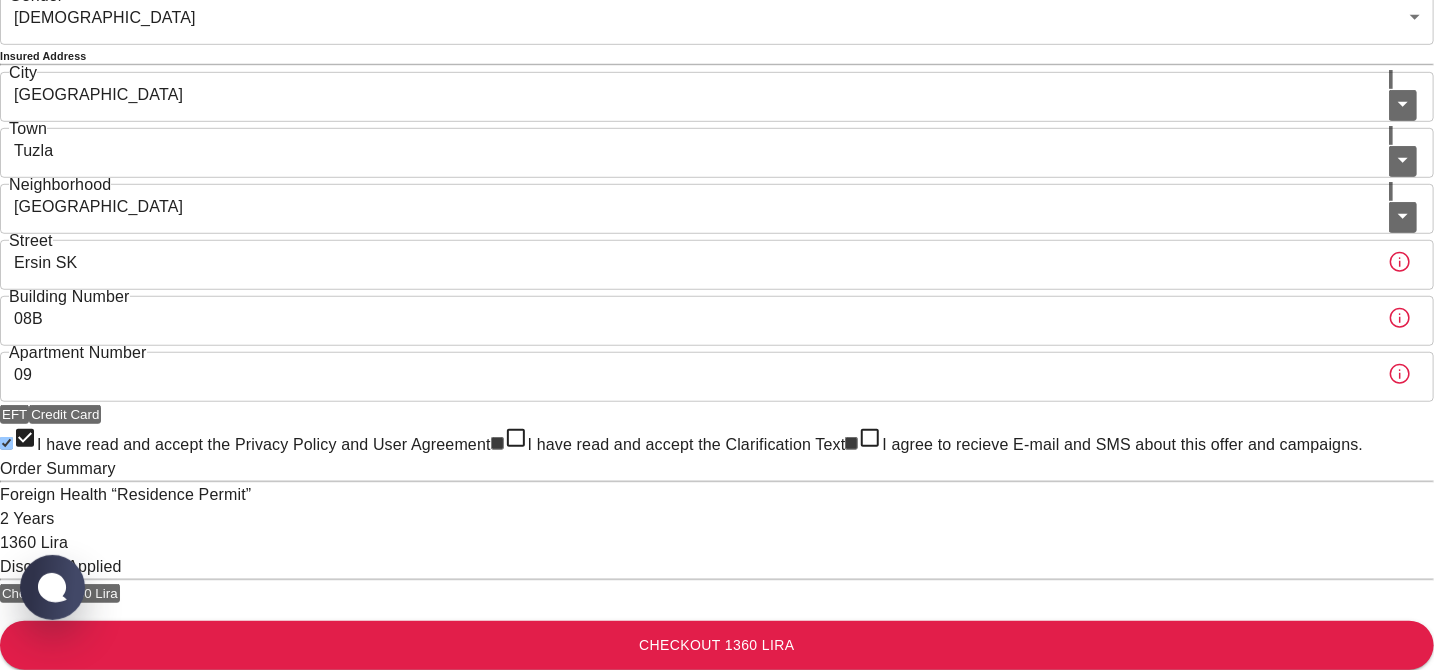 click on "I have read and accept the  Clarification Text" at bounding box center (497, 443) 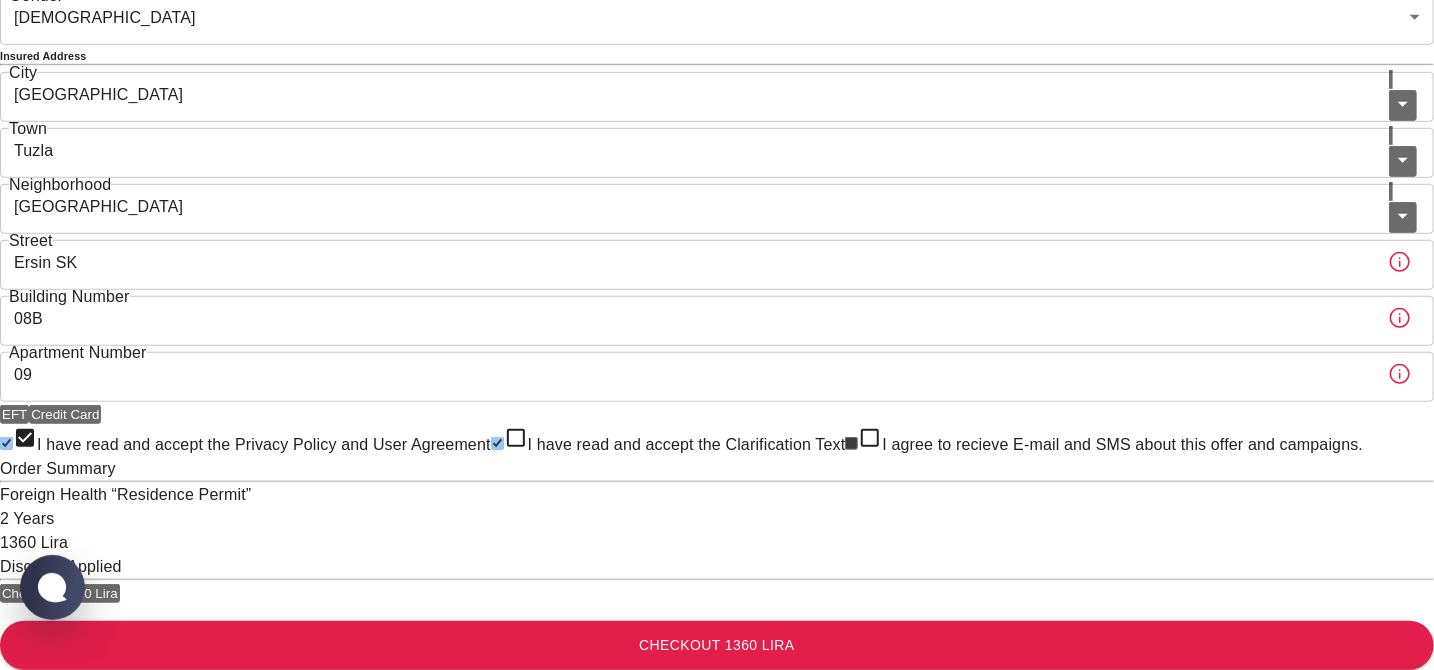 checkbox on "true" 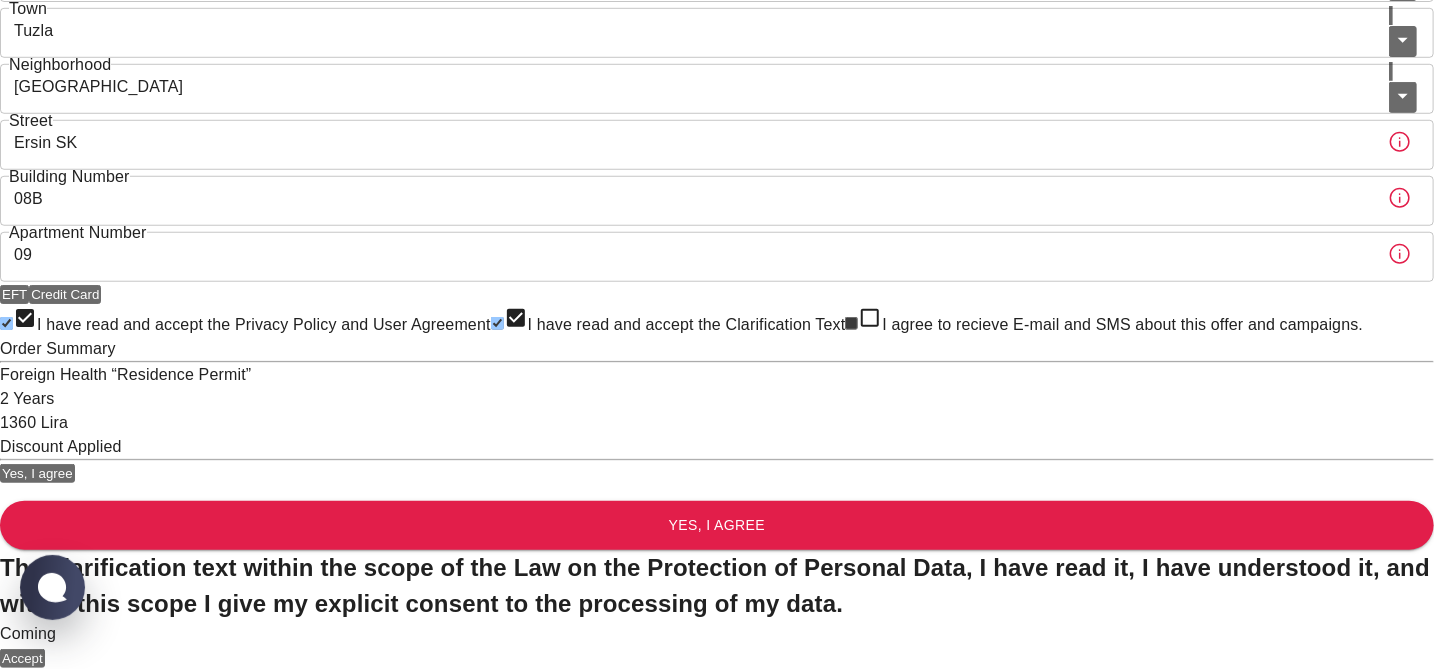click on "Accept" at bounding box center (22, 658) 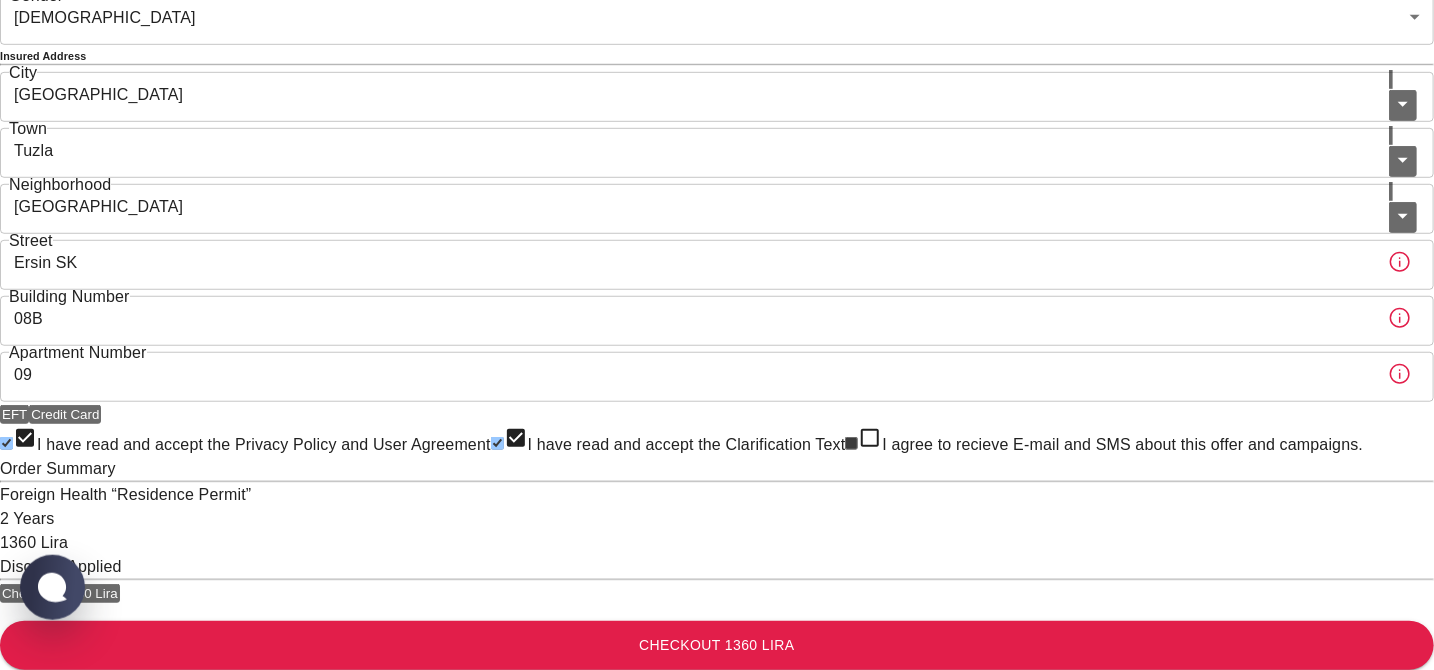 scroll, scrollTop: 878, scrollLeft: 0, axis: vertical 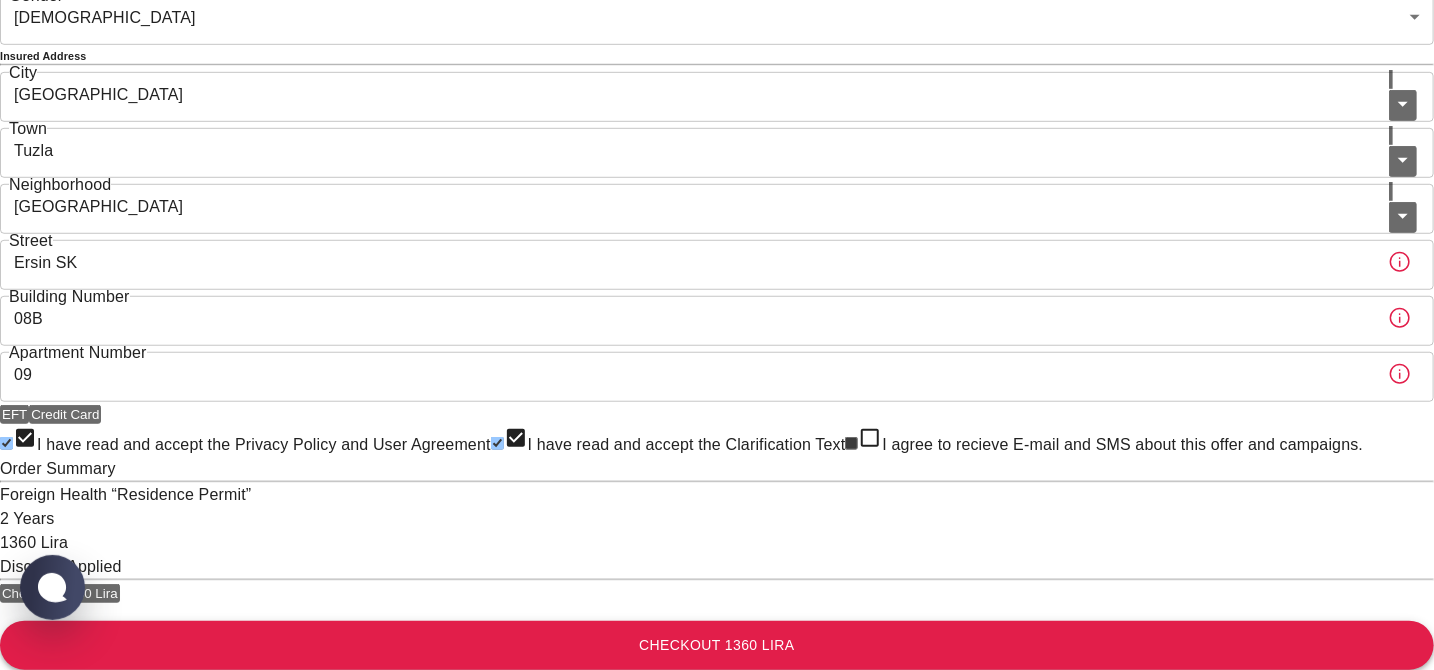 click on "Checkout 1360 Lira" at bounding box center (717, 645) 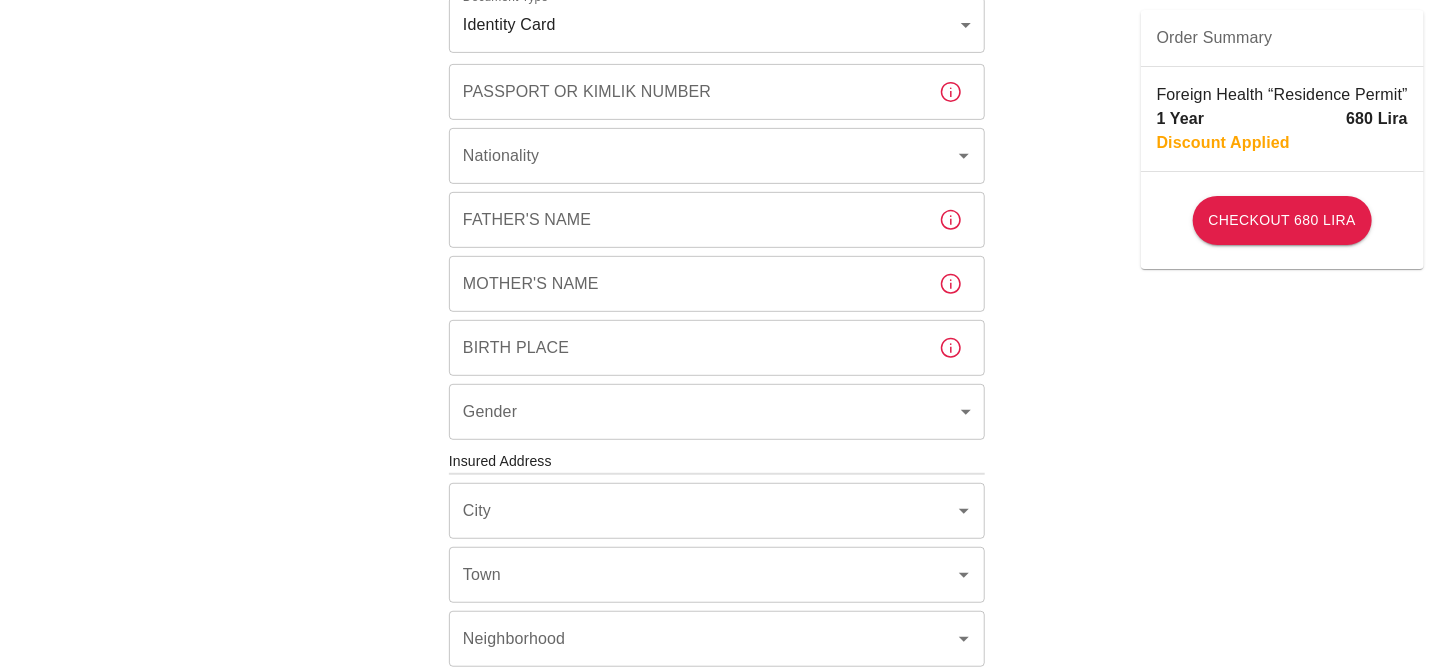 scroll, scrollTop: 105, scrollLeft: 0, axis: vertical 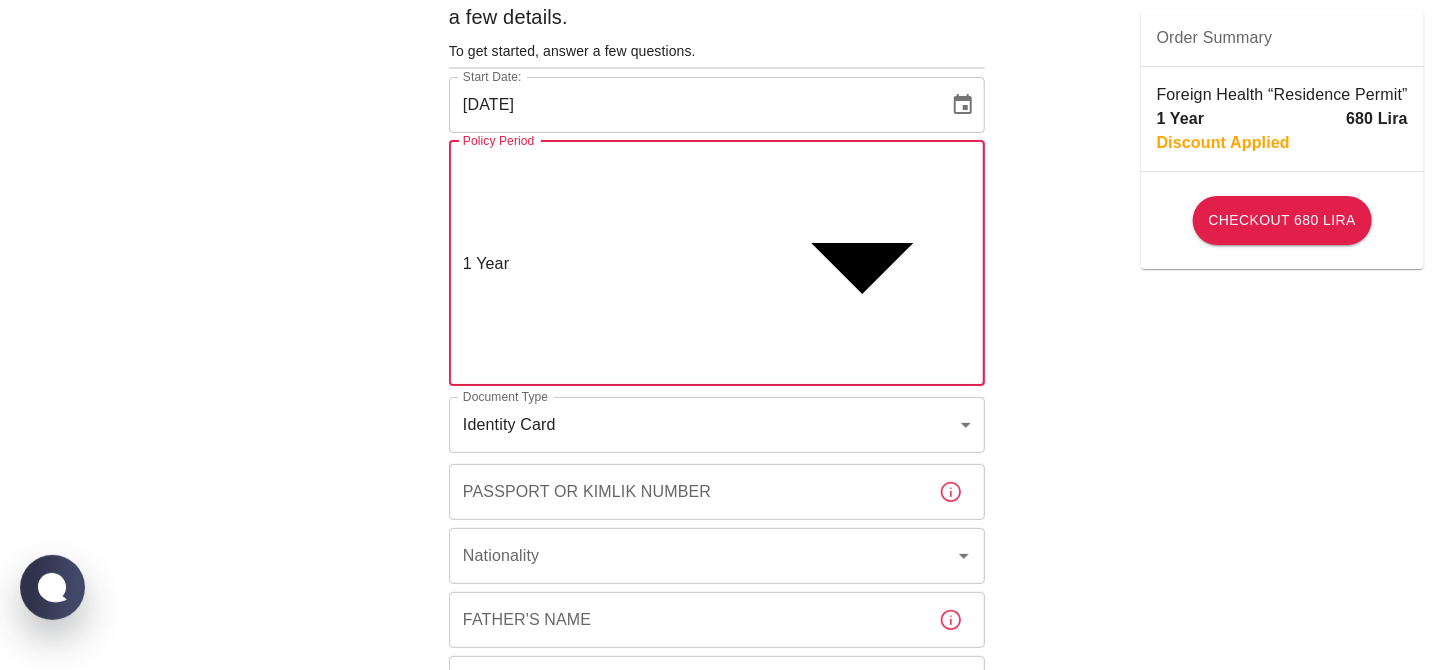 click on "To apply for the foreign health insurance, let’s double-check a few details. To get started, answer a few questions. Start Date: [DATE] Start Date: Policy Period 1 Year b7343ef8-d55e-4554-96a8-76e30347e985 Policy Period Document Type Identity Card id Document Type Passport or Kimlik Number Passport or Kimlik Number Nationality Nationality Father's Name Father's Name Mother's Name Mother's Name Birth Place Birth Place Gender ​ Gender Insured Address [GEOGRAPHIC_DATA] Neighborhood Neighborhood [GEOGRAPHIC_DATA] Number Building Number Apartment Number Apartment Number EFT Credit Card I have read and accept the  Privacy Policy and User Agreement I have read and accept the  Clarification Text I agree to recieve E-mail and SMS about this offer and campaigns. Order Summary Foreign Health “Residence Permit” 1 Year 680 Lira Discount Applied Checkout 680 Lira Checkout 680 Lira
WhatsApp Chat with us 1 Year 2 Years" at bounding box center (717, 788) 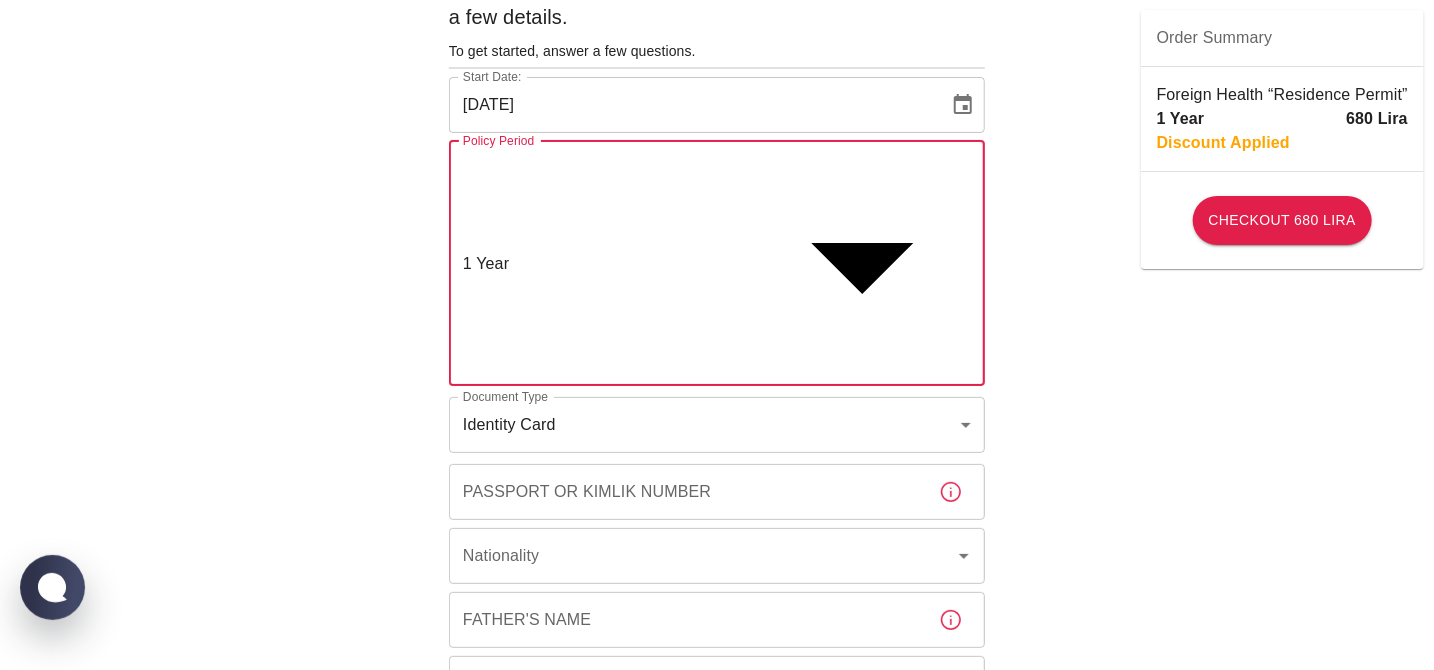click on "2 Years" at bounding box center (717, 1670) 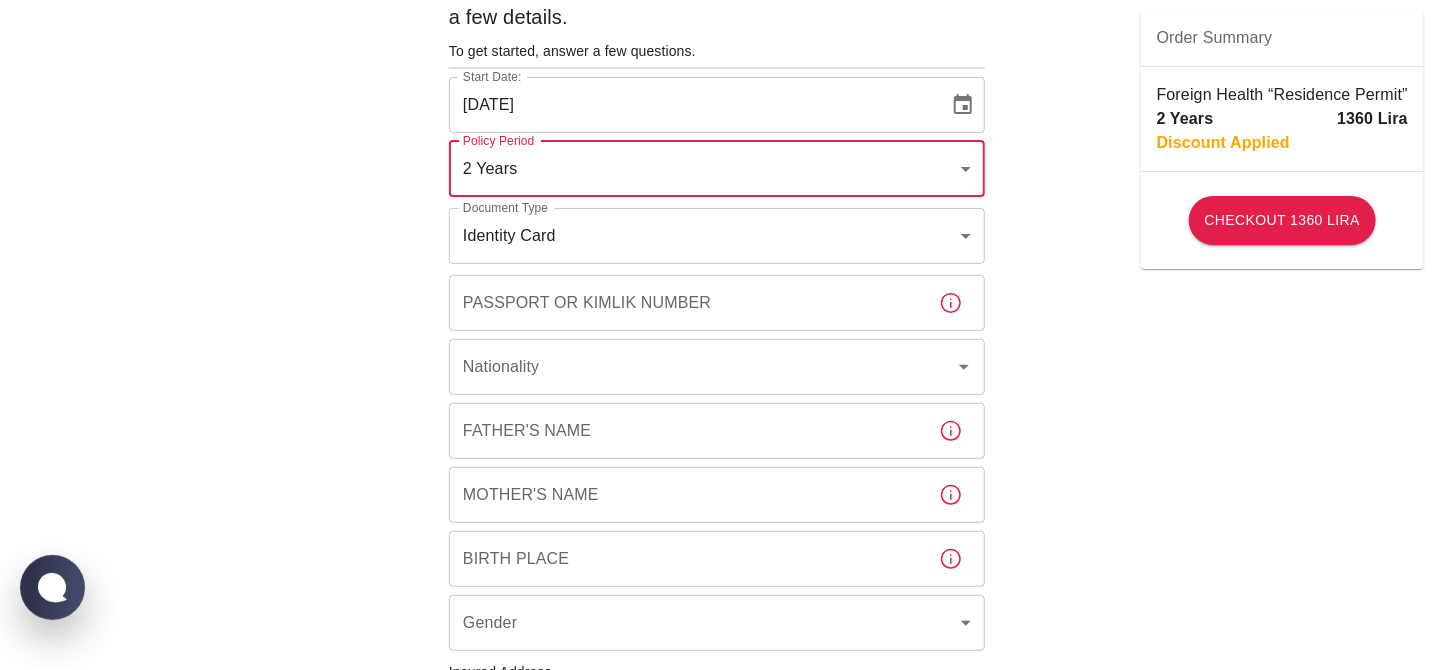 click on "To apply for the foreign health insurance, let’s double-check a few details. To get started, answer a few questions. Start Date: 22/07/2025 Start Date: Policy Period 2 Years 572c7356-bd2e-44a0-a5fb-f98fe7448427 Policy Period Document Type Identity Card id Document Type Passport or Kimlik Number Passport or Kimlik Number Nationality Nationality Father's Name Father's Name Mother's Name Mother's Name Birth Place Birth Place Gender ​ Gender Insured Address City City Town Town Neighborhood Neighborhood Street Street Building Number Building Number Apartment Number Apartment Number EFT Credit Card I have read and accept the  Privacy Policy and User Agreement I have read and accept the  Clarification Text I agree to recieve E-mail and SMS about this offer and campaigns. Order Summary Foreign Health “Residence Permit” 2 Years 1360 Lira Discount Applied Checkout 1360 Lira Checkout 1360 Lira
WhatsApp Chat with us" at bounding box center (717, 670) 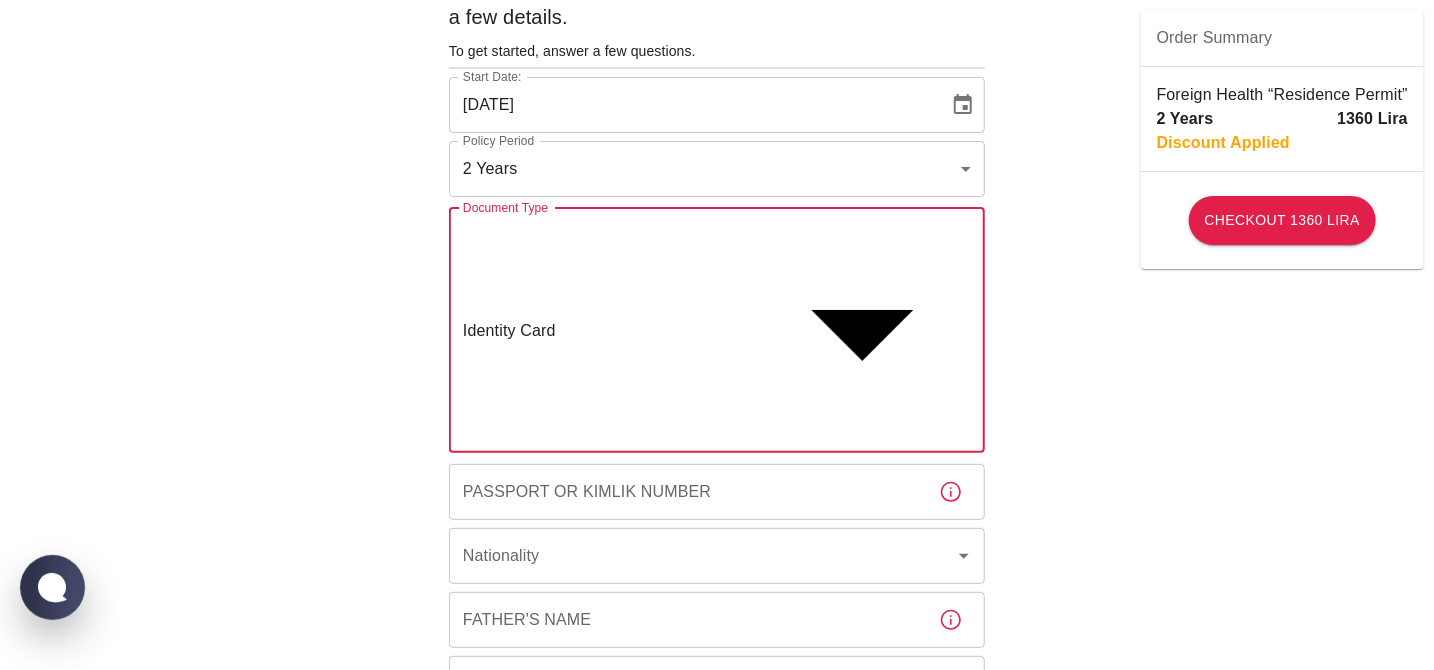 click on "Passport" at bounding box center [717, 1646] 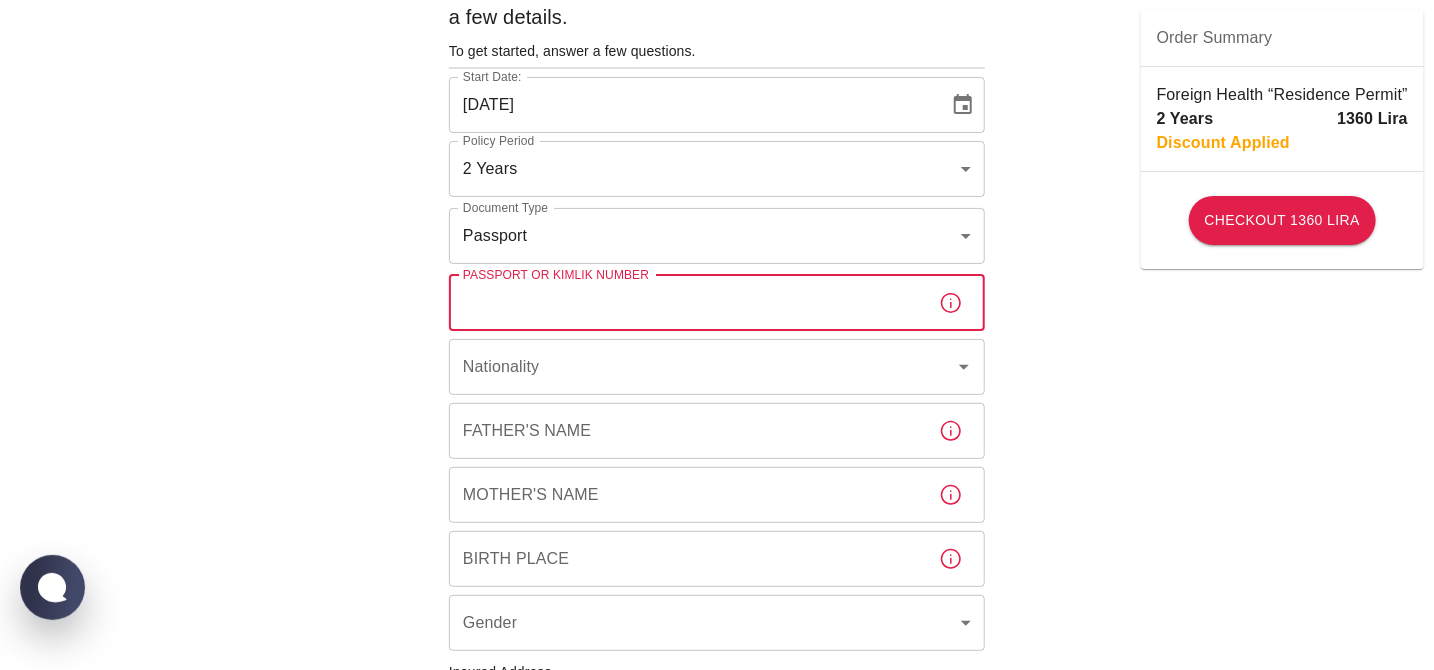 click on "Passport or Kimlik Number" at bounding box center (686, 303) 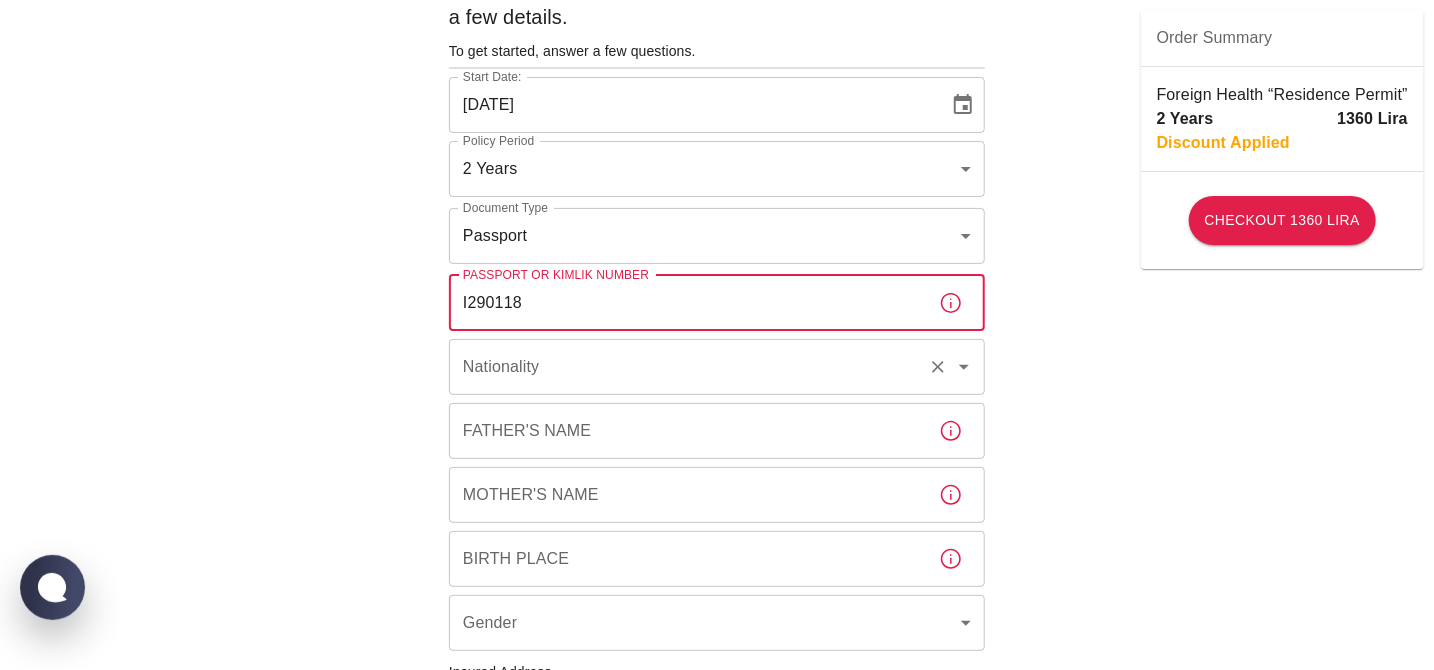 type on "I290118" 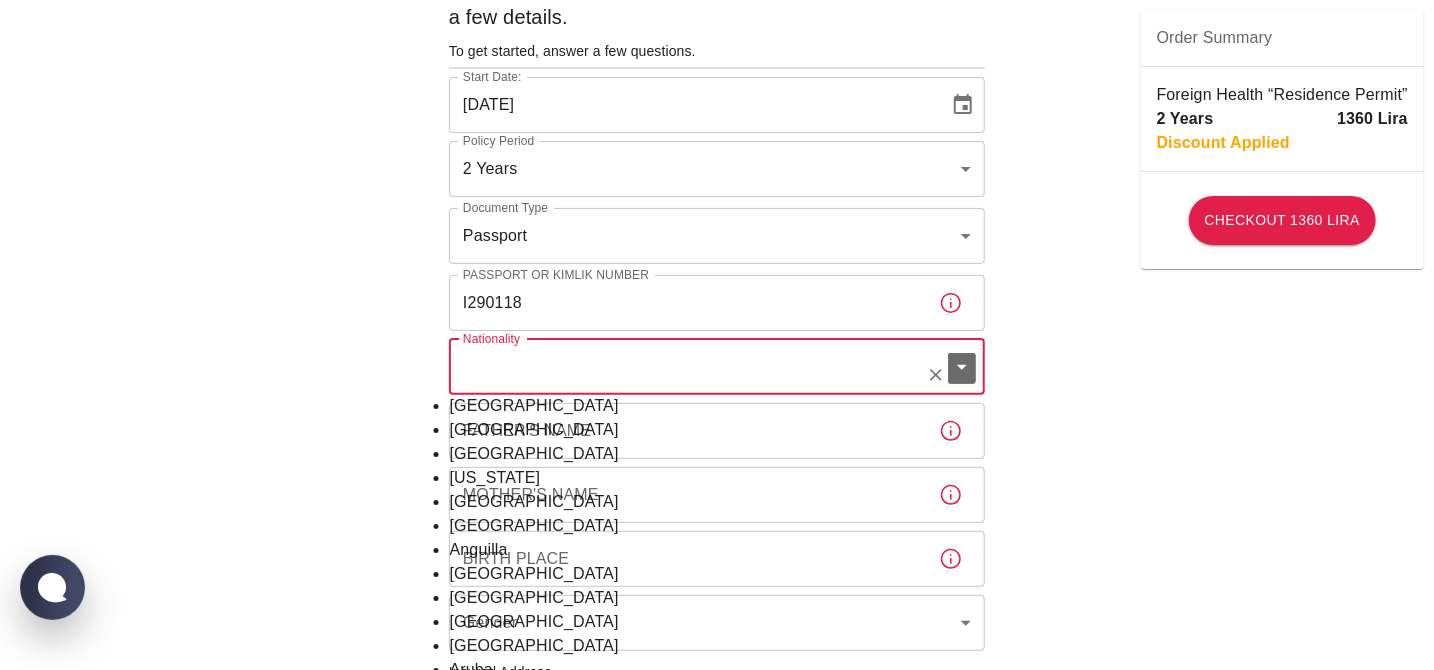 click on "Nationality" at bounding box center [689, 367] 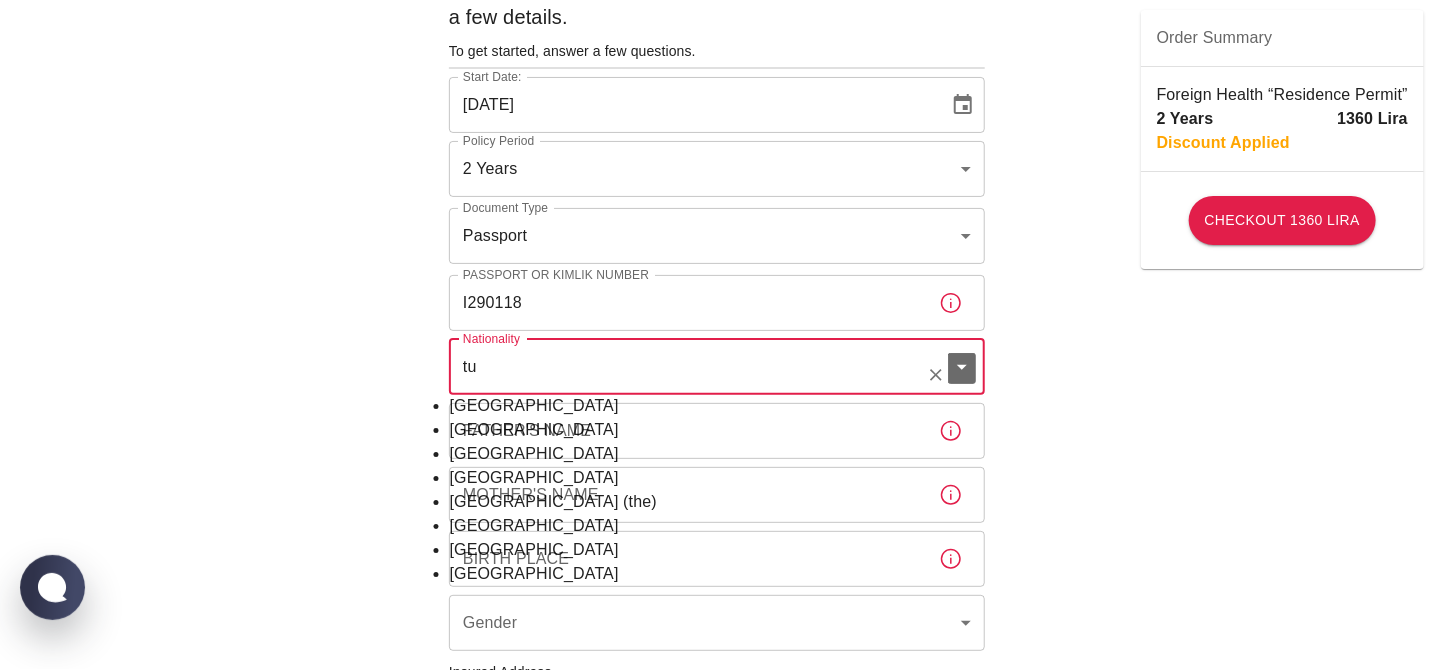 click on "Tunisia" at bounding box center (718, 430) 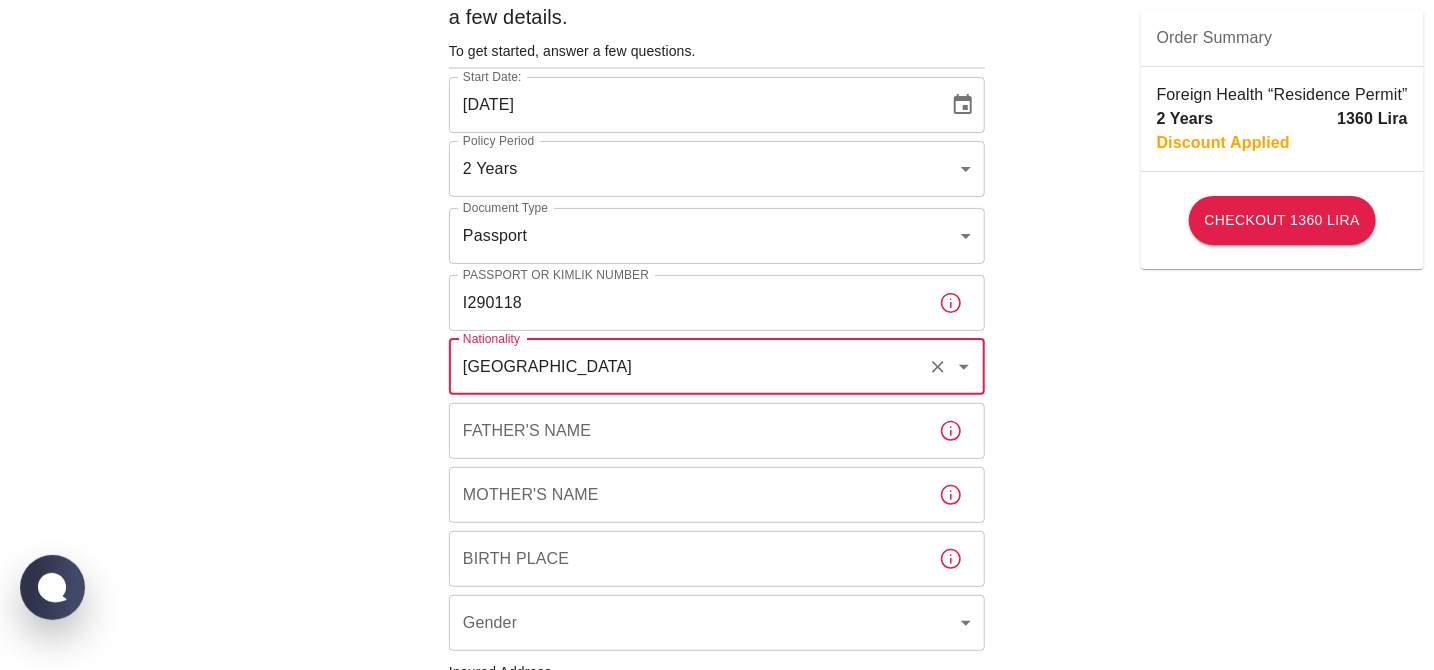 type on "Tunisia" 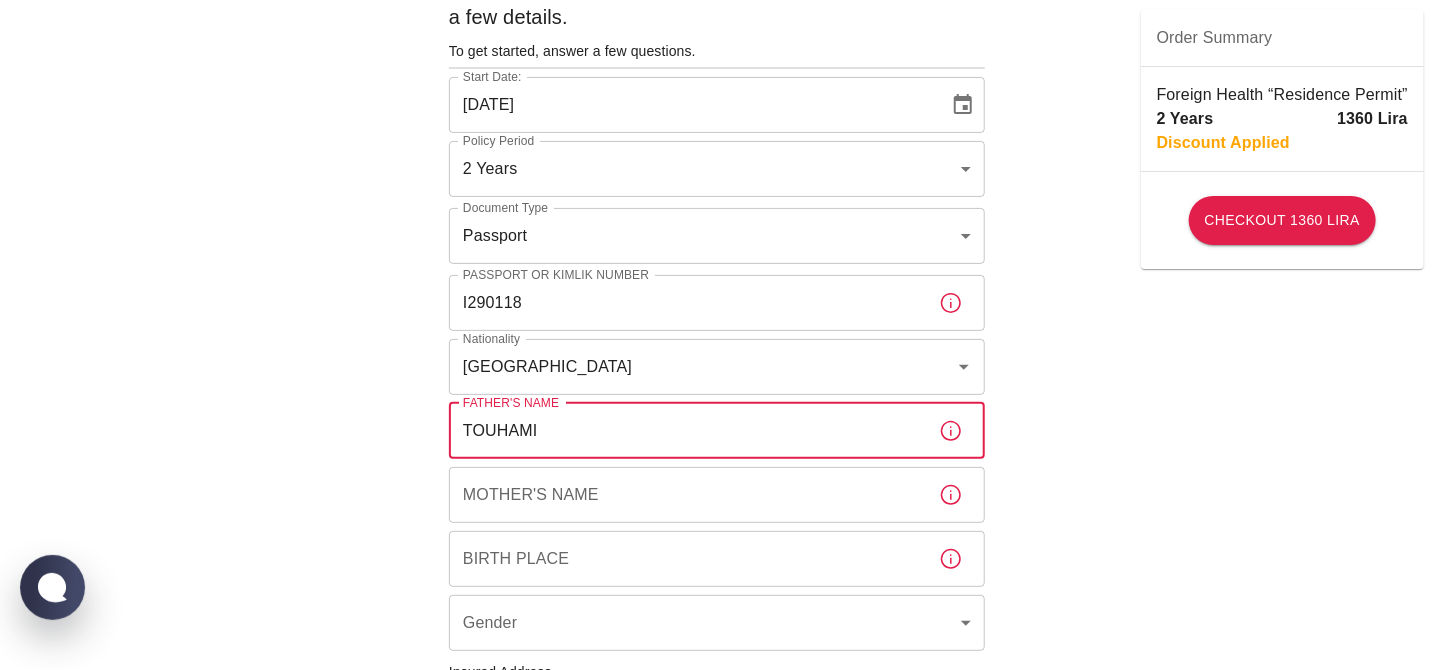 type on "TOUHAMI" 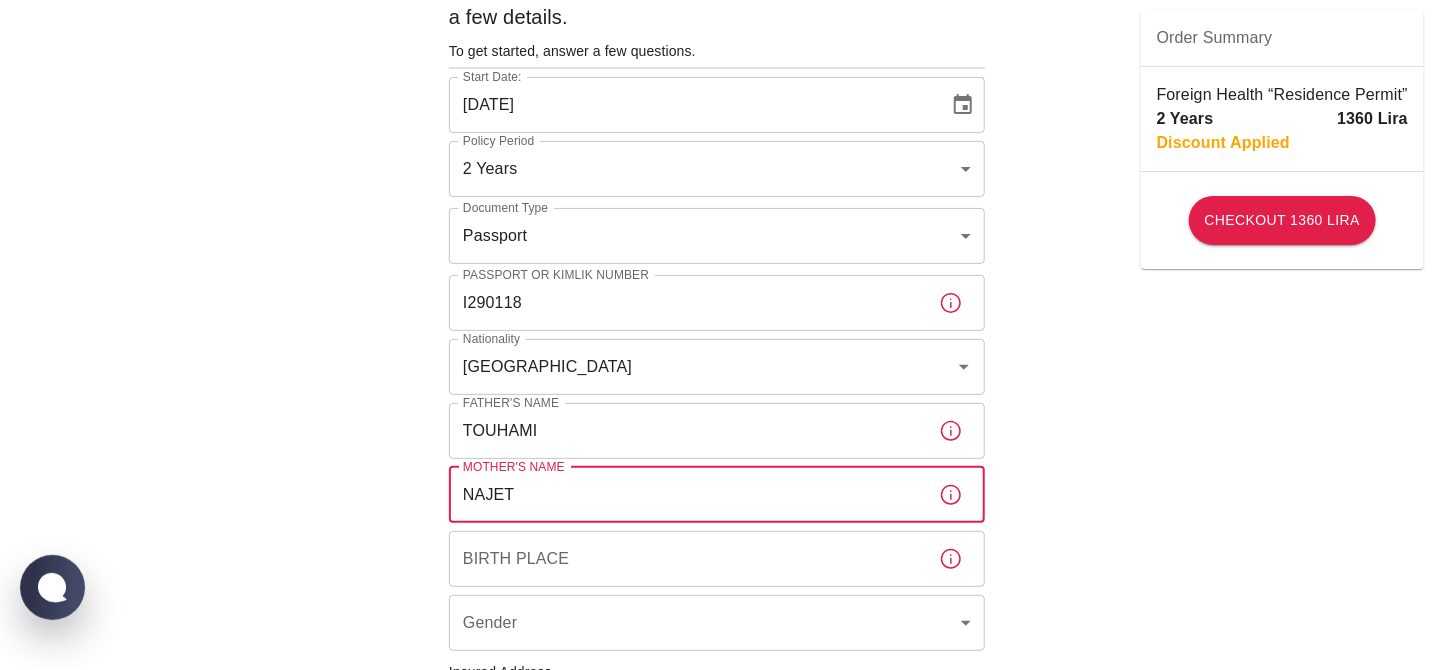 type on "NAJET" 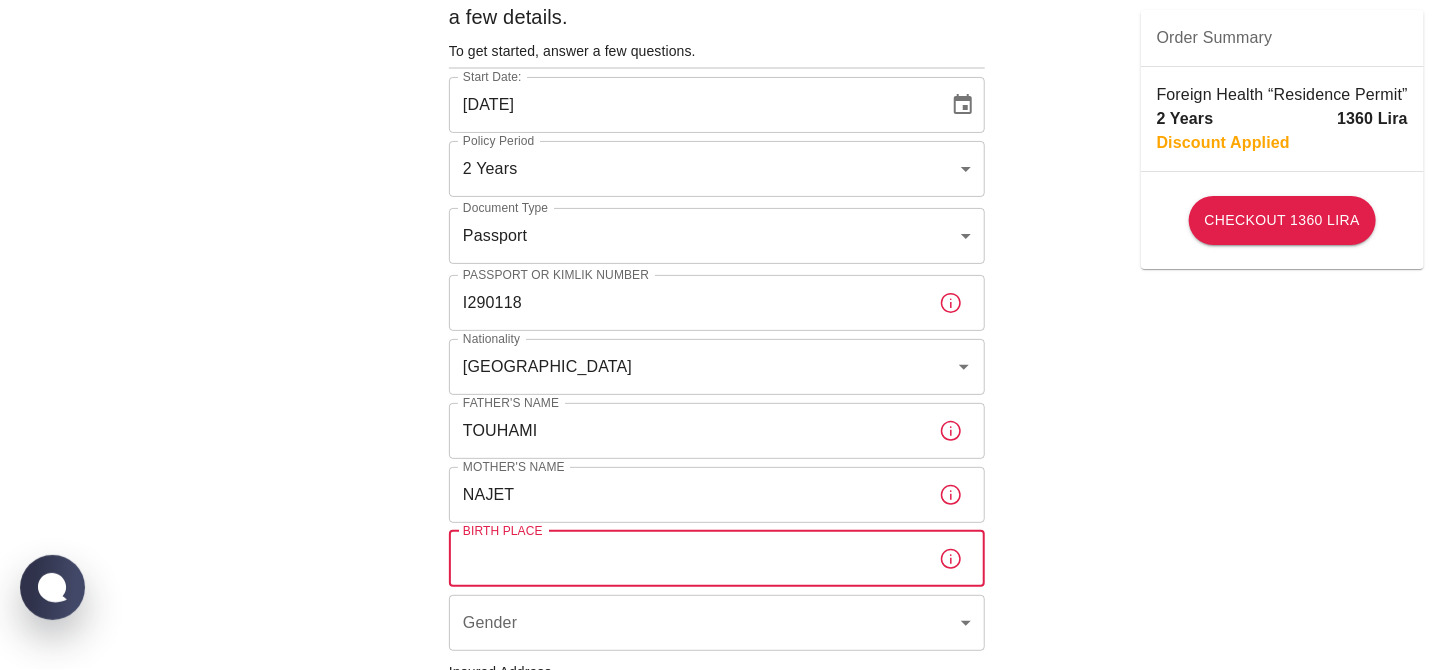 click on "Birth Place" at bounding box center [686, 559] 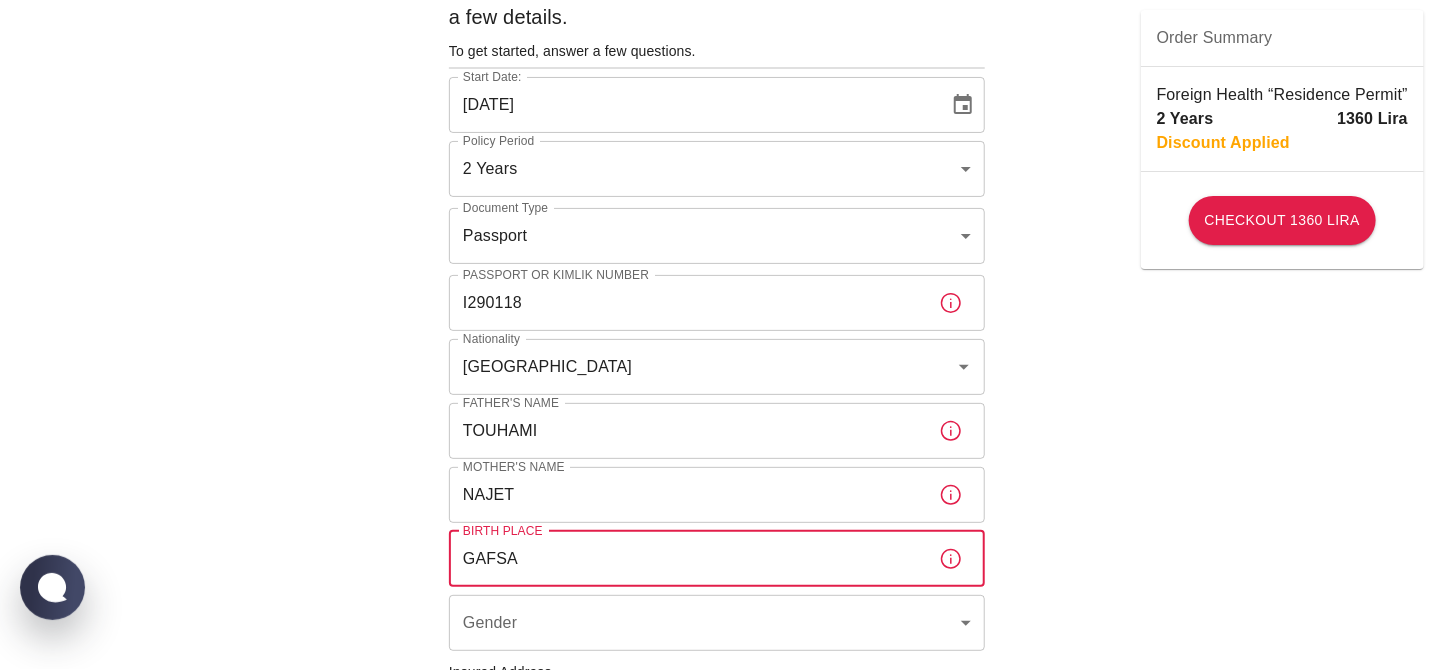 type on "GAFSA" 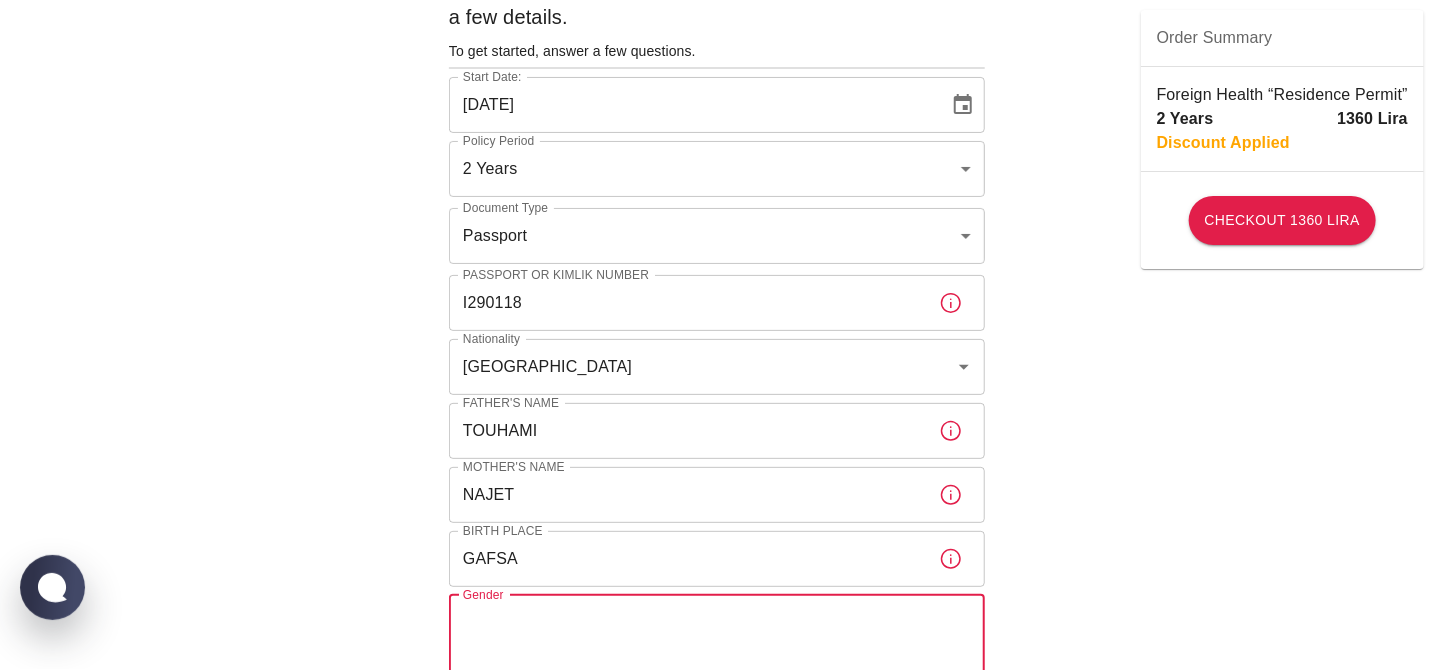 click on "Female" at bounding box center [717, 1670] 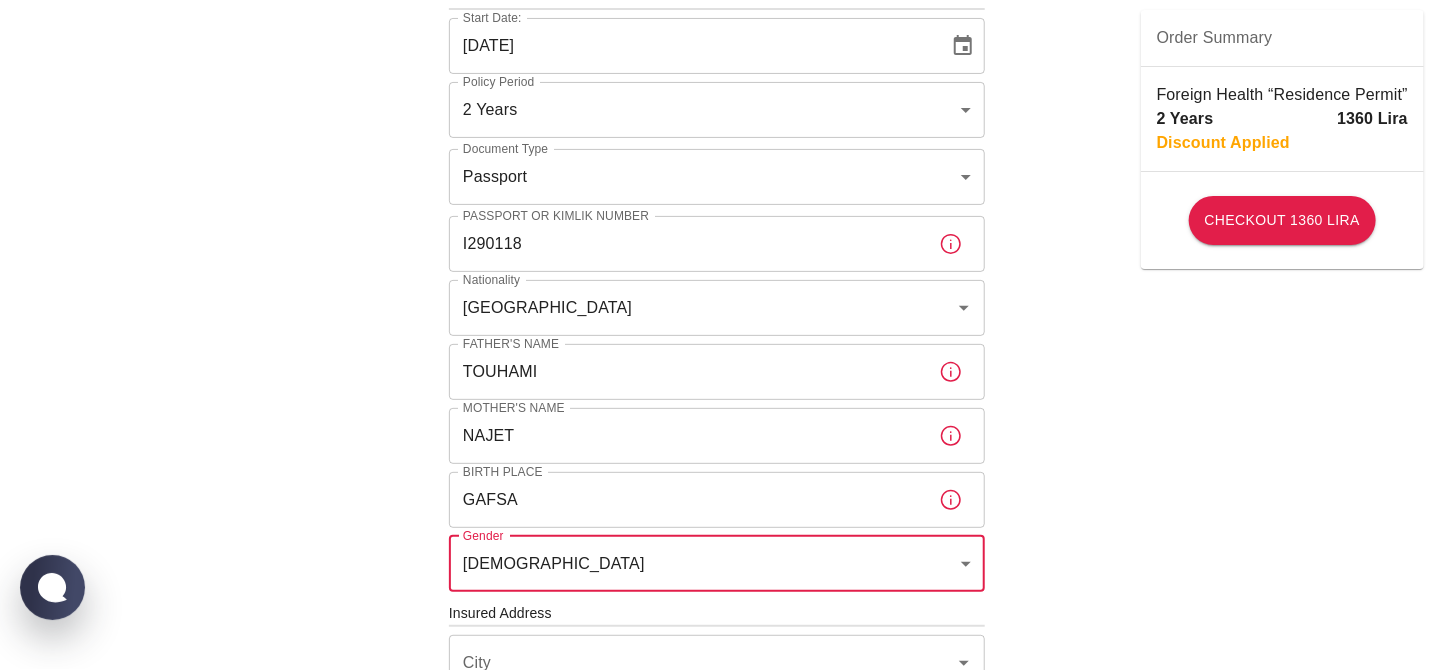 scroll, scrollTop: 316, scrollLeft: 0, axis: vertical 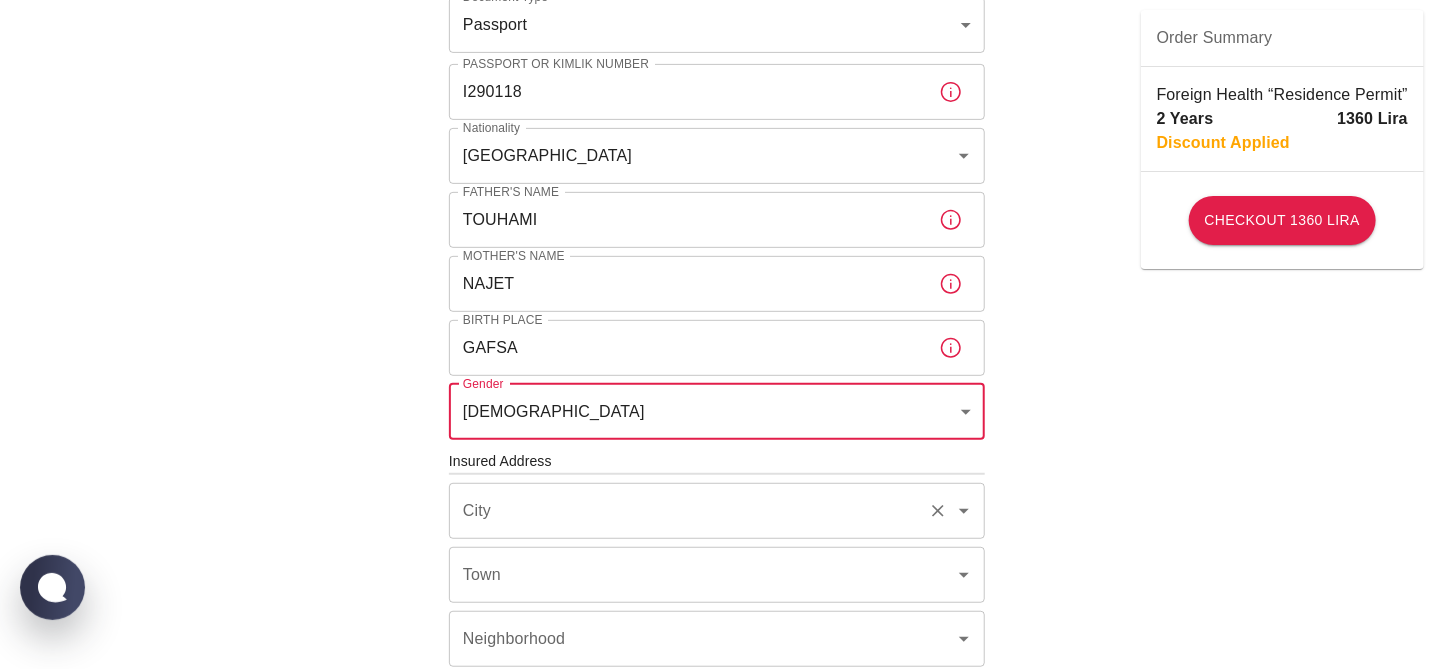 click on "City" at bounding box center (689, 511) 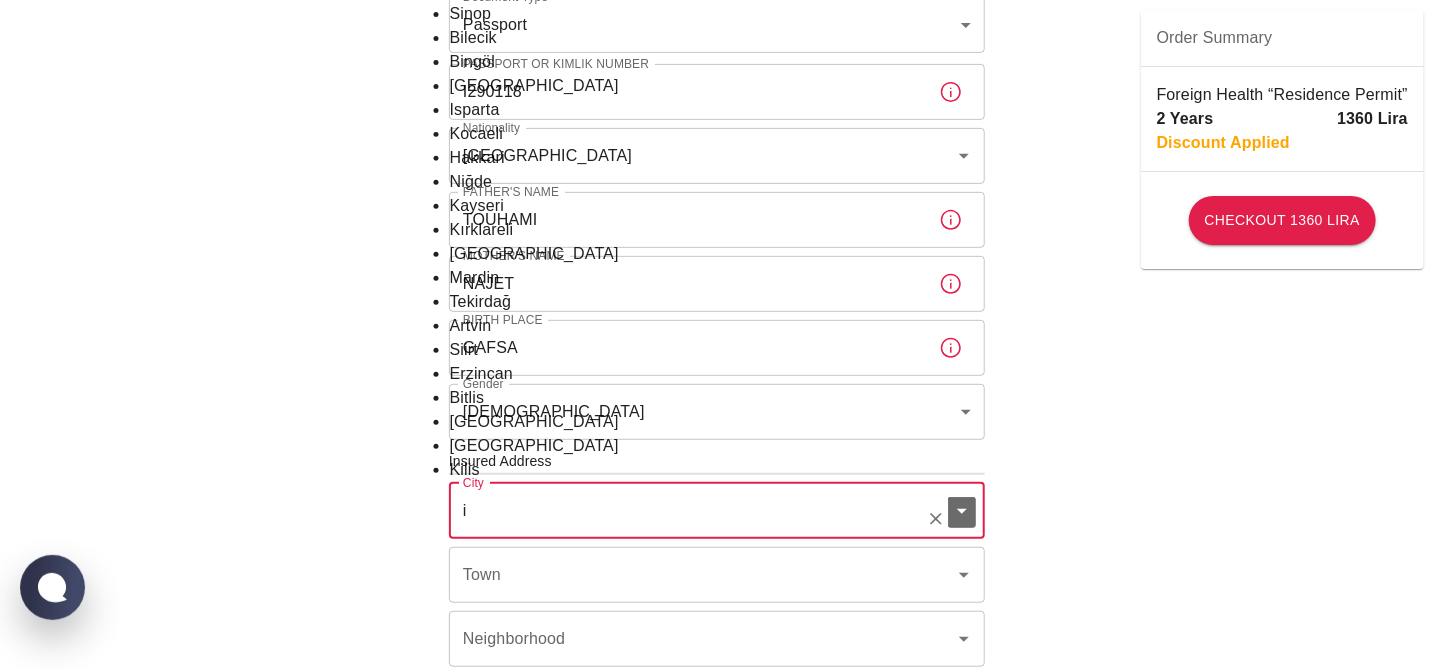 click on "İstanbul" at bounding box center [718, -250] 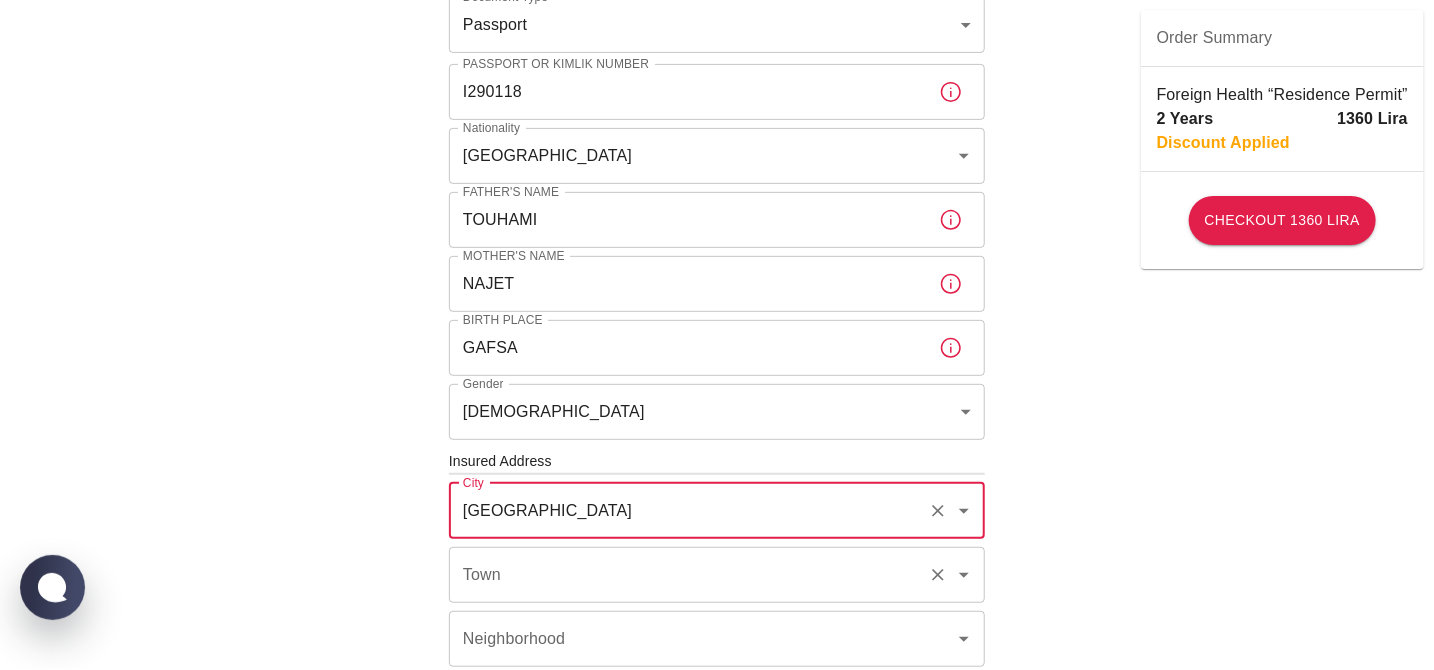type on "İstanbul" 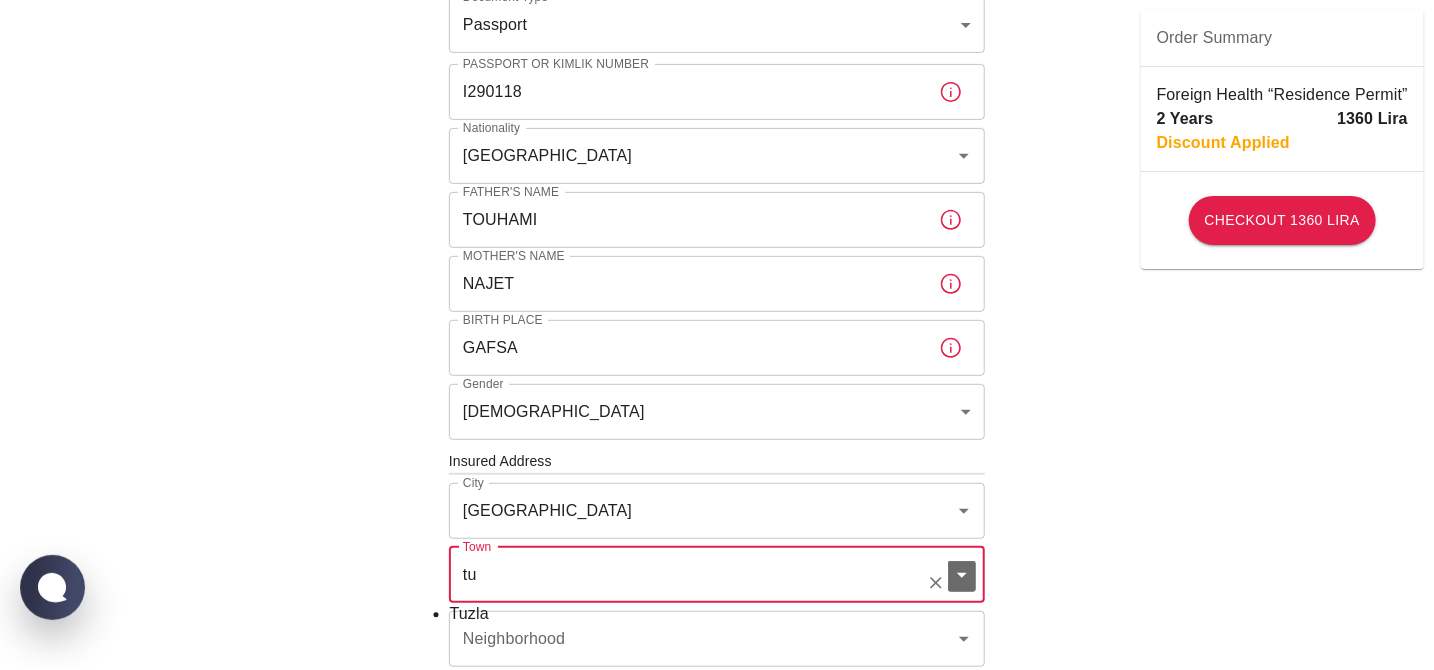 click on "Tuzla" at bounding box center (718, 614) 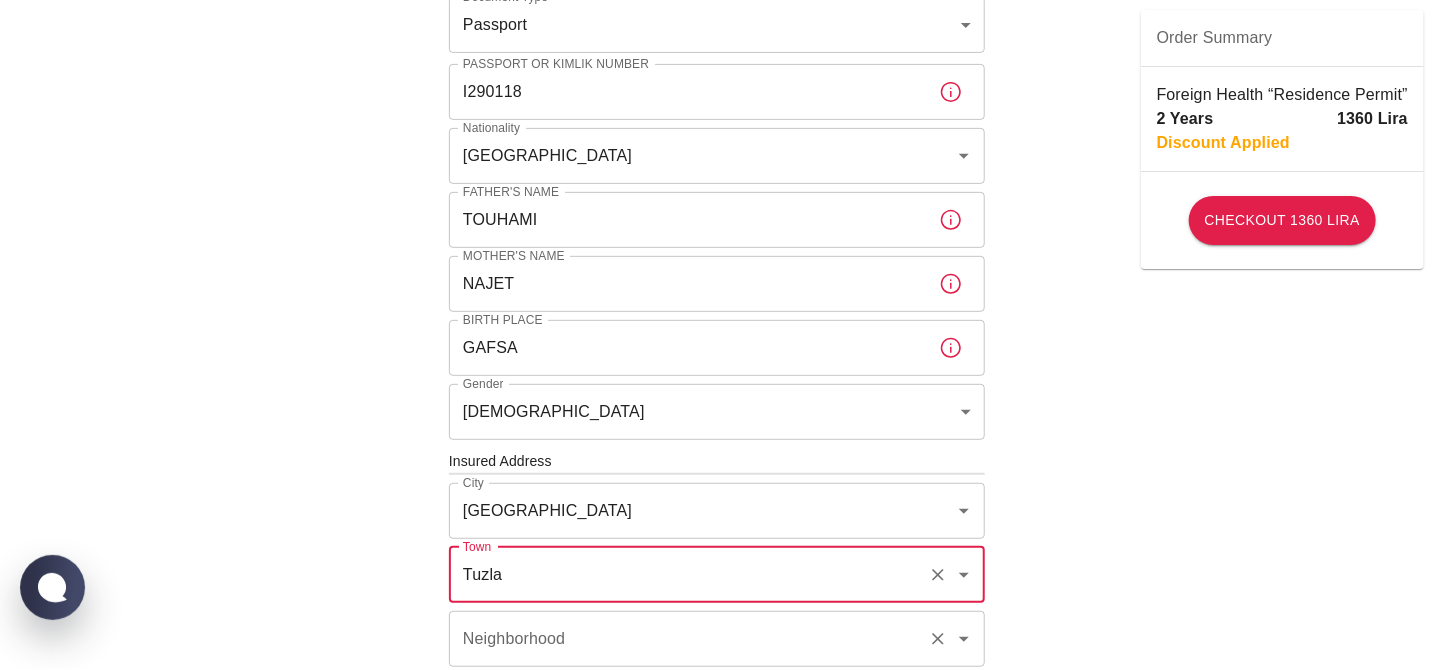 type on "Tuzla" 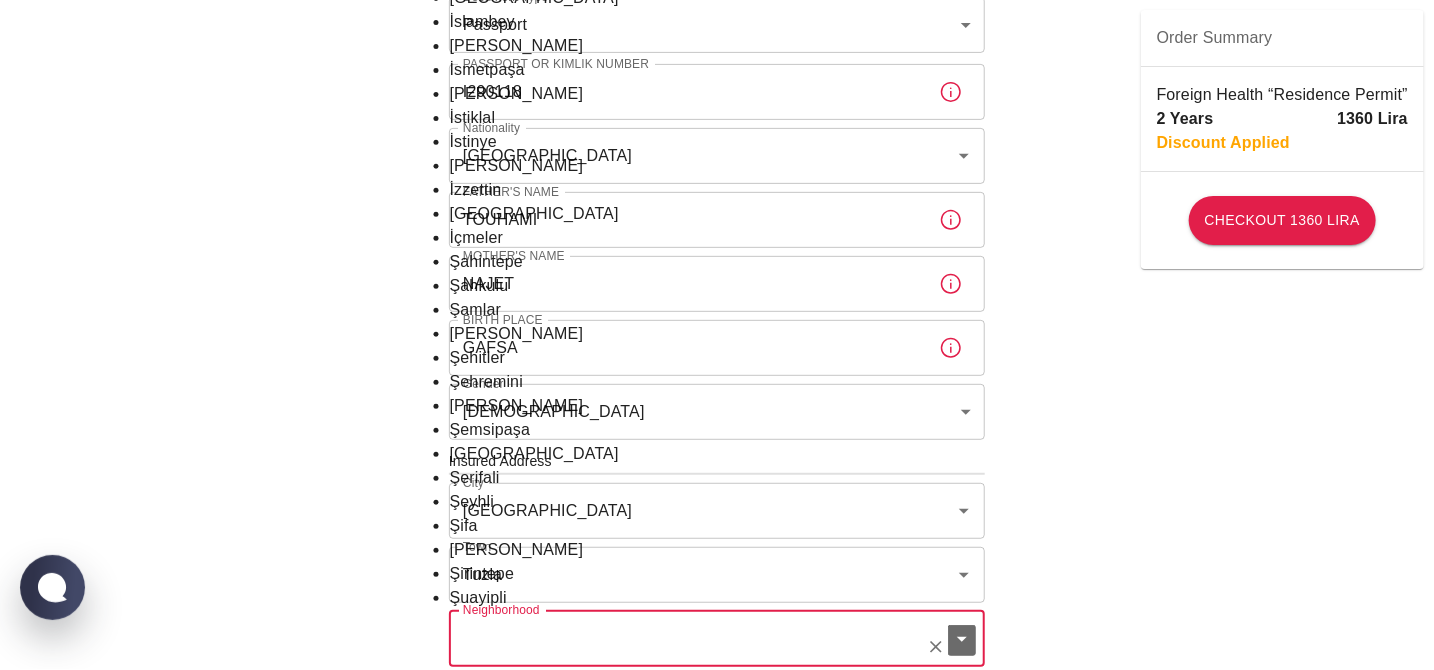 click on "Neighborhood" at bounding box center [689, 639] 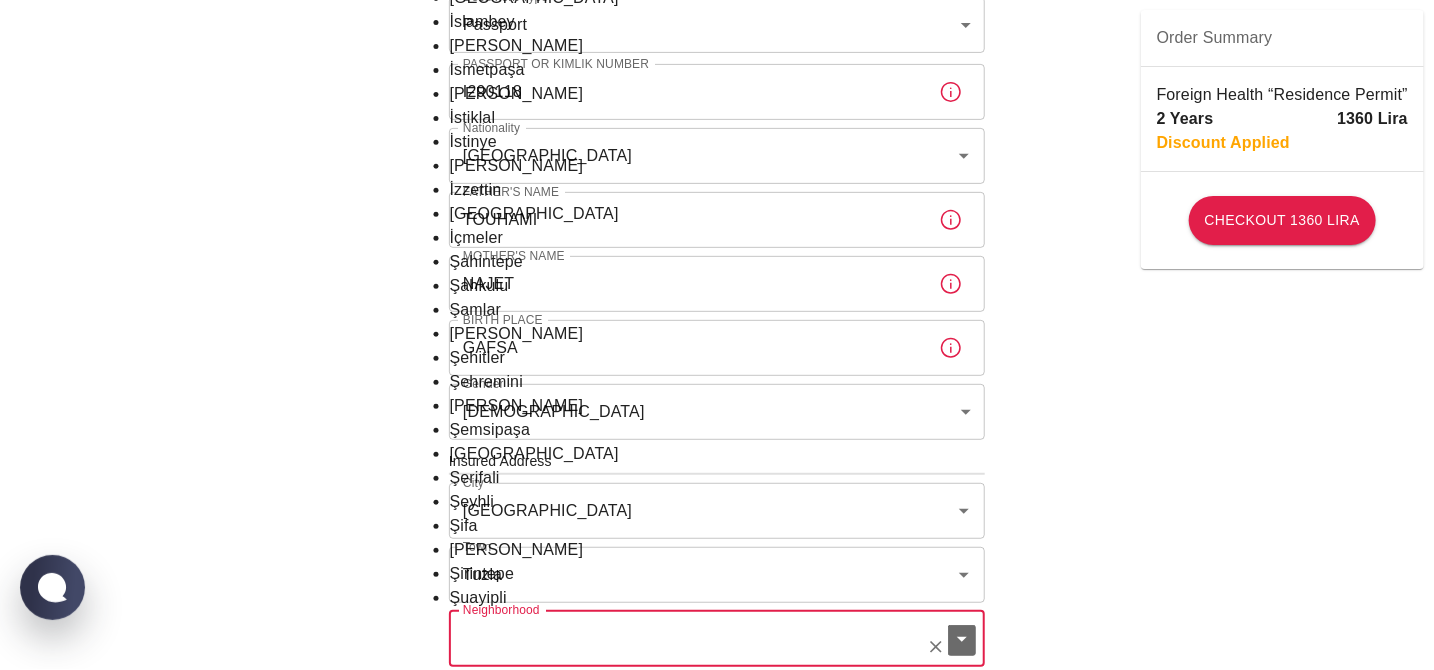 scroll, scrollTop: 2534, scrollLeft: 0, axis: vertical 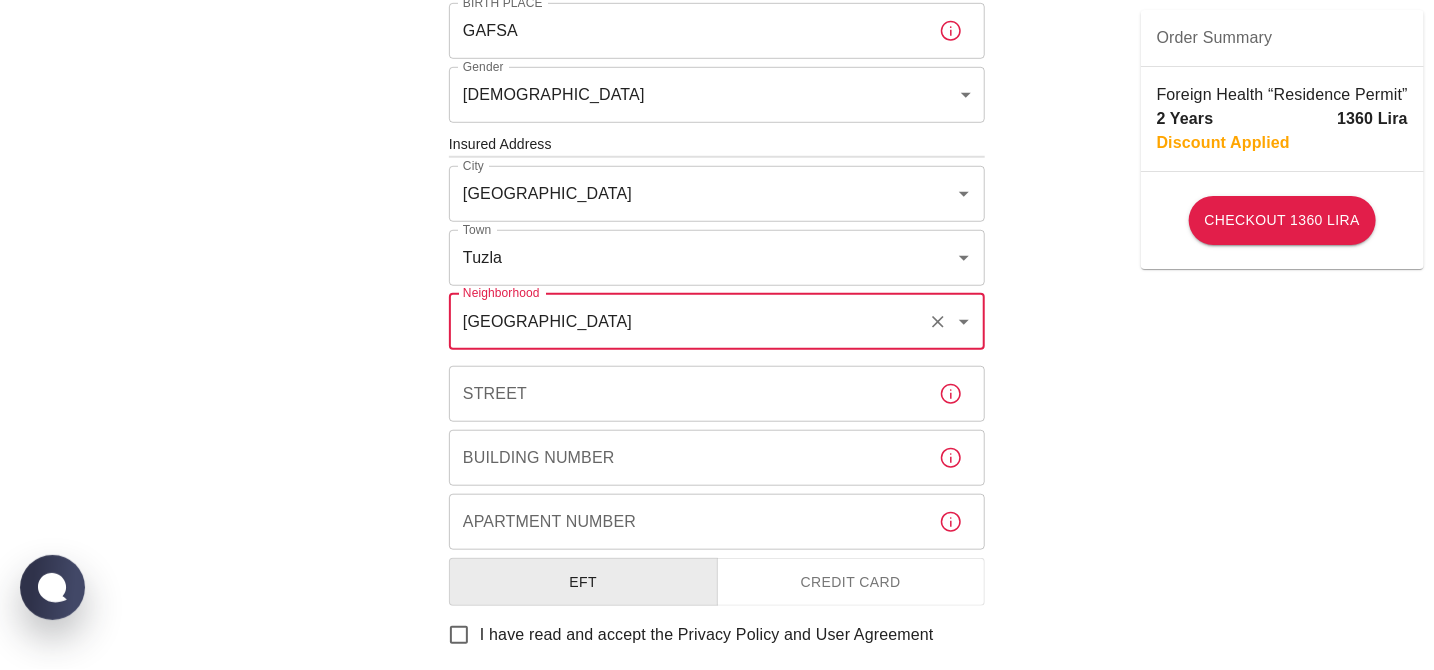 click on "Street" at bounding box center [686, 394] 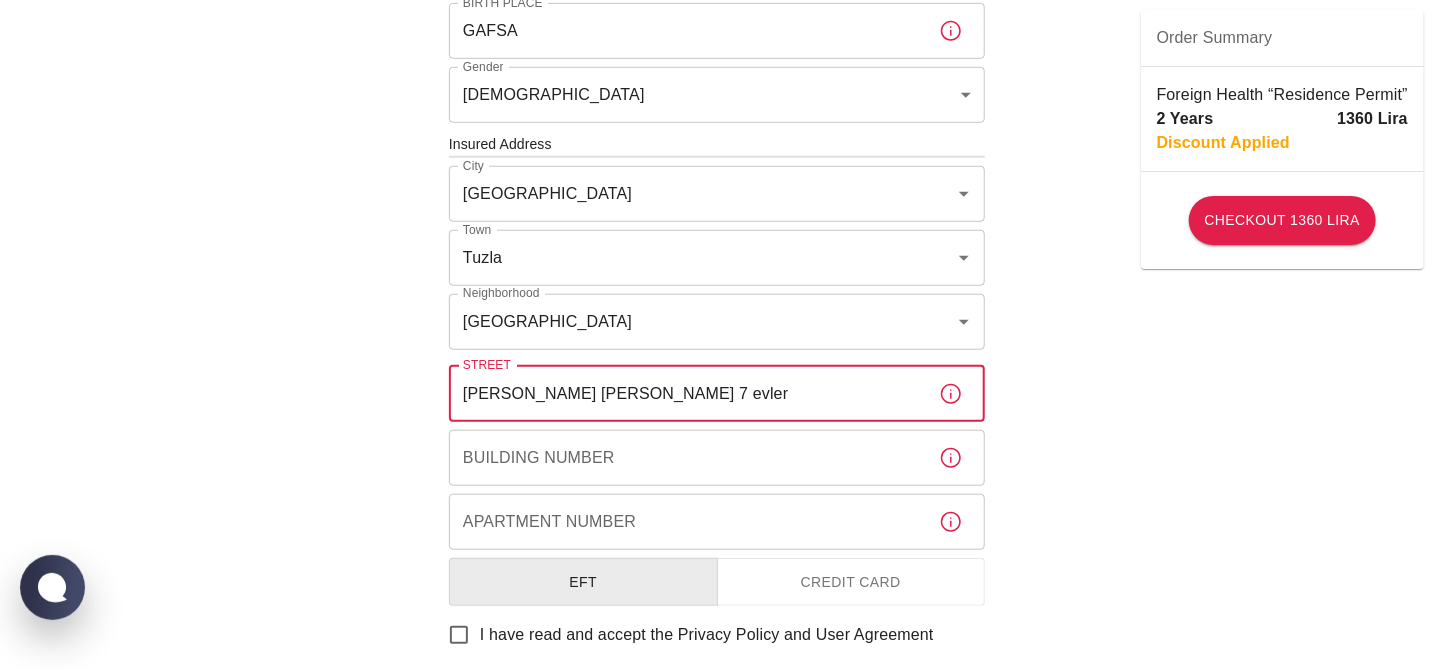 type on "Ersin Sk Sesa 7 evler" 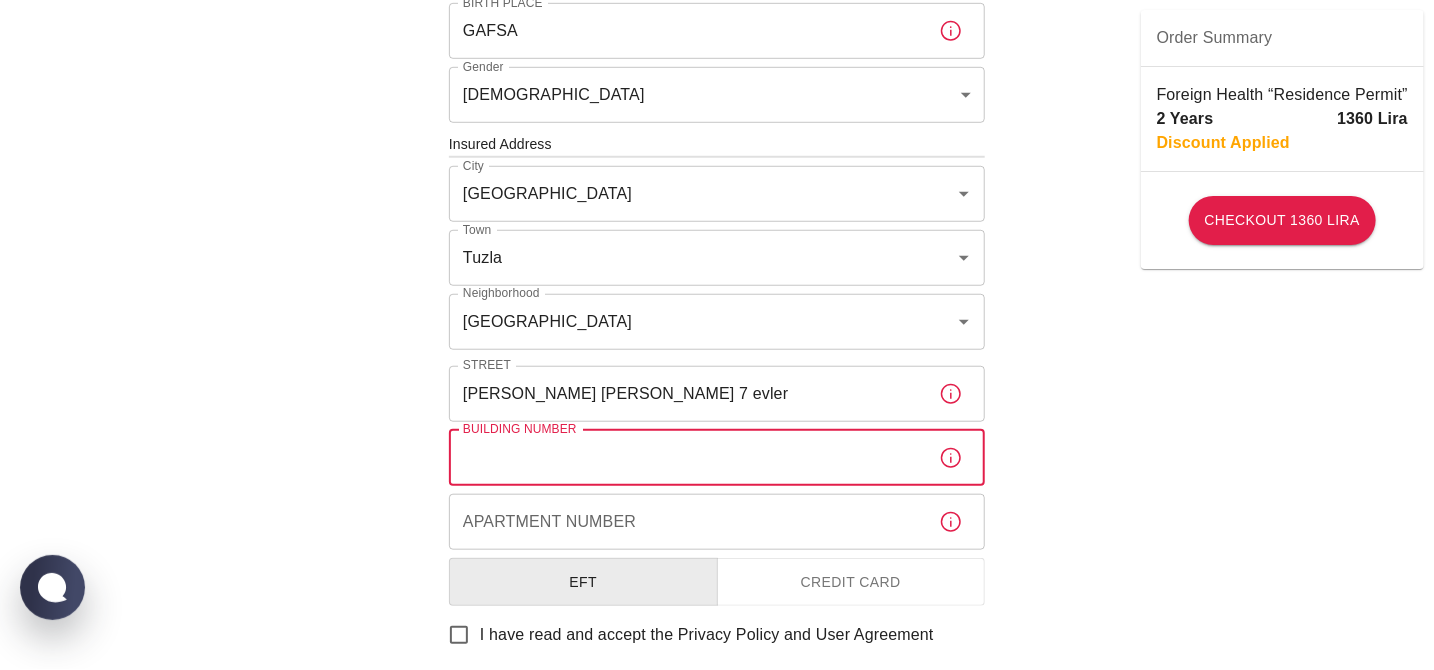 click on "Building Number" at bounding box center (686, 458) 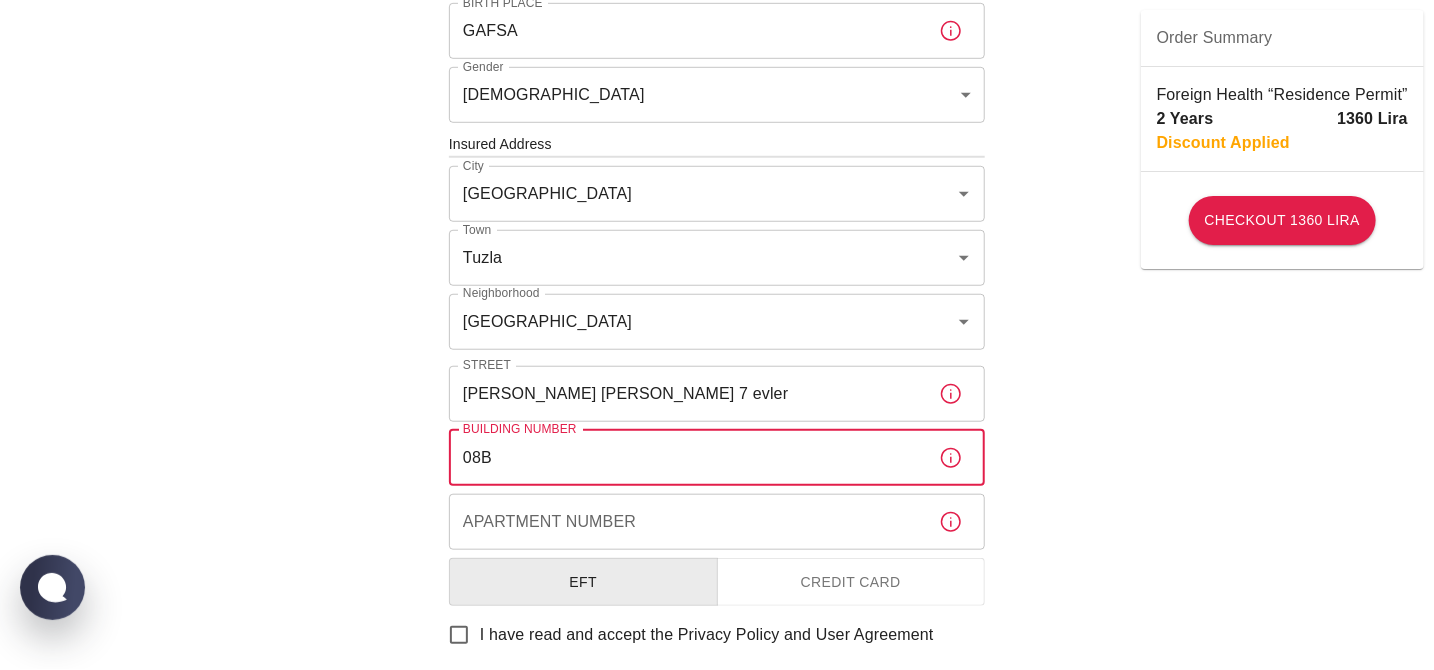 type on "08B" 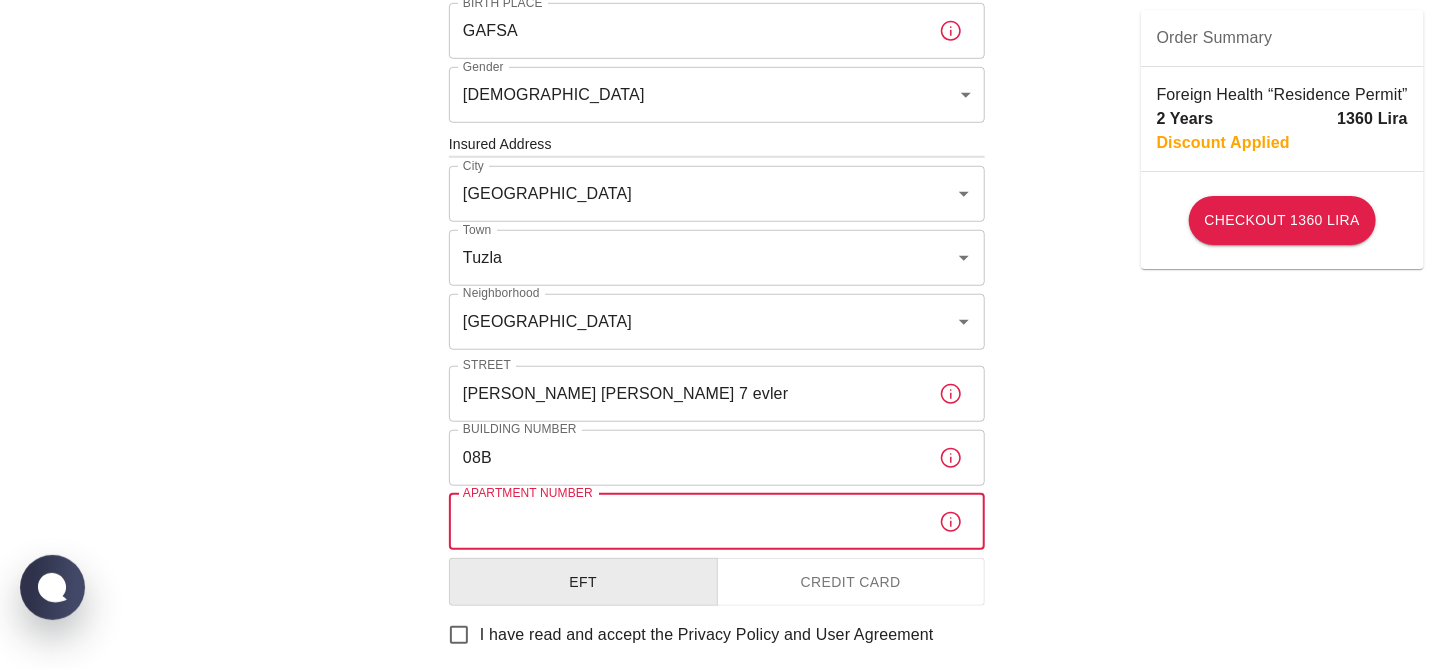 click on "Apartment Number" at bounding box center (686, 522) 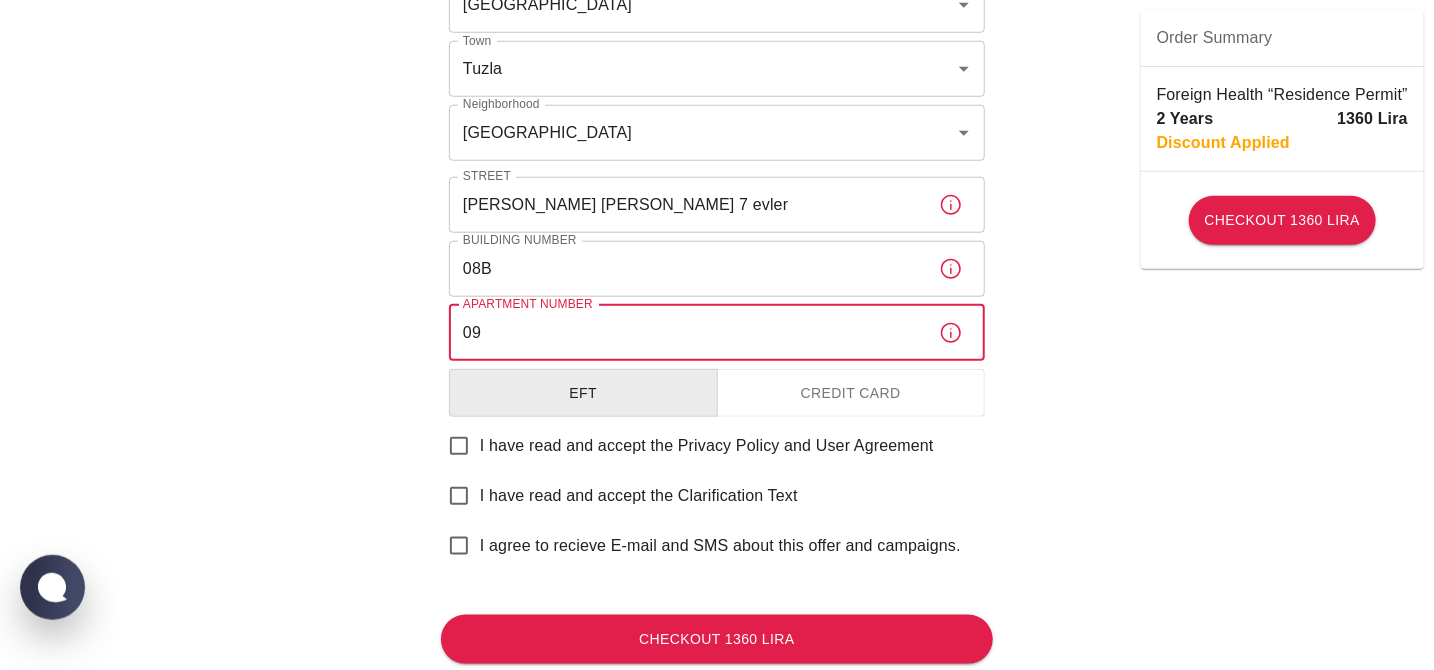 scroll, scrollTop: 844, scrollLeft: 0, axis: vertical 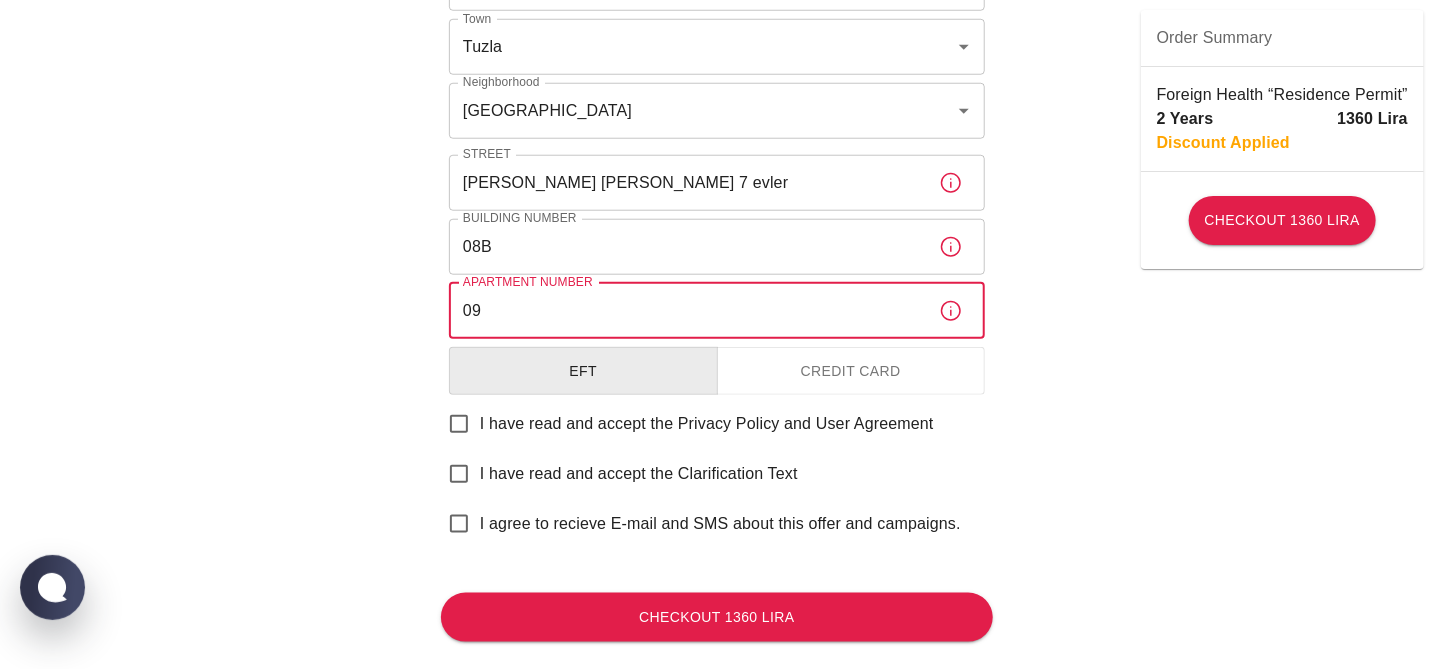 type on "09" 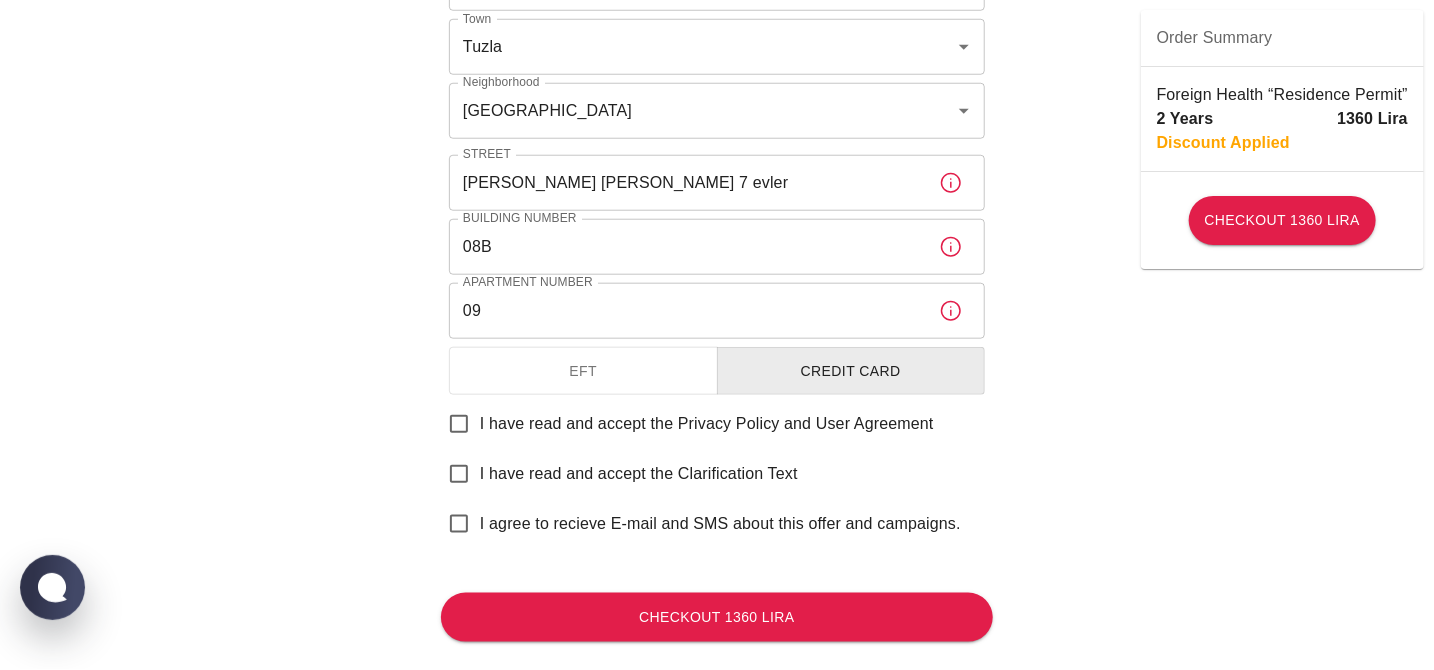 click on "I have read and accept the  Privacy Policy and User Agreement" at bounding box center (459, 424) 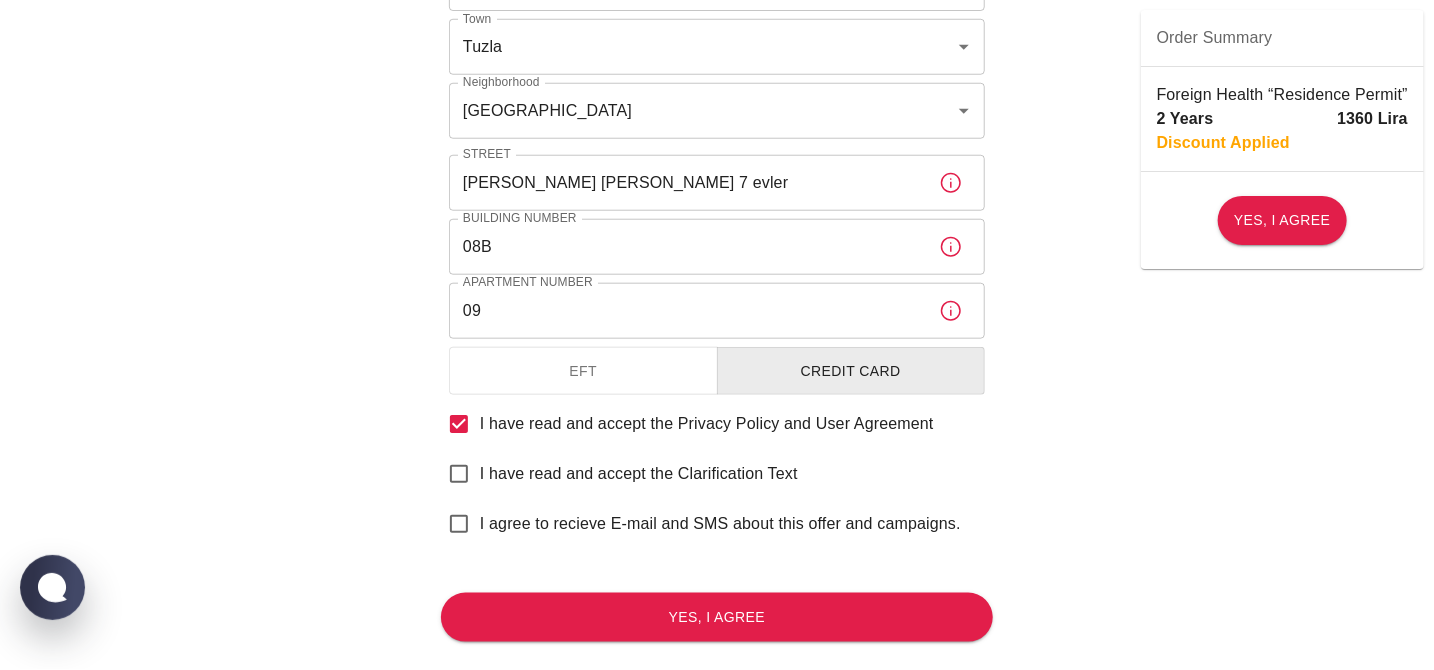 click on "Accept" at bounding box center [22, 850] 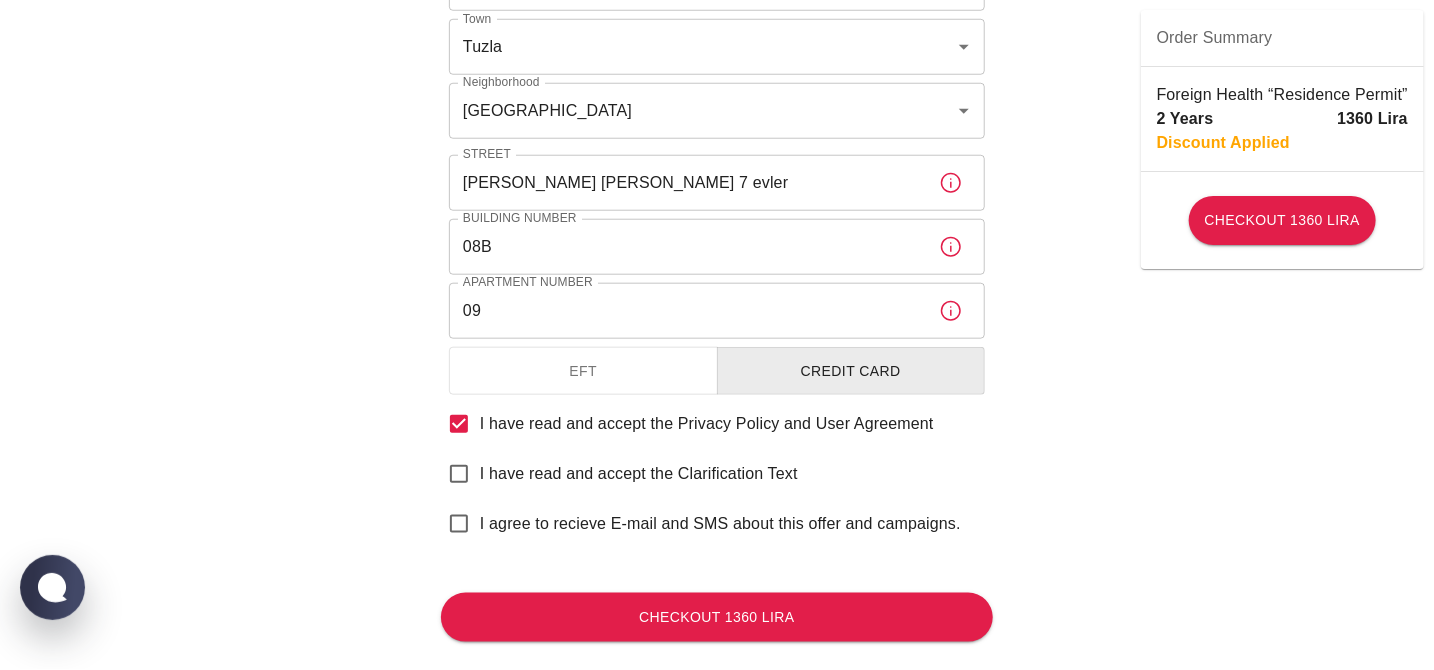 click on "I have read and accept the  Clarification Text" at bounding box center [459, 474] 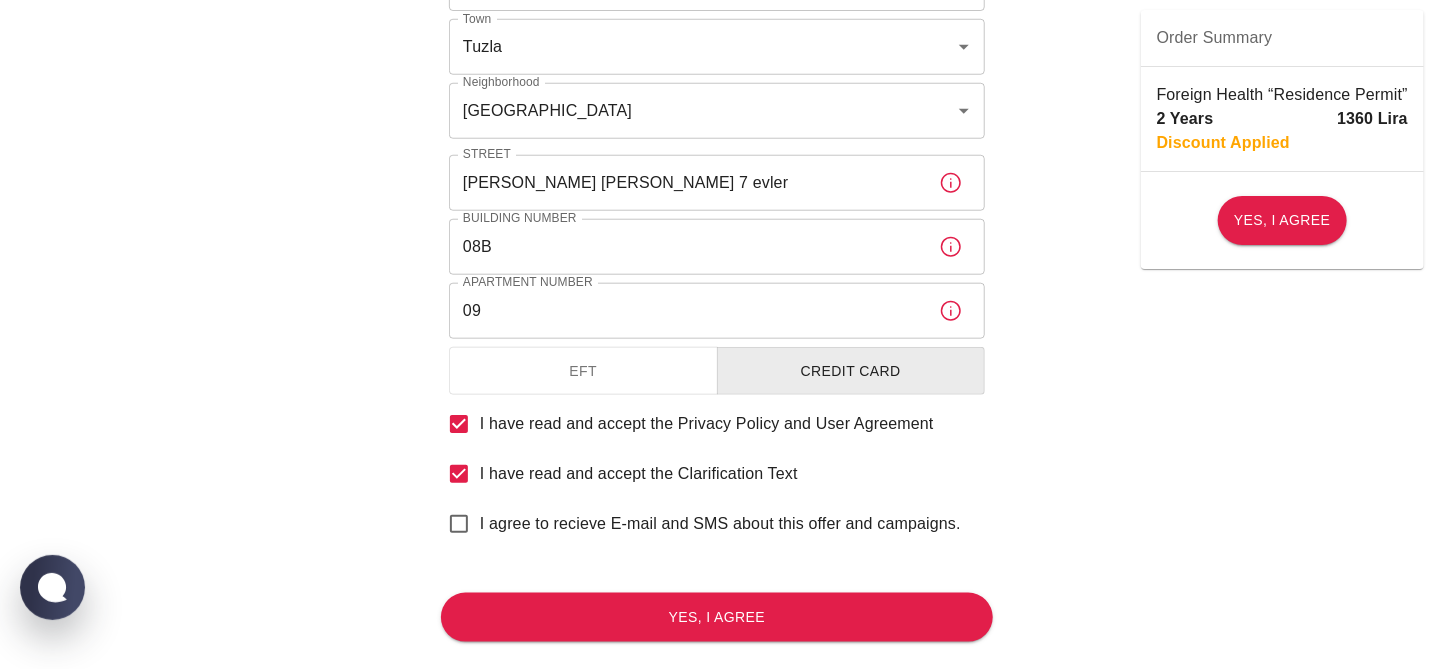 click on "Accept" at bounding box center [22, 814] 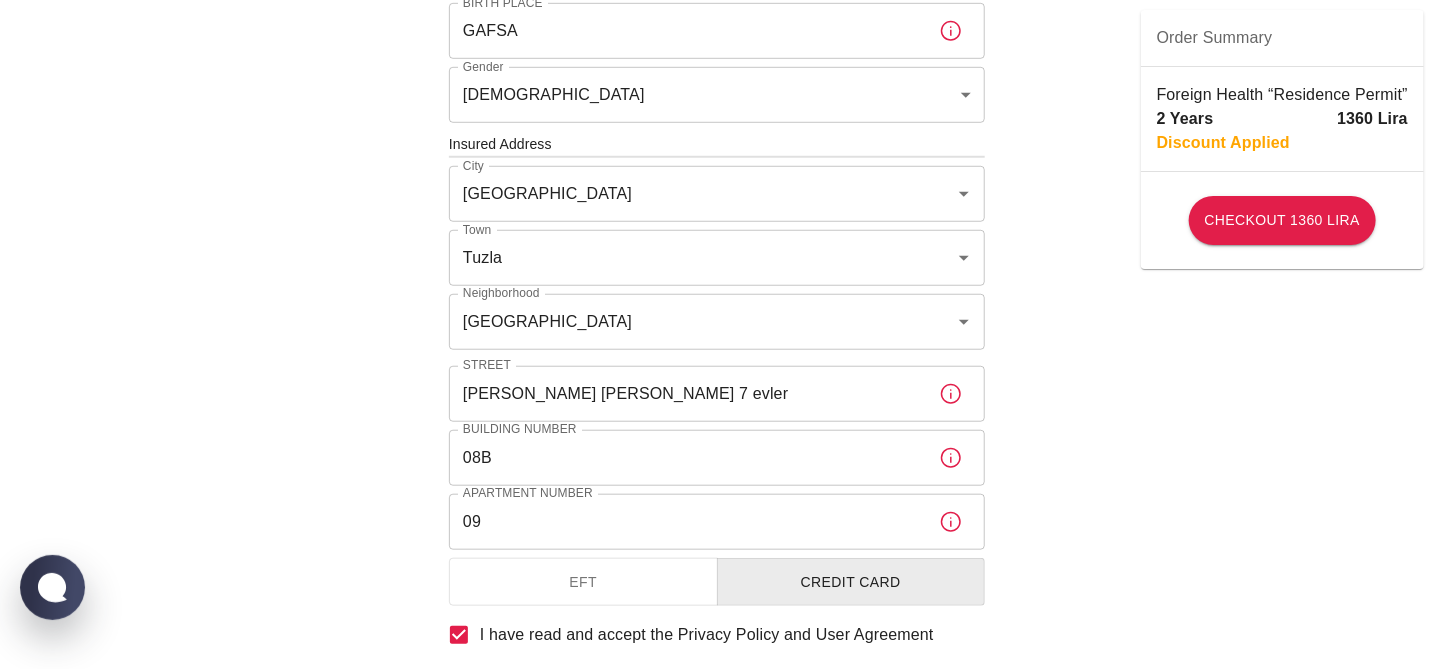 scroll, scrollTop: 844, scrollLeft: 0, axis: vertical 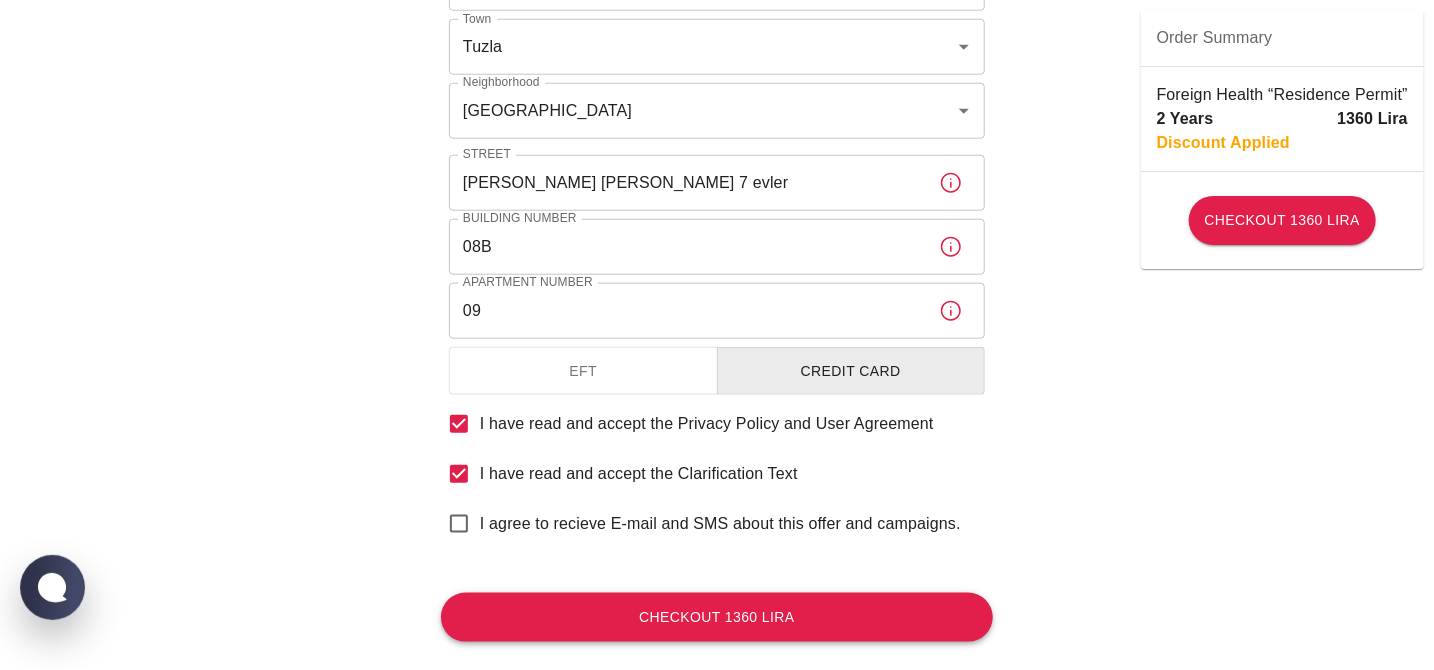 click on "Checkout 1360 Lira" at bounding box center [717, 617] 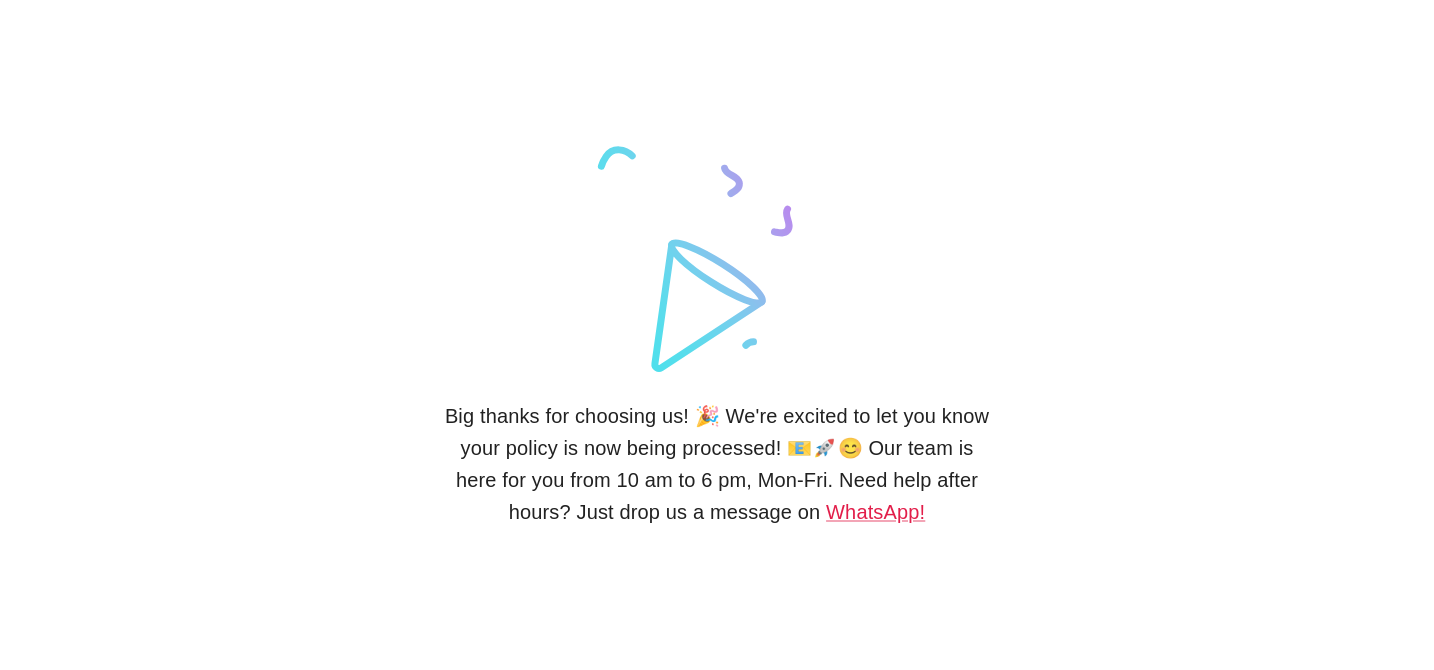 scroll, scrollTop: 0, scrollLeft: 0, axis: both 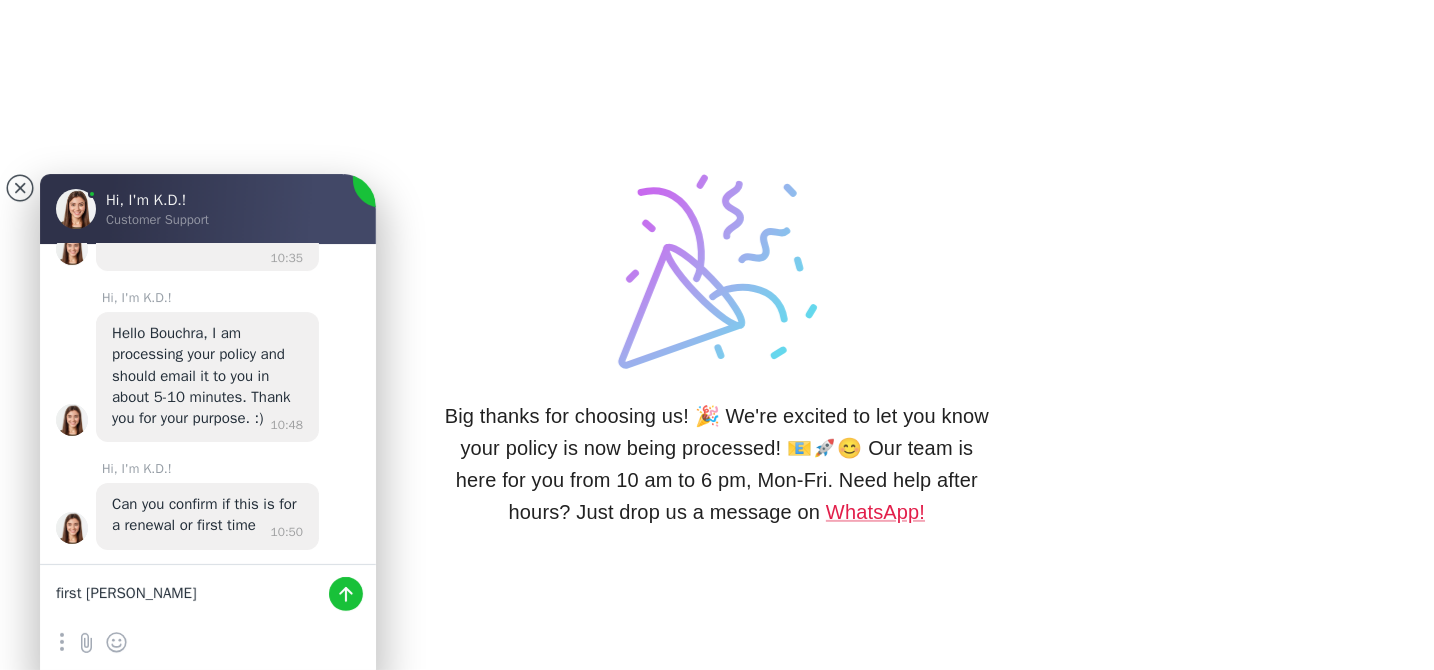 type on "first time" 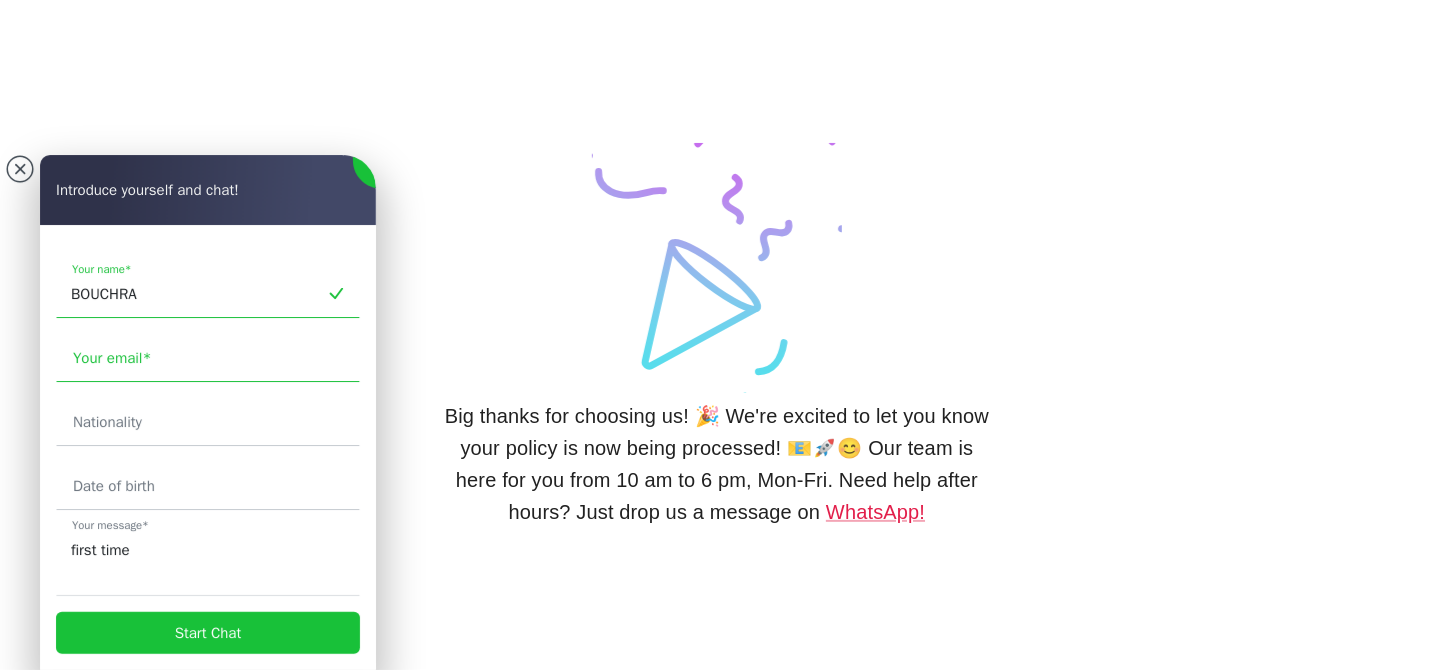 type on "BOUCHRA" 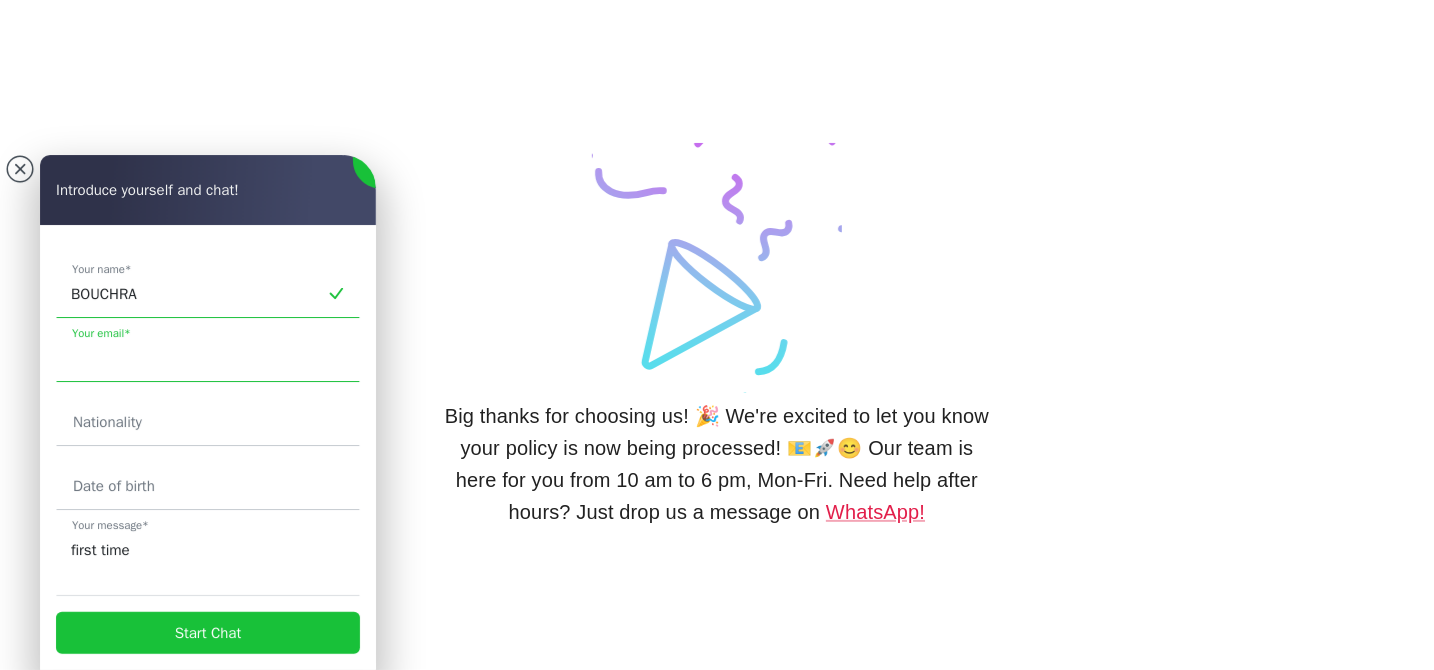 click at bounding box center [208, 358] 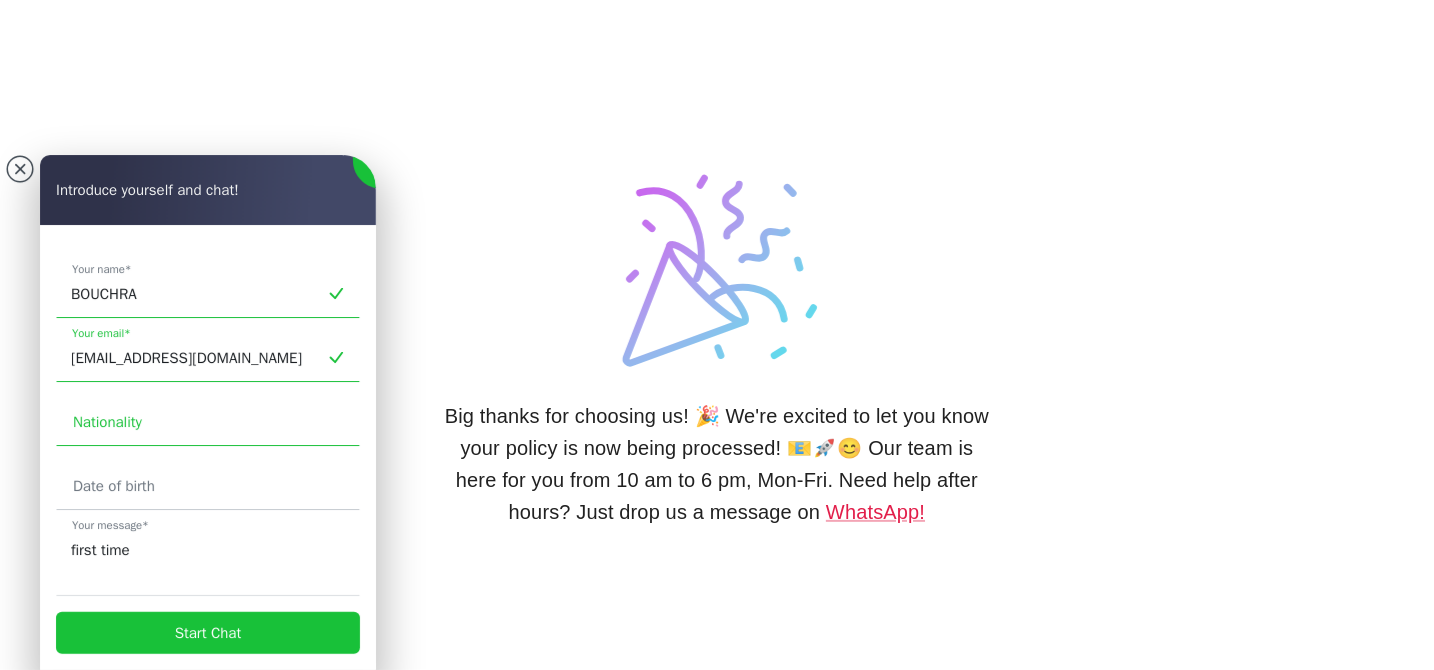 type on "[EMAIL_ADDRESS][DOMAIN_NAME]" 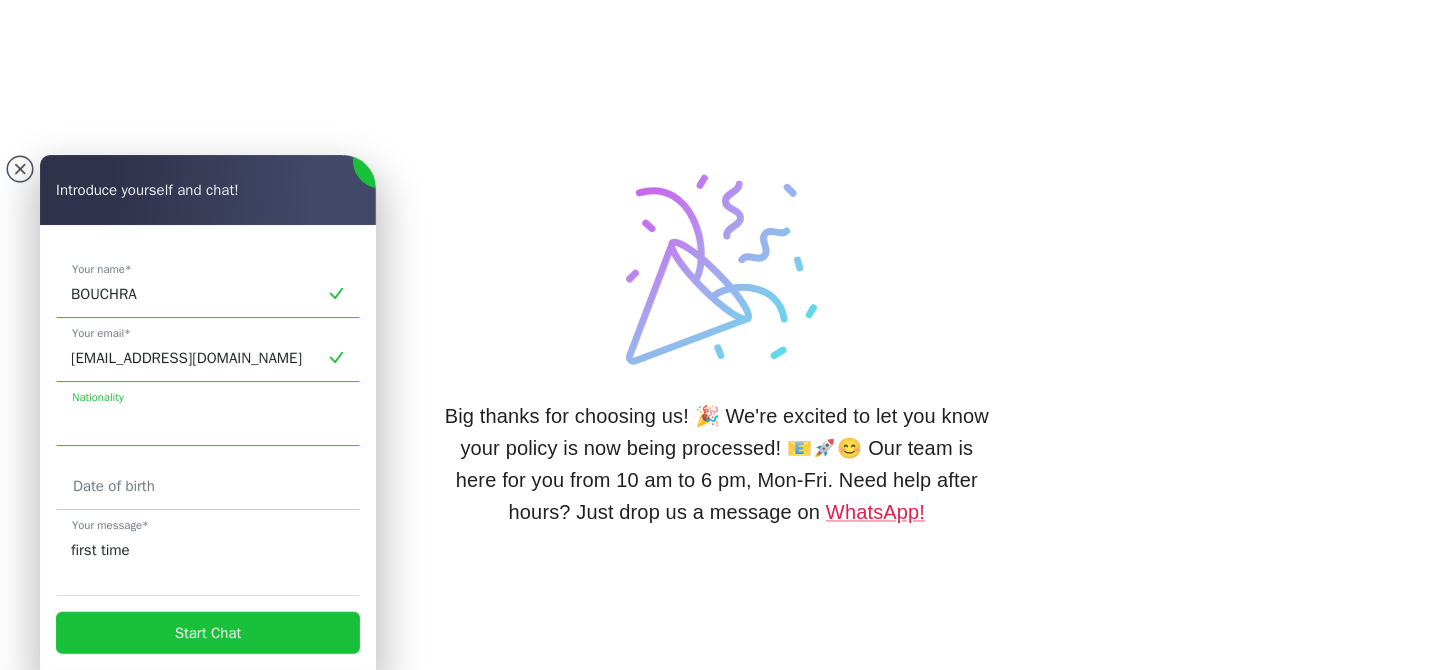 click at bounding box center [208, 422] 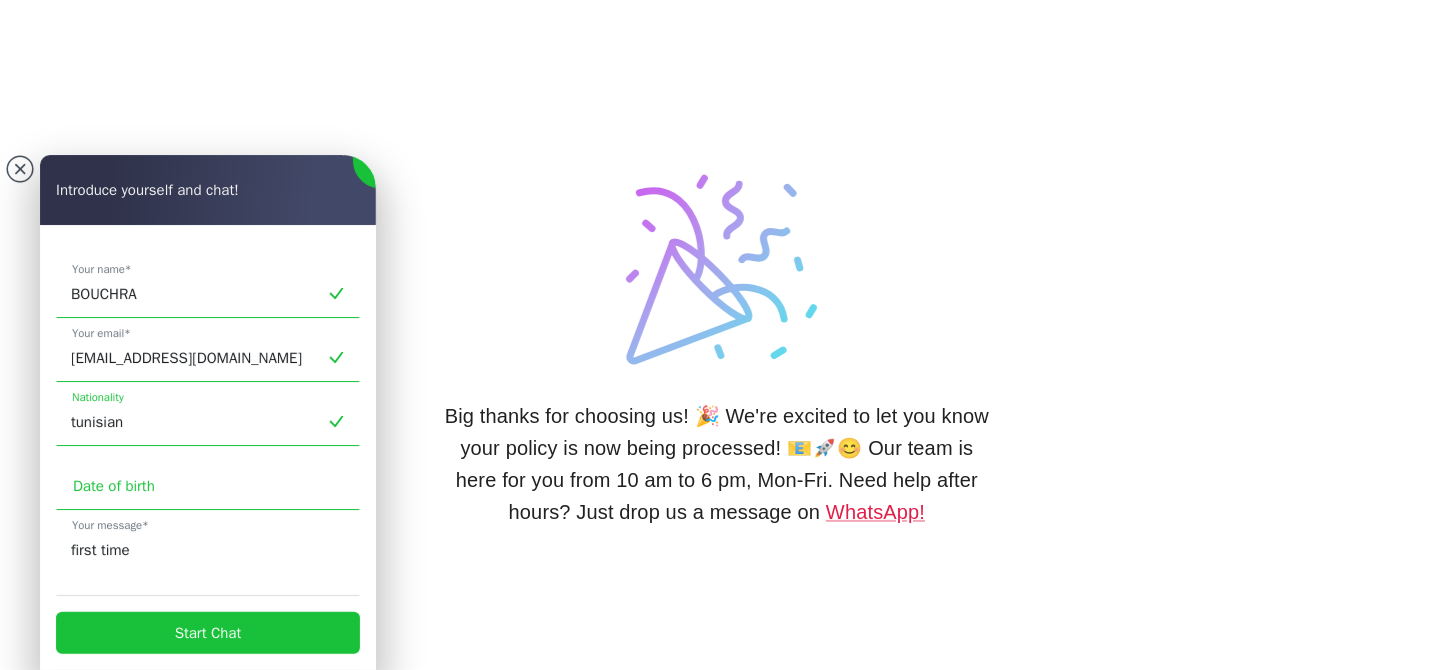 type on "tunisian" 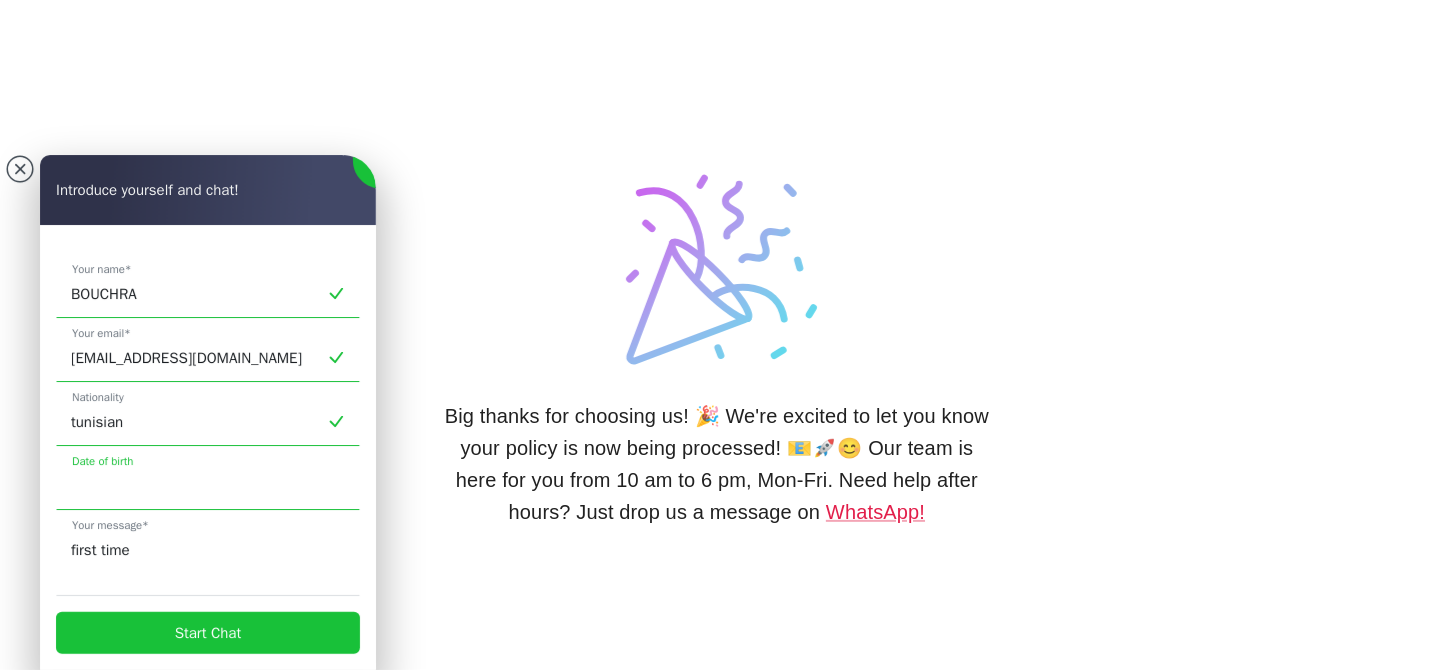 click at bounding box center [208, 486] 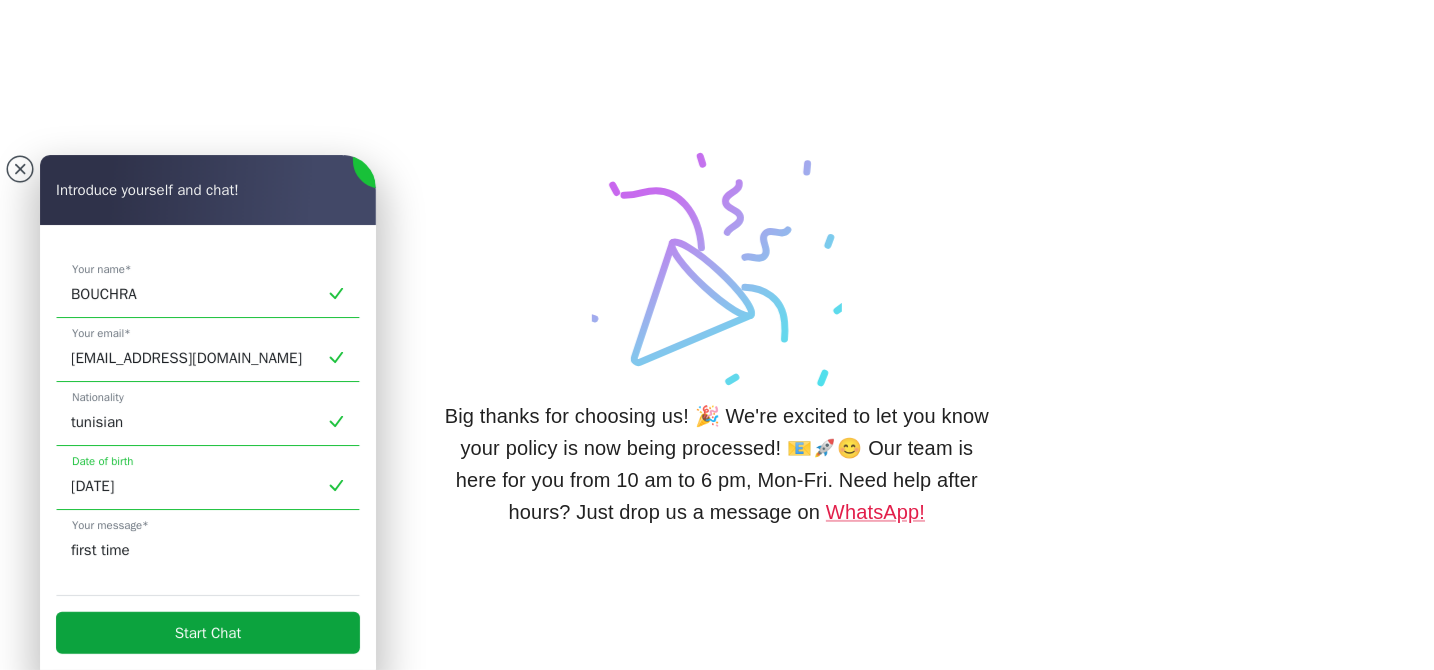 type on "[DATE]" 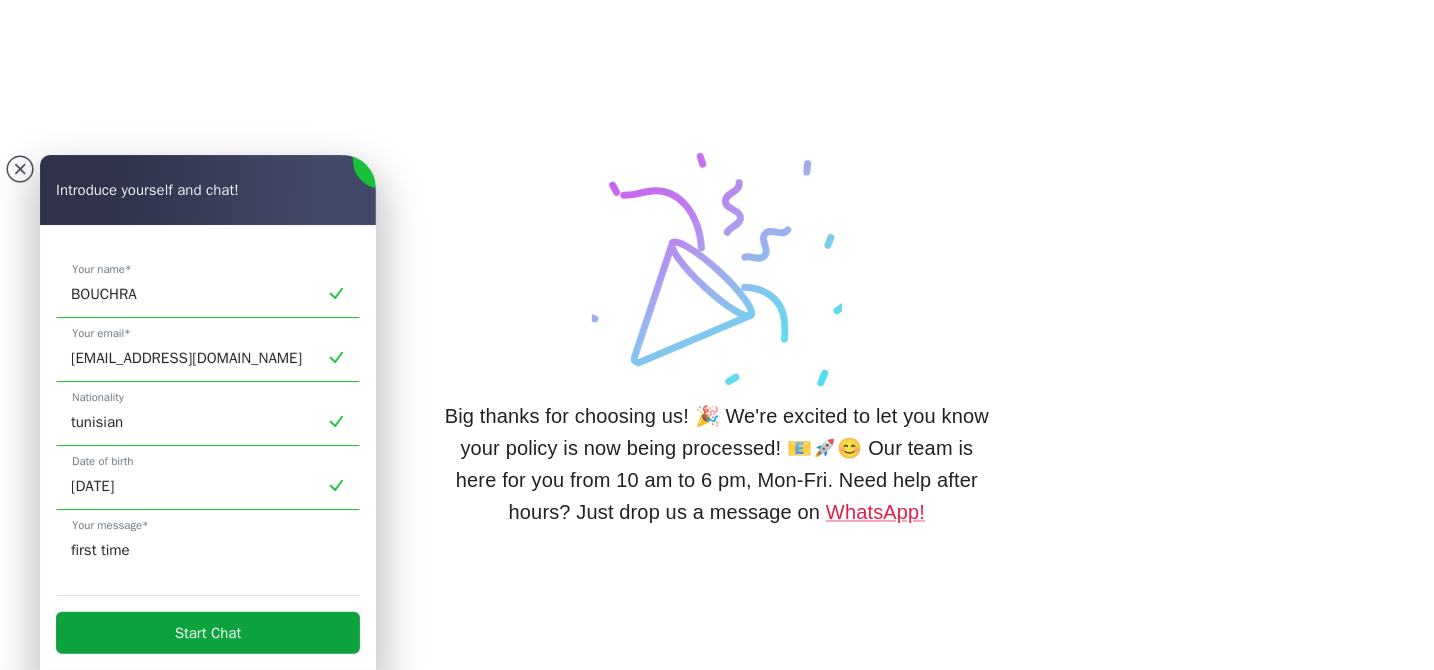 click on "Start Chat" at bounding box center [208, 633] 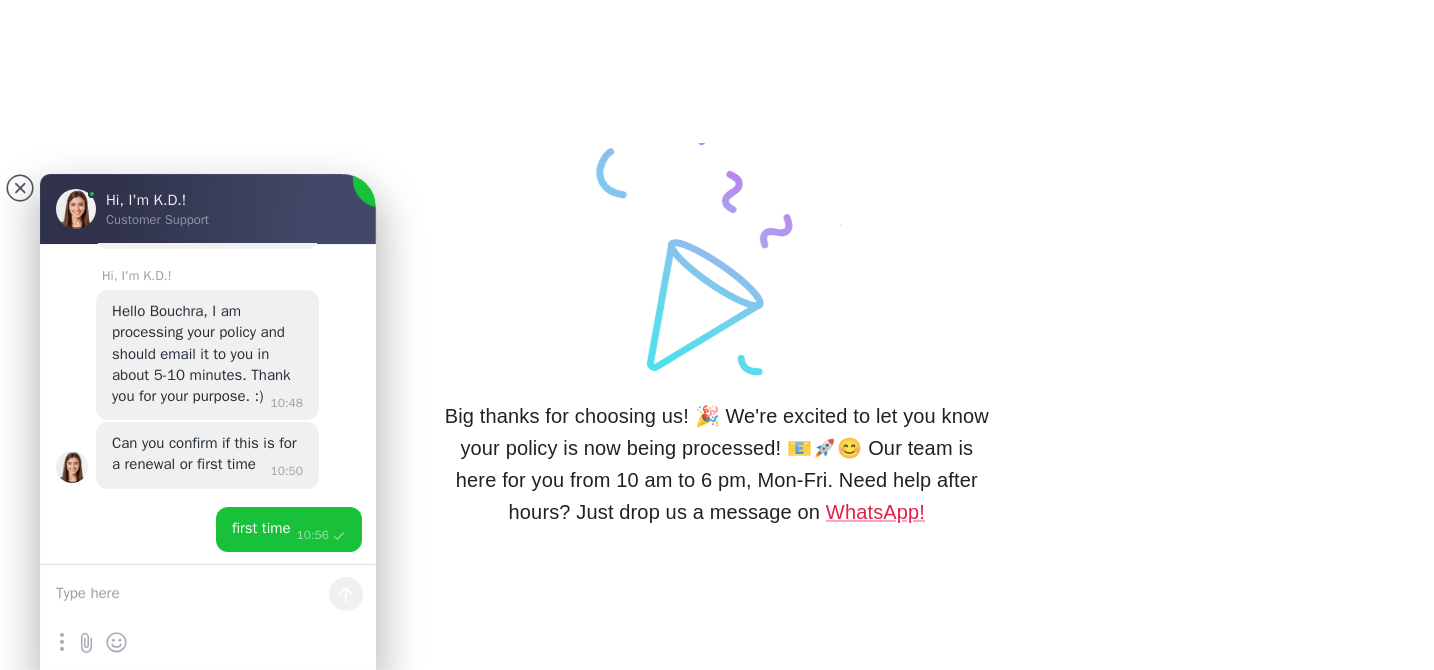 scroll, scrollTop: 91, scrollLeft: 0, axis: vertical 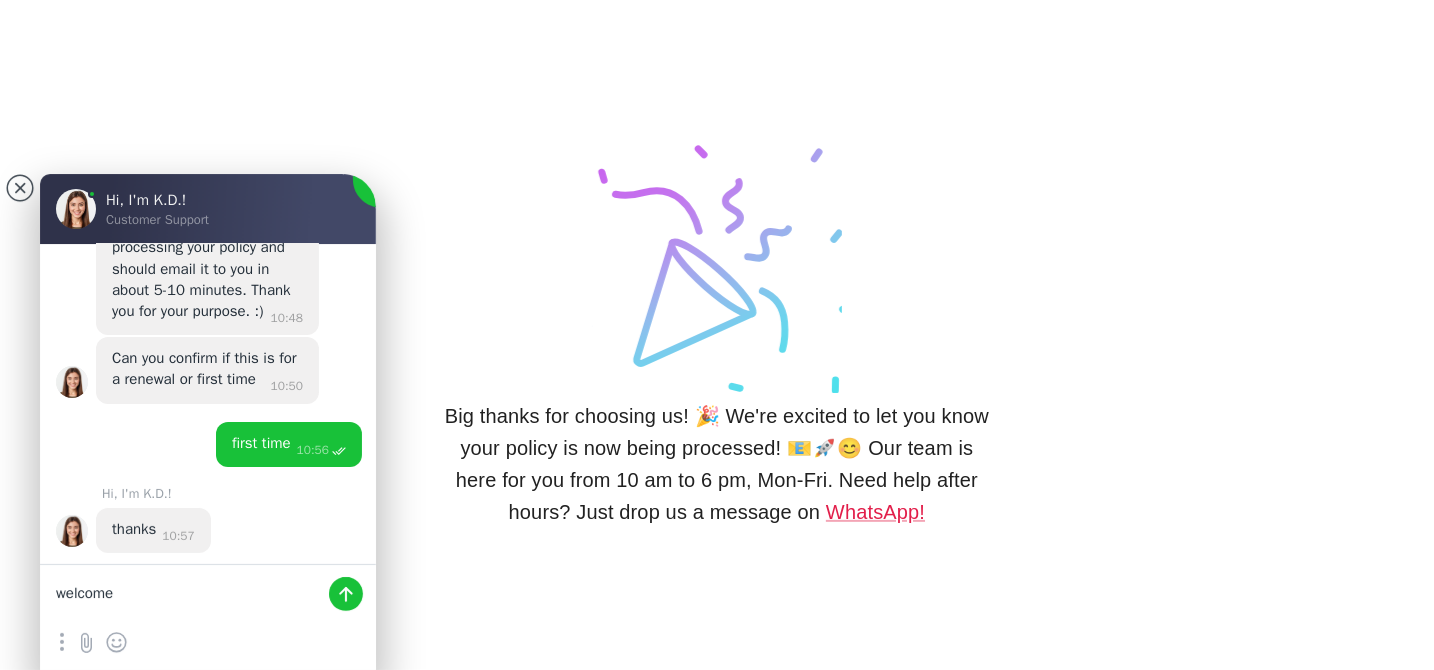 type on "welcome" 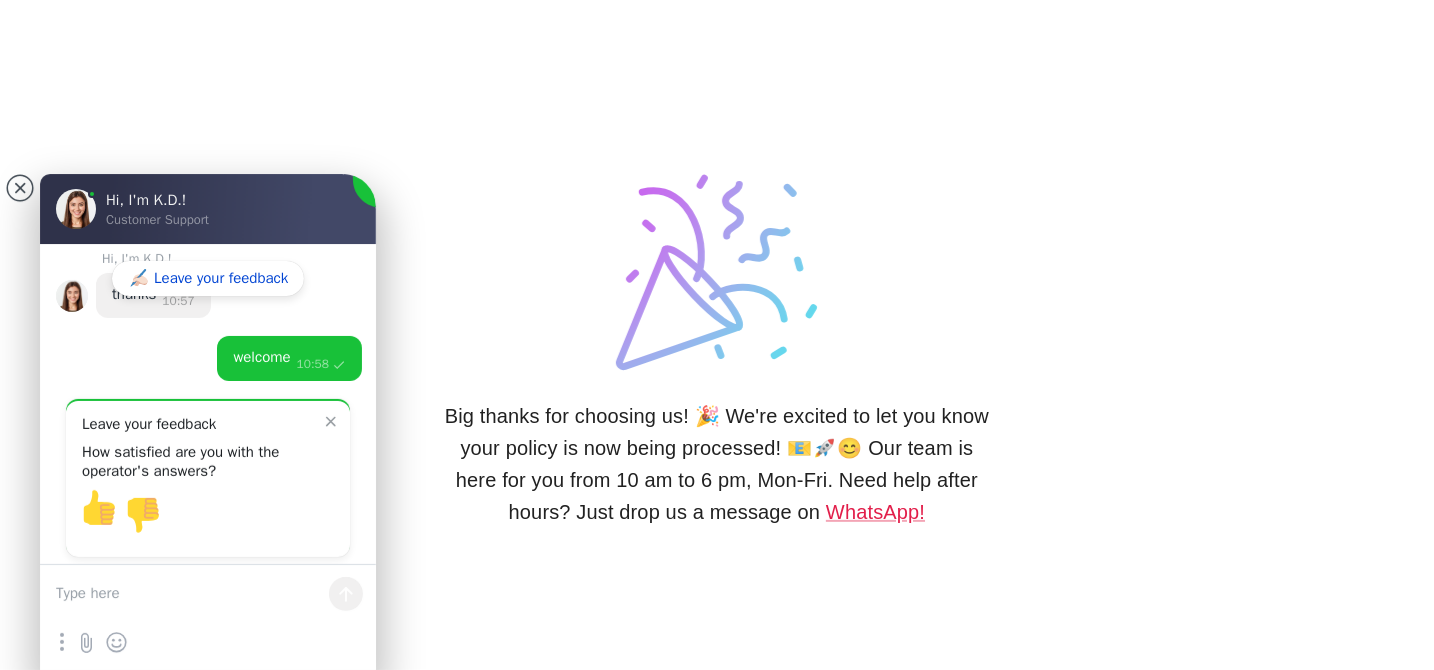 scroll, scrollTop: 411, scrollLeft: 0, axis: vertical 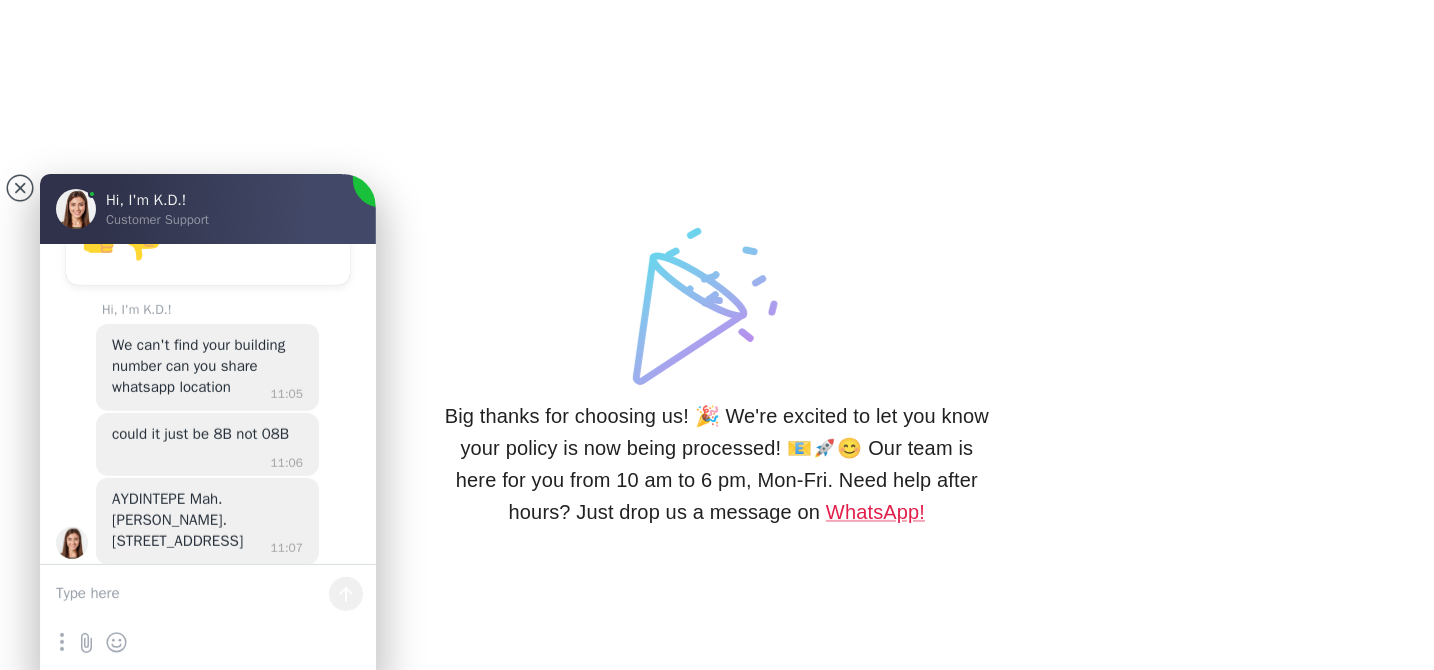click at bounding box center [208, 595] 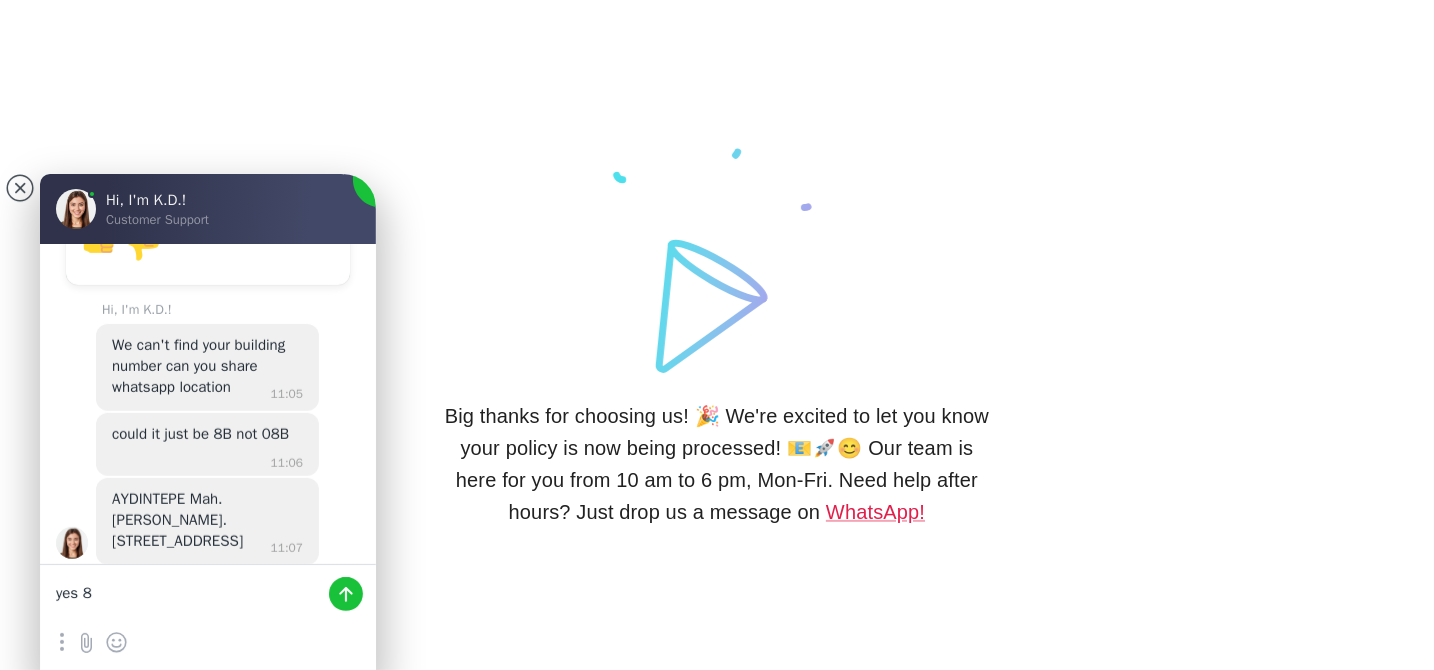 type on "yes 8B" 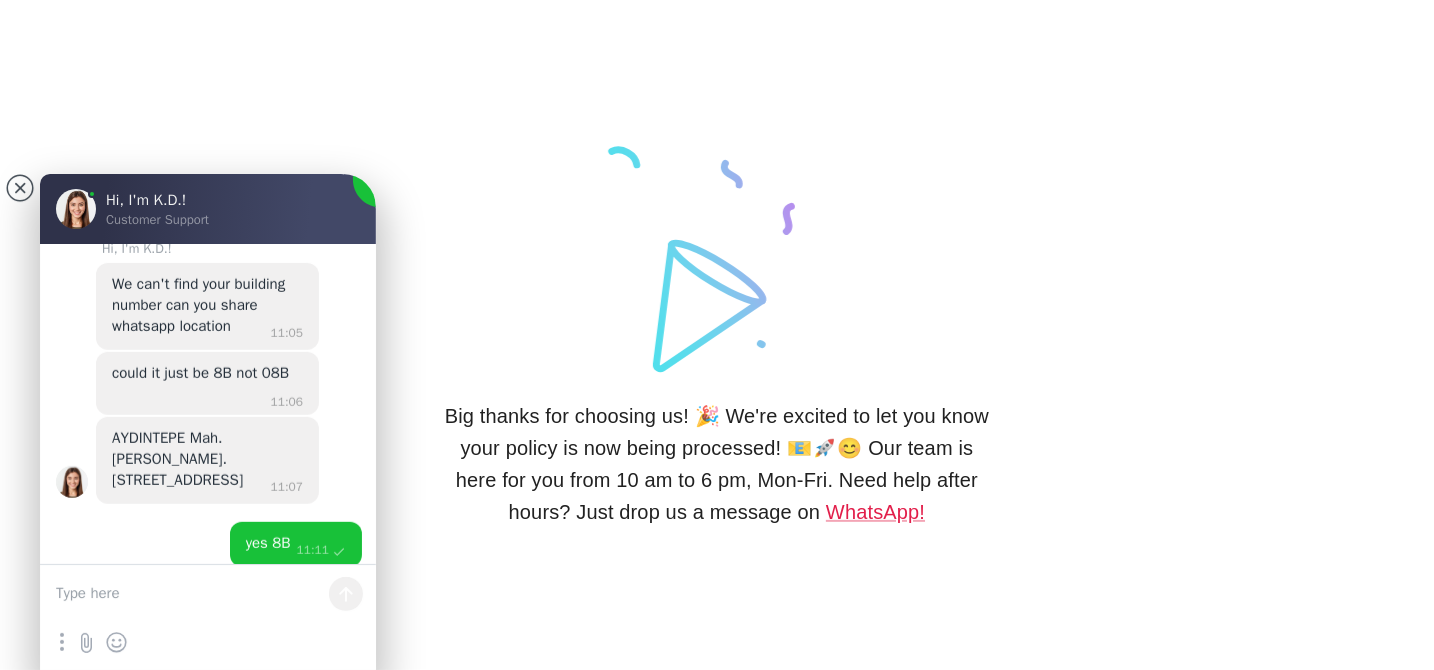 scroll, scrollTop: 744, scrollLeft: 0, axis: vertical 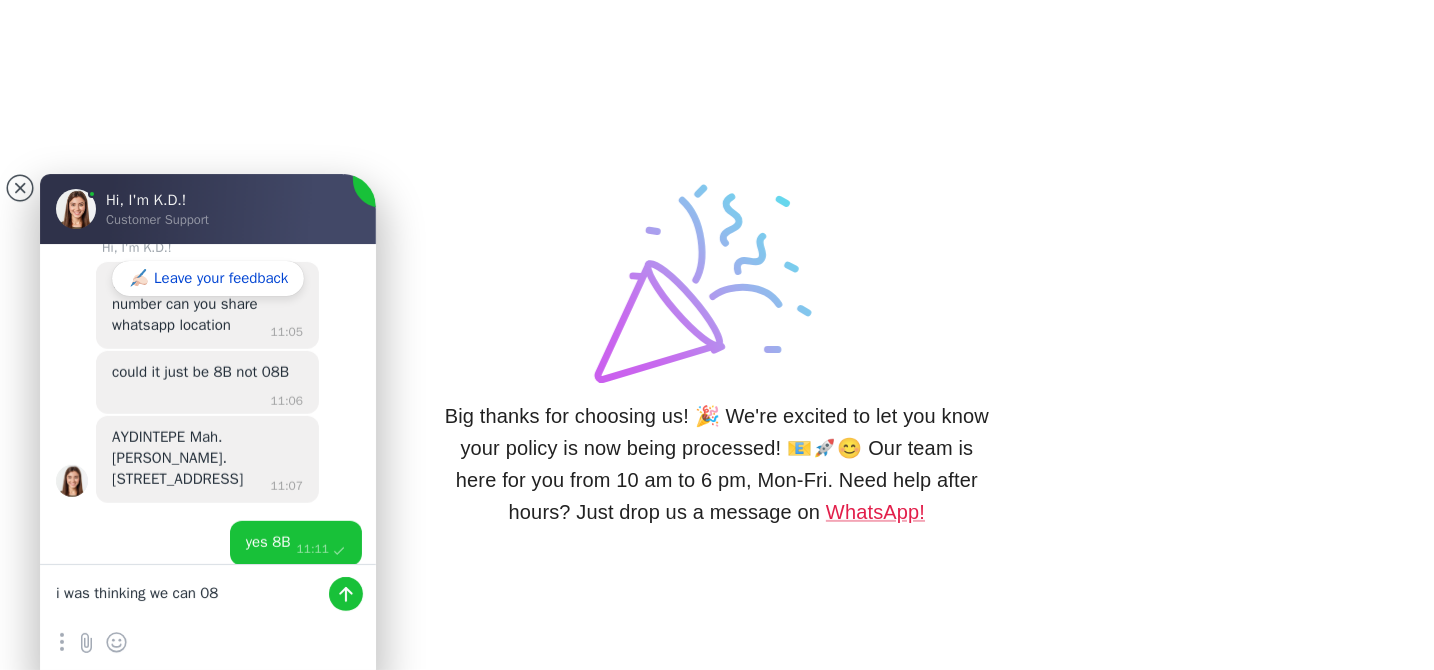 type on "i was thinking we can 08B" 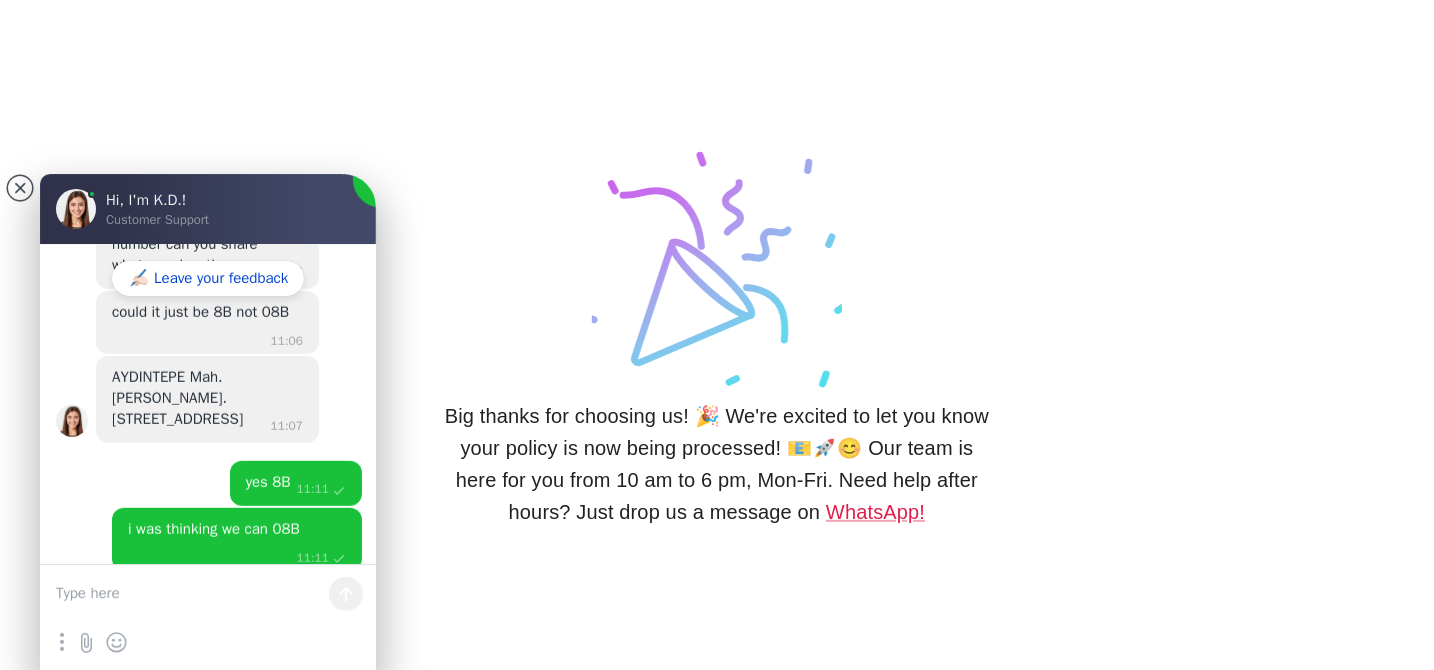 scroll, scrollTop: 806, scrollLeft: 0, axis: vertical 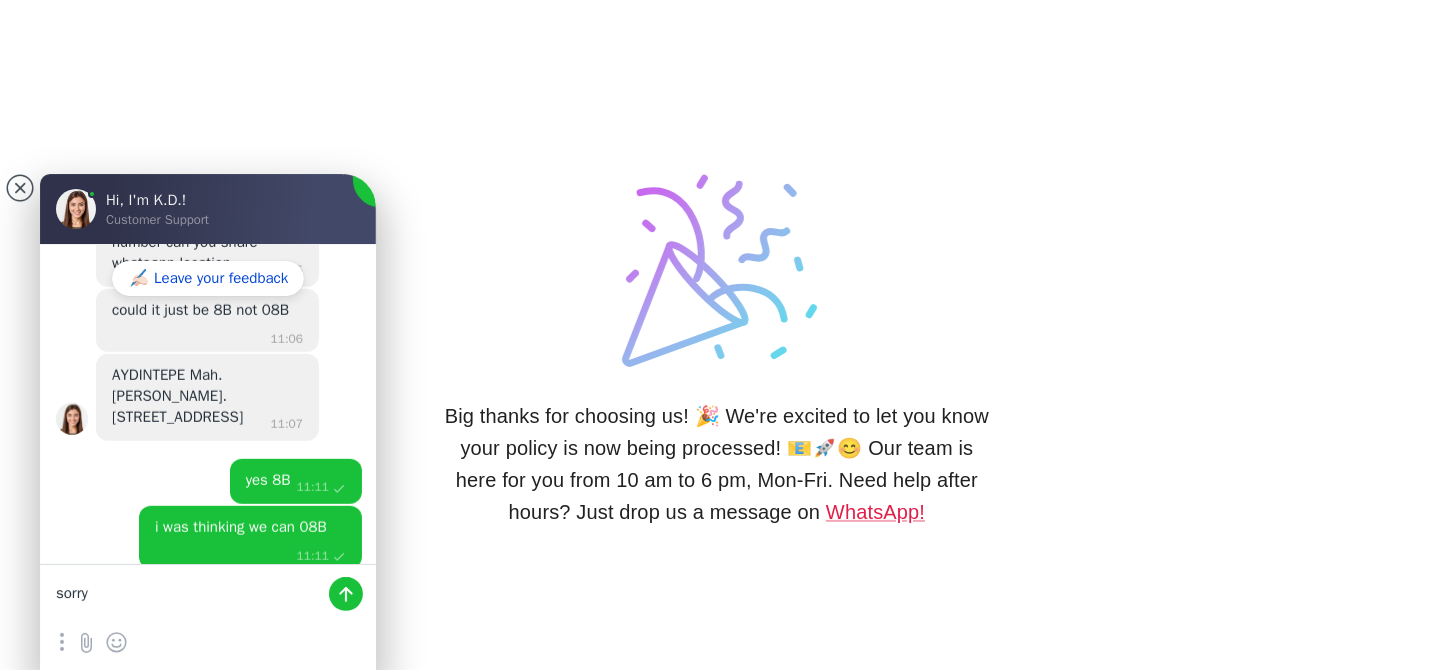 type on "sorry" 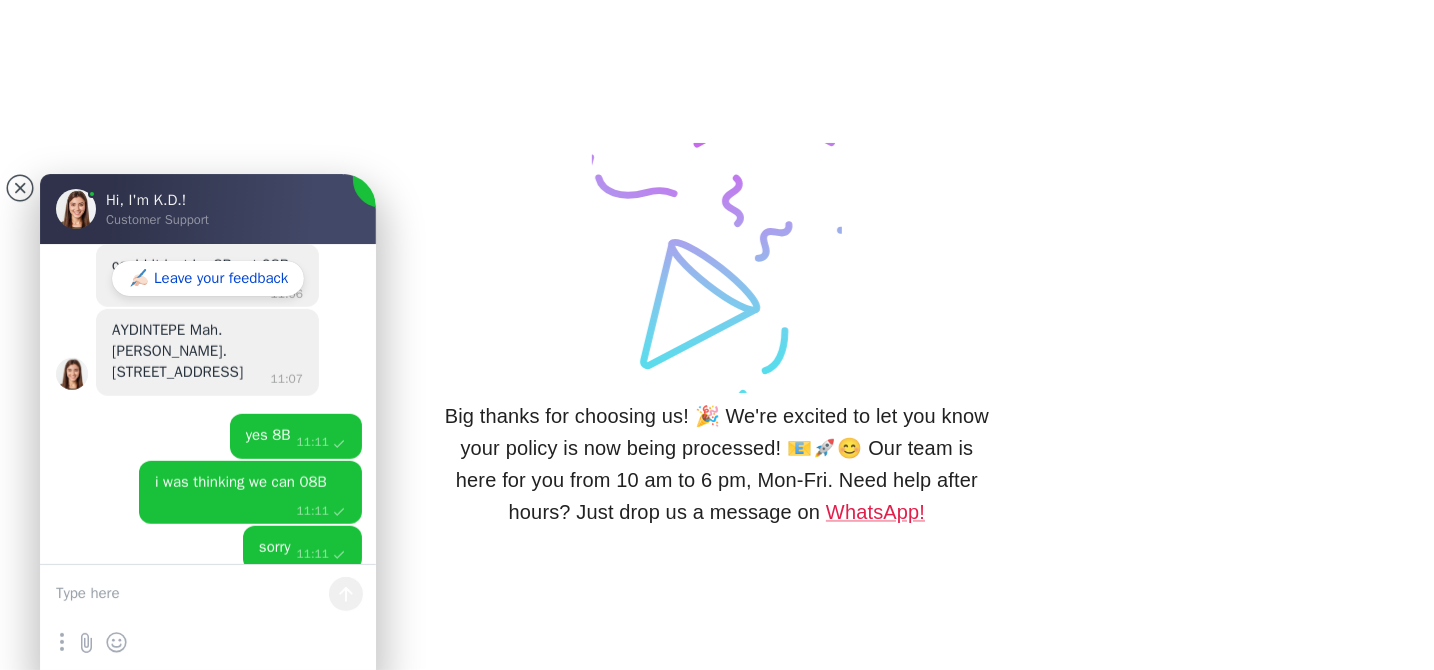 scroll, scrollTop: 852, scrollLeft: 0, axis: vertical 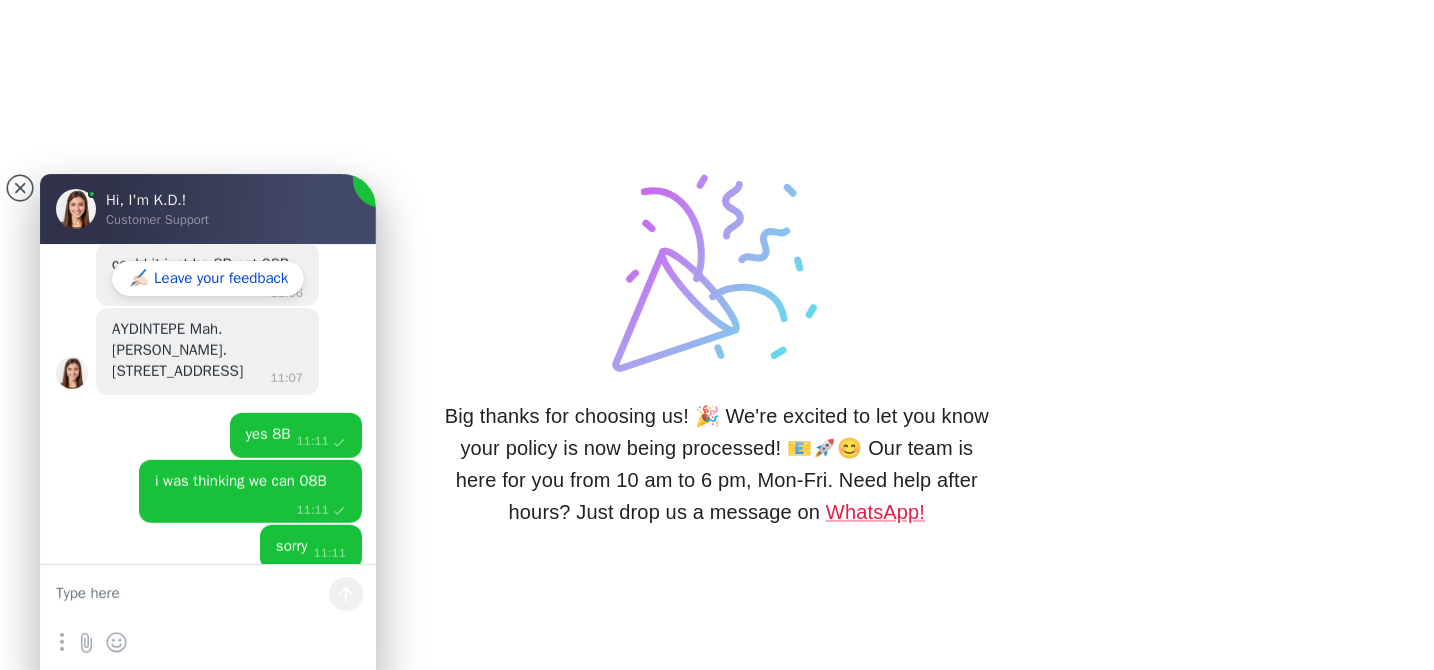 click on "retry sending?" at bounding box center (322, 581) 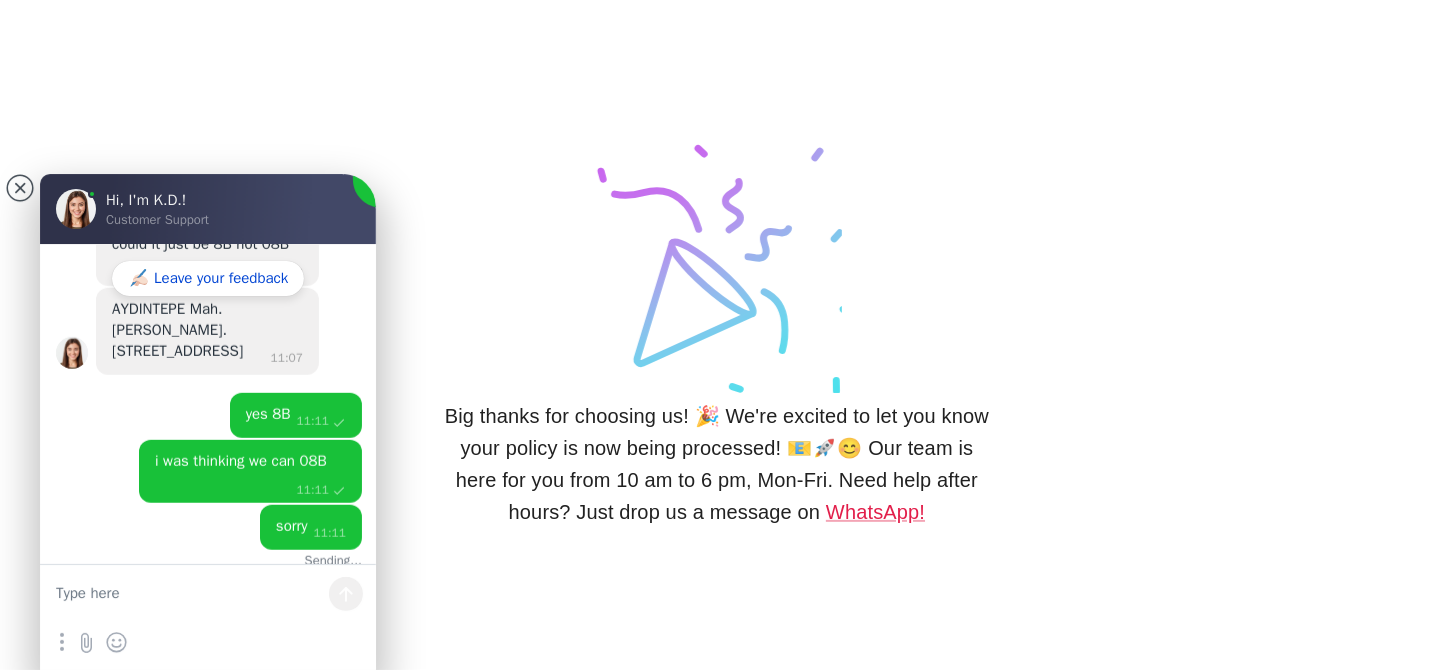 scroll, scrollTop: 875, scrollLeft: 0, axis: vertical 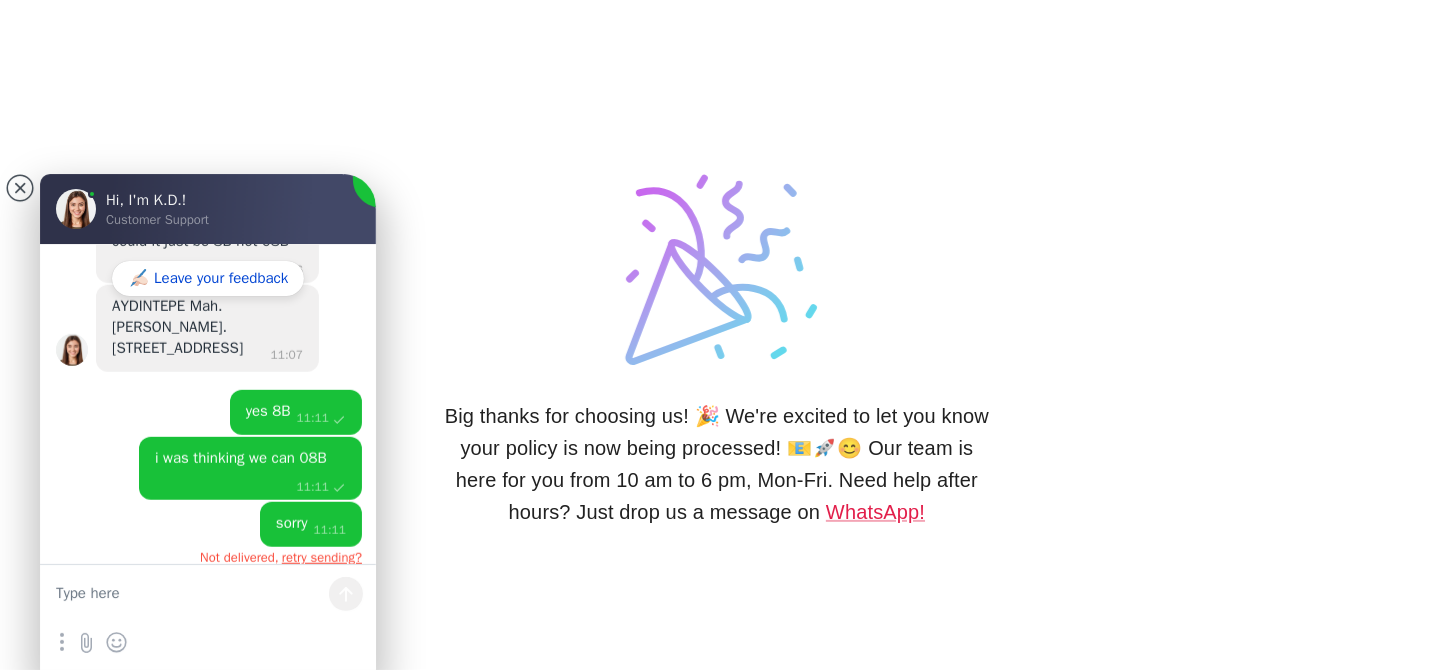 click on "retry sending?" at bounding box center [322, 558] 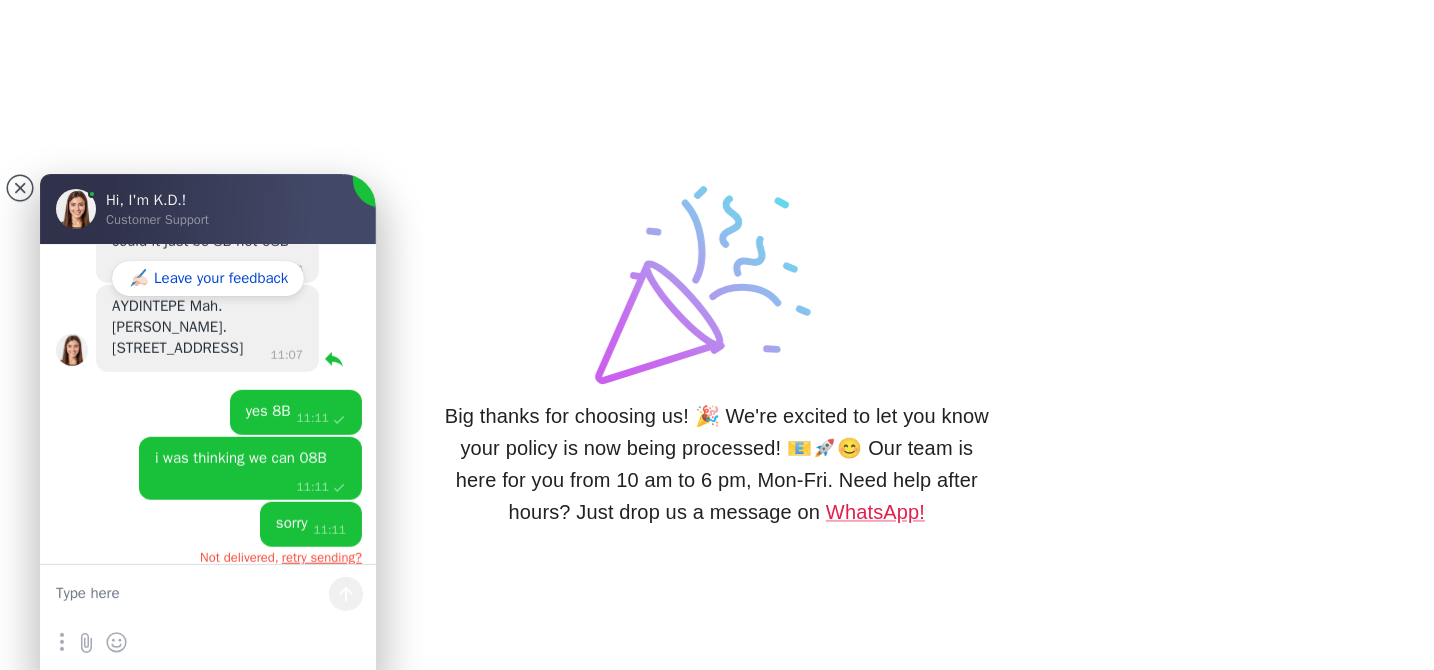 click on "AYDINTEPE Mah. [PERSON_NAME]. [STREET_ADDRESS] 11:07" at bounding box center [207, 329] 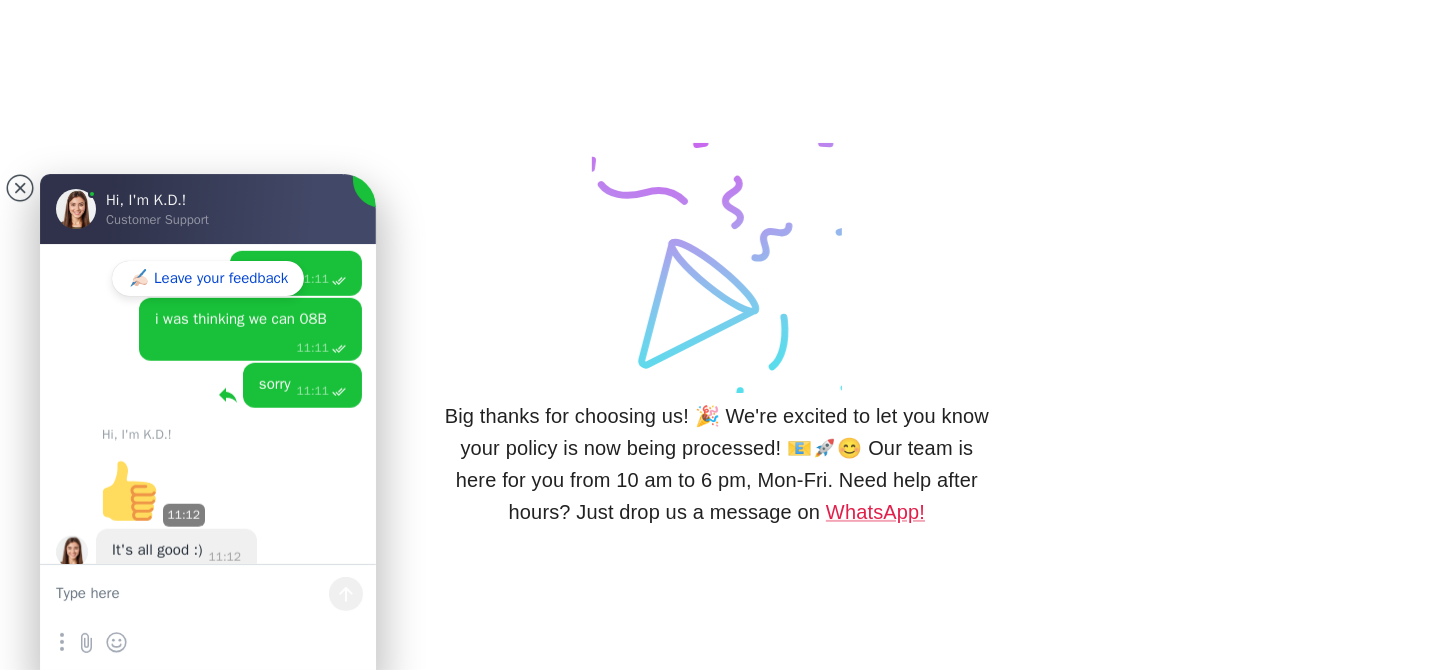 scroll, scrollTop: 1016, scrollLeft: 0, axis: vertical 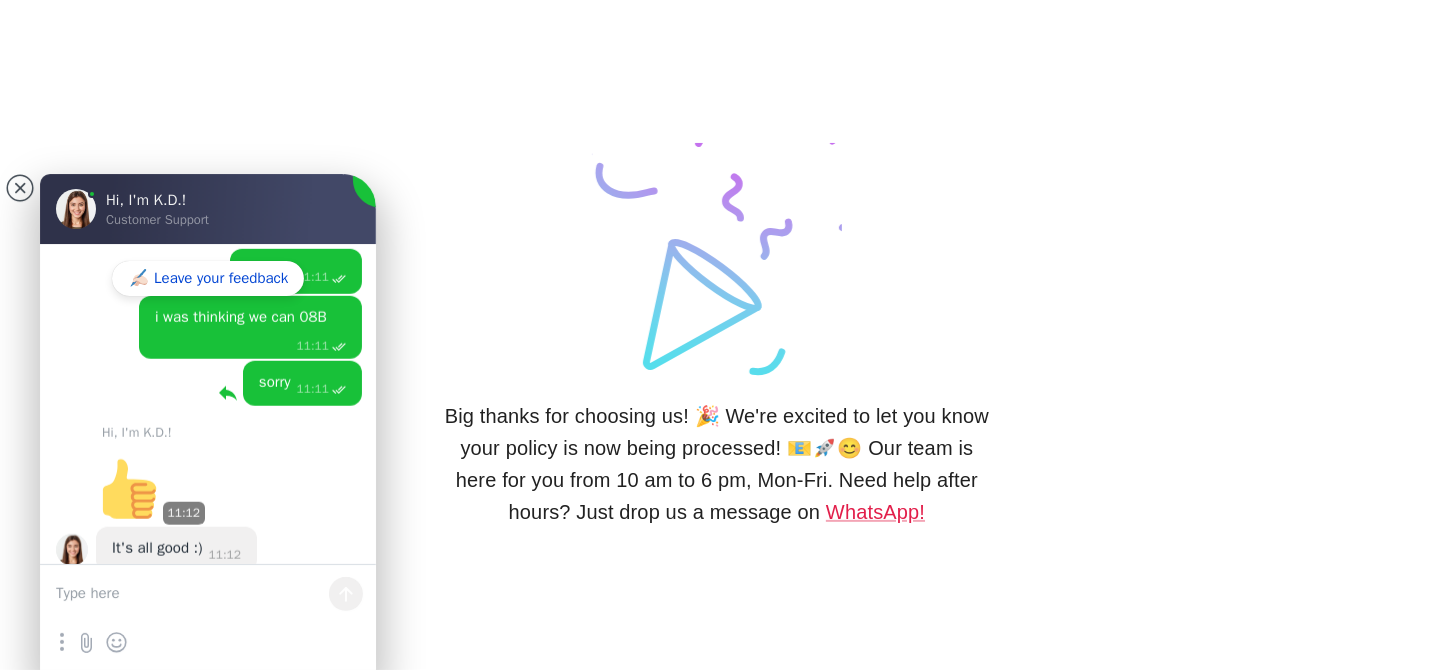 click at bounding box center (208, 595) 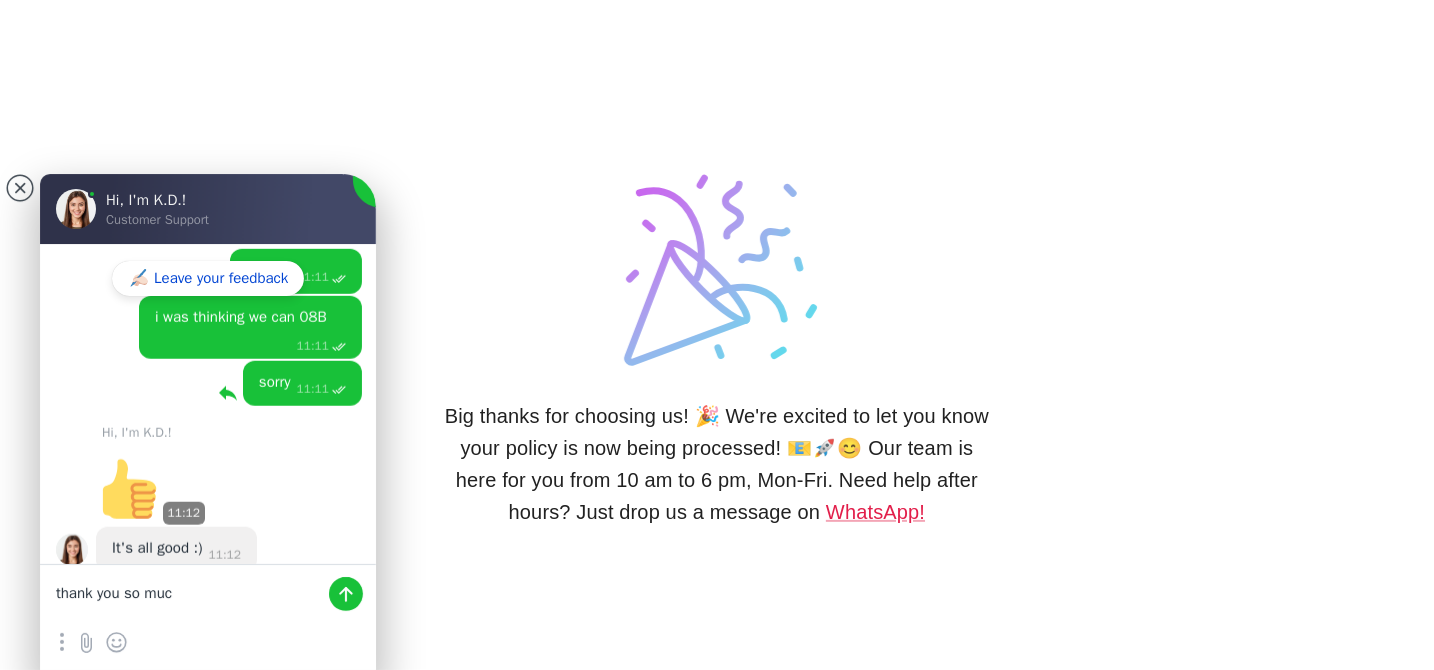 type on "thank you so much" 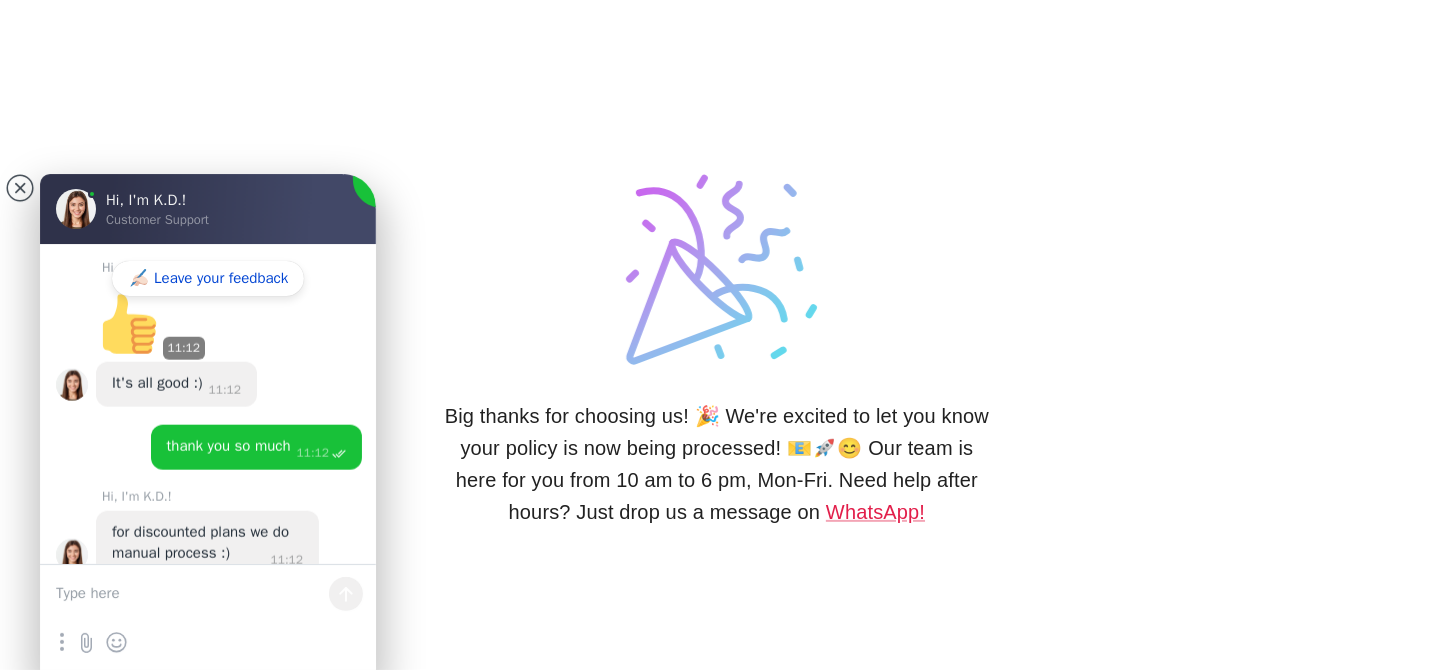 scroll, scrollTop: 1182, scrollLeft: 0, axis: vertical 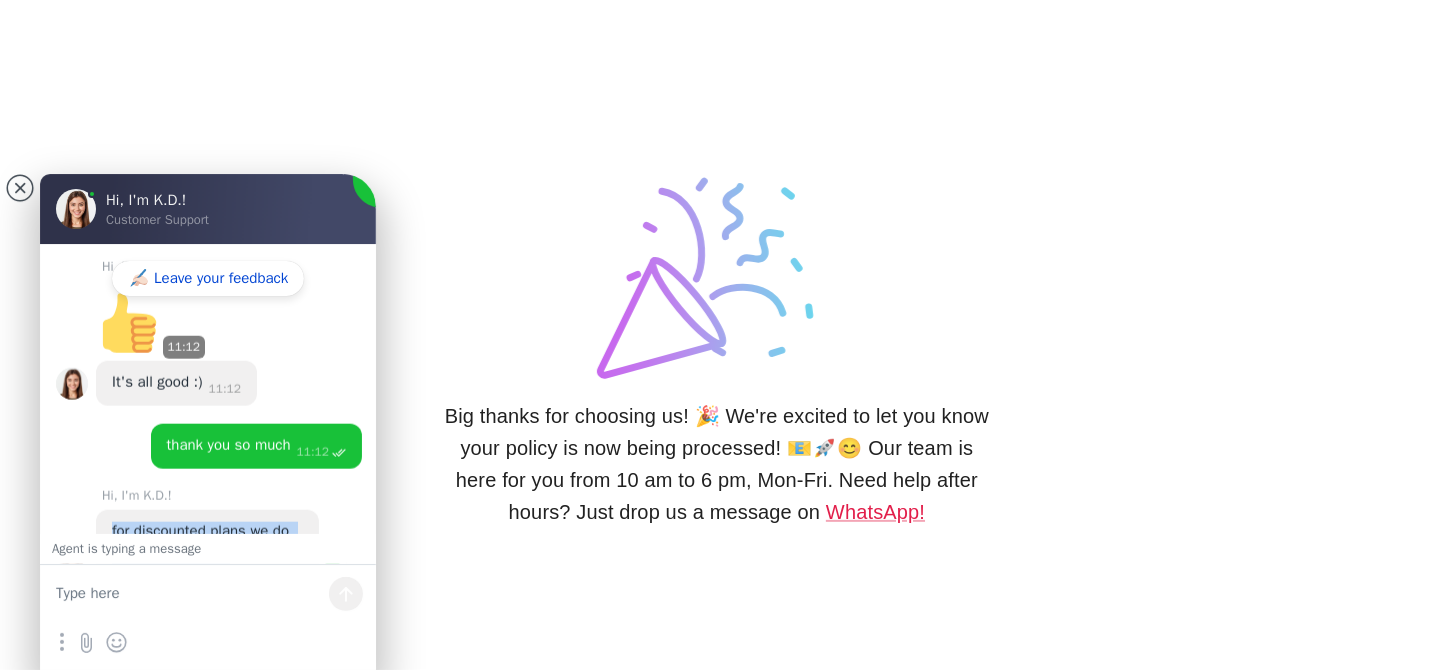 drag, startPoint x: 226, startPoint y: 513, endPoint x: 99, endPoint y: 490, distance: 129.06587 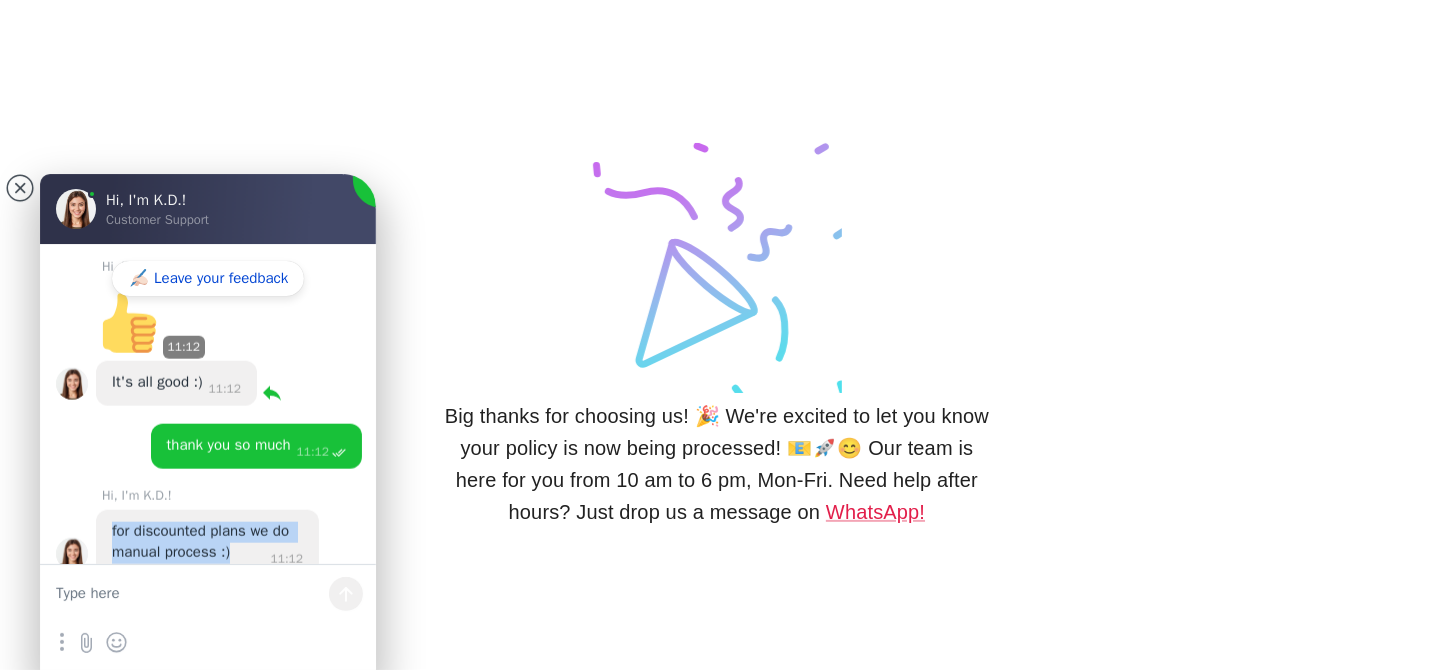 copy on "for discounted plans we do manual process :)" 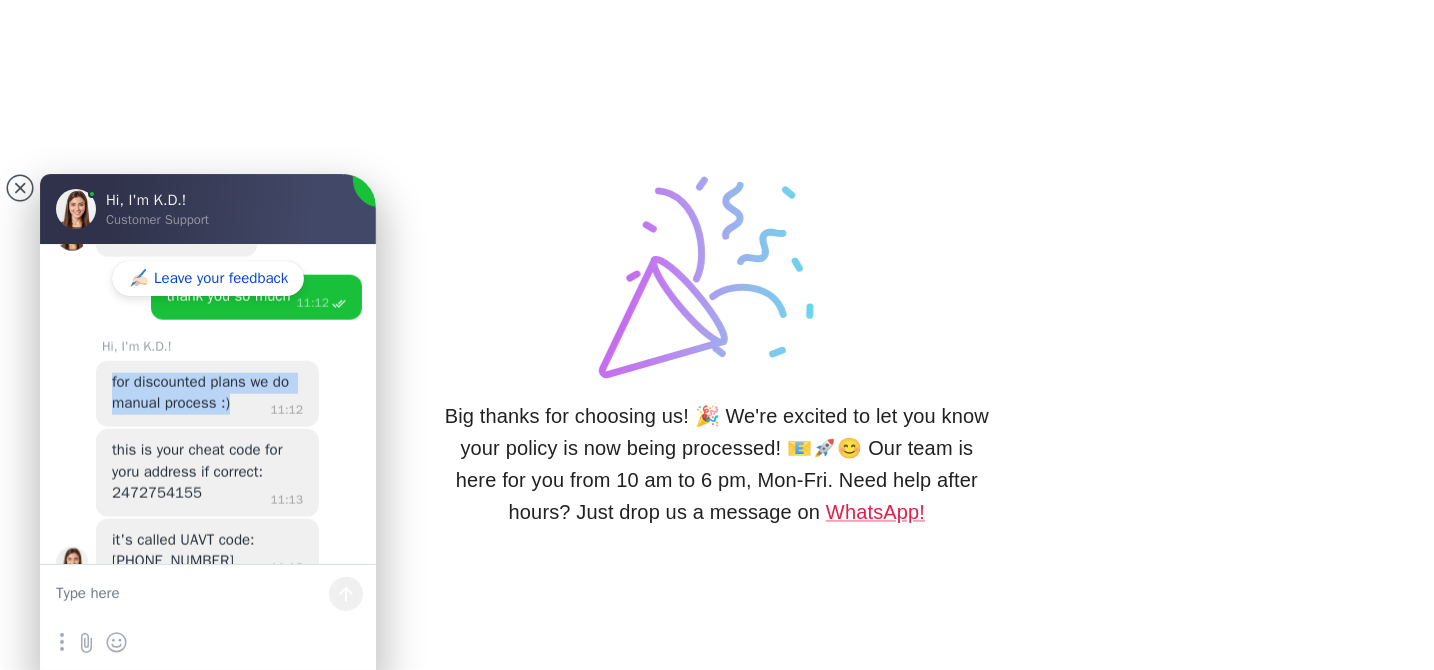 scroll, scrollTop: 1333, scrollLeft: 0, axis: vertical 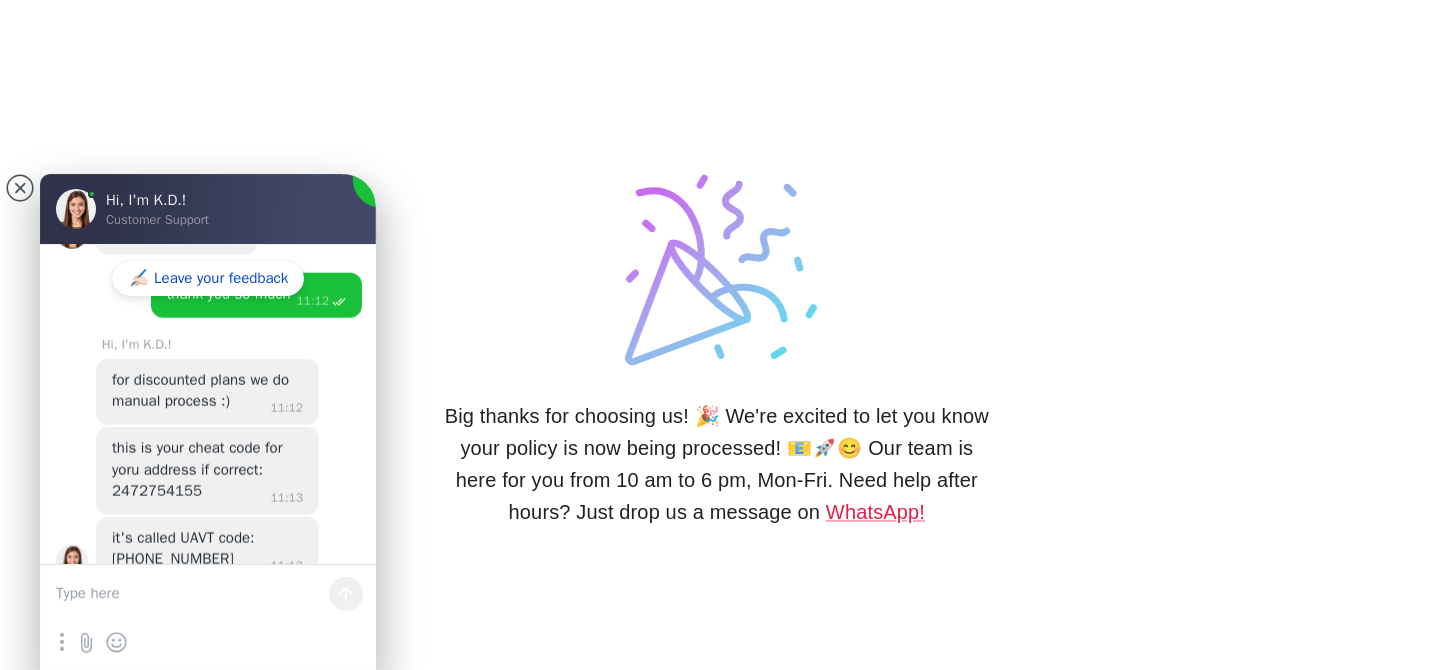 click at bounding box center (208, 595) 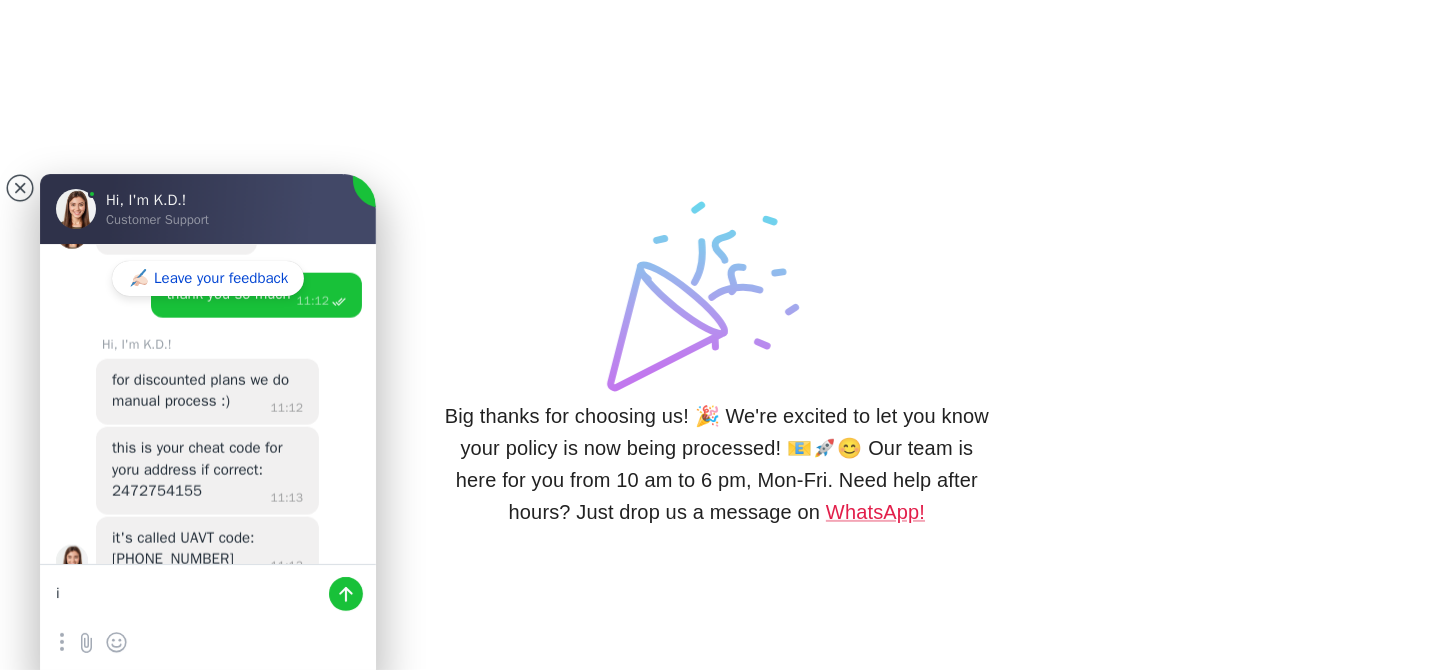 type on "i" 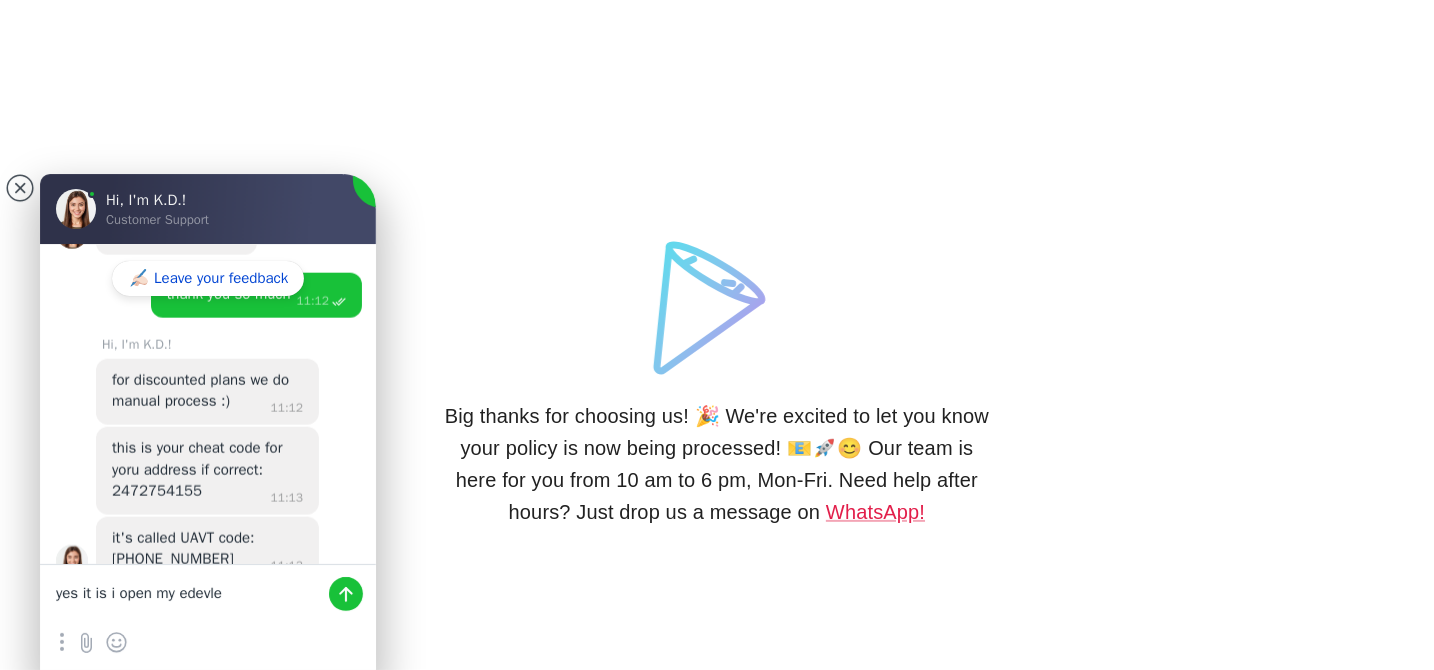 type on "yes it is i open my edevlet" 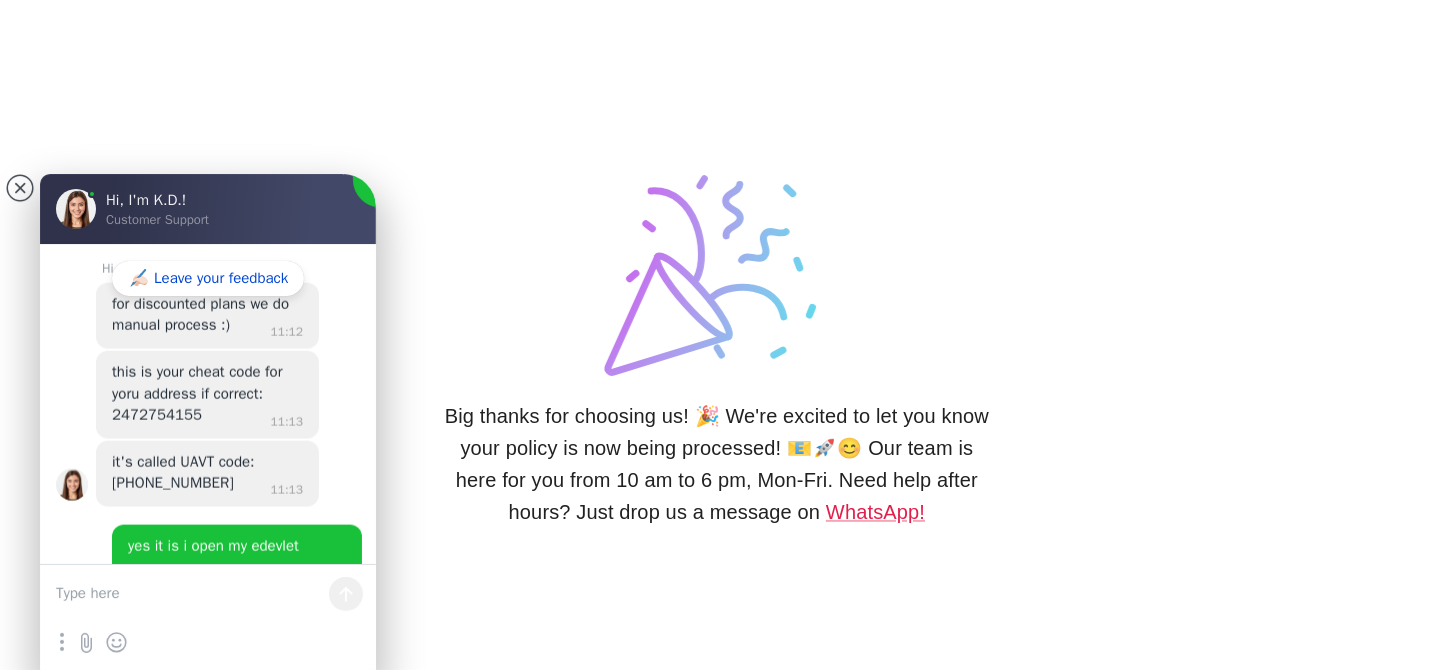 scroll, scrollTop: 1411, scrollLeft: 0, axis: vertical 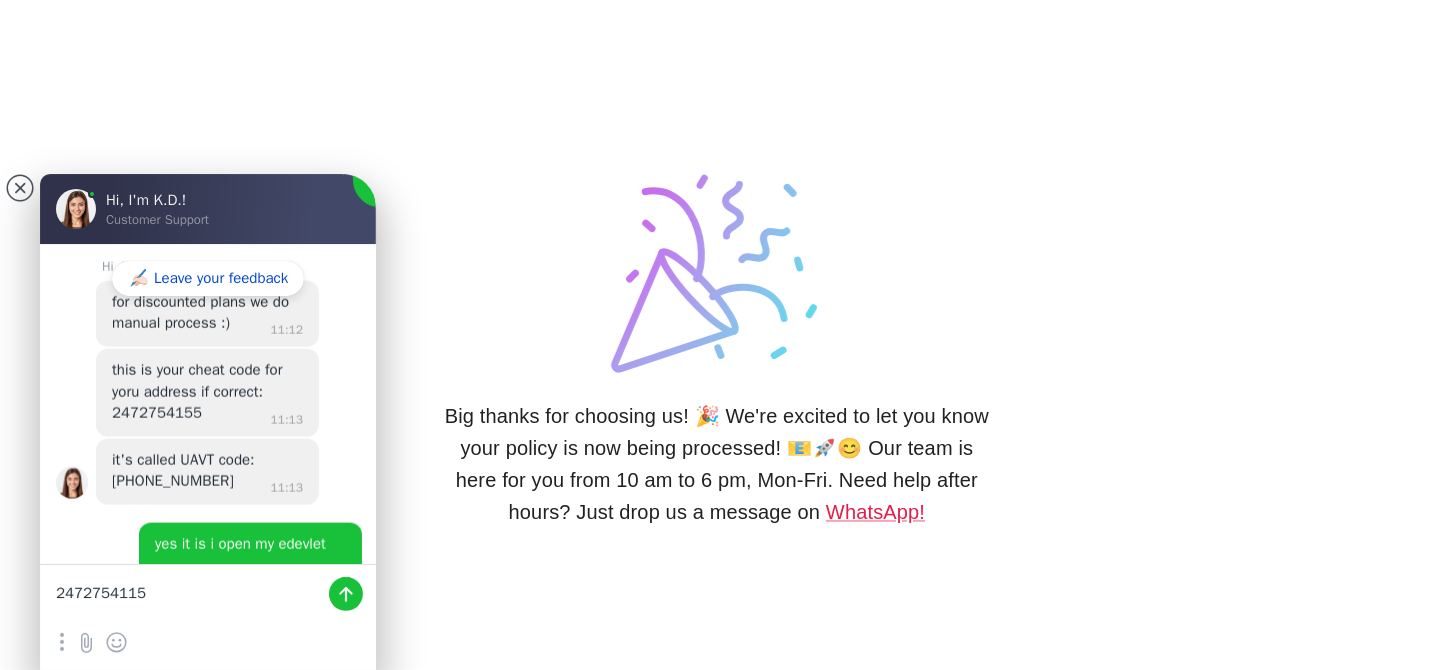 type on "24727541155" 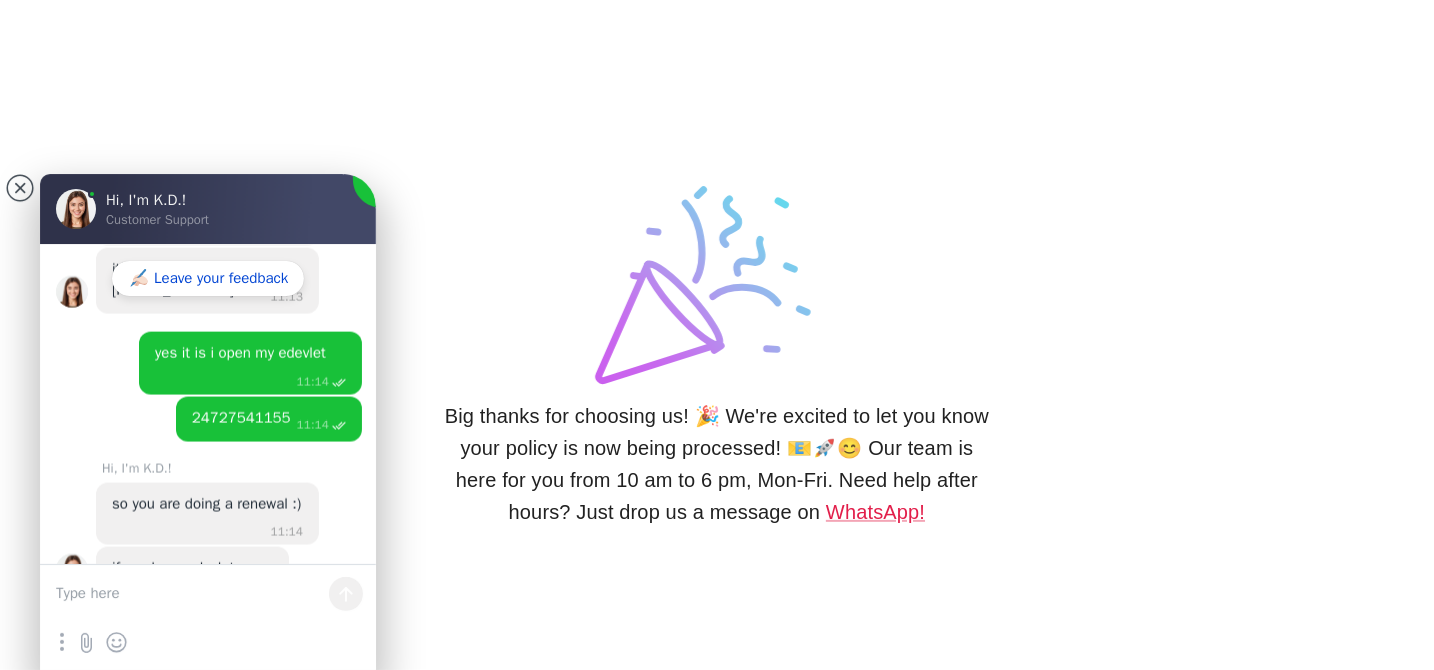 scroll, scrollTop: 1603, scrollLeft: 0, axis: vertical 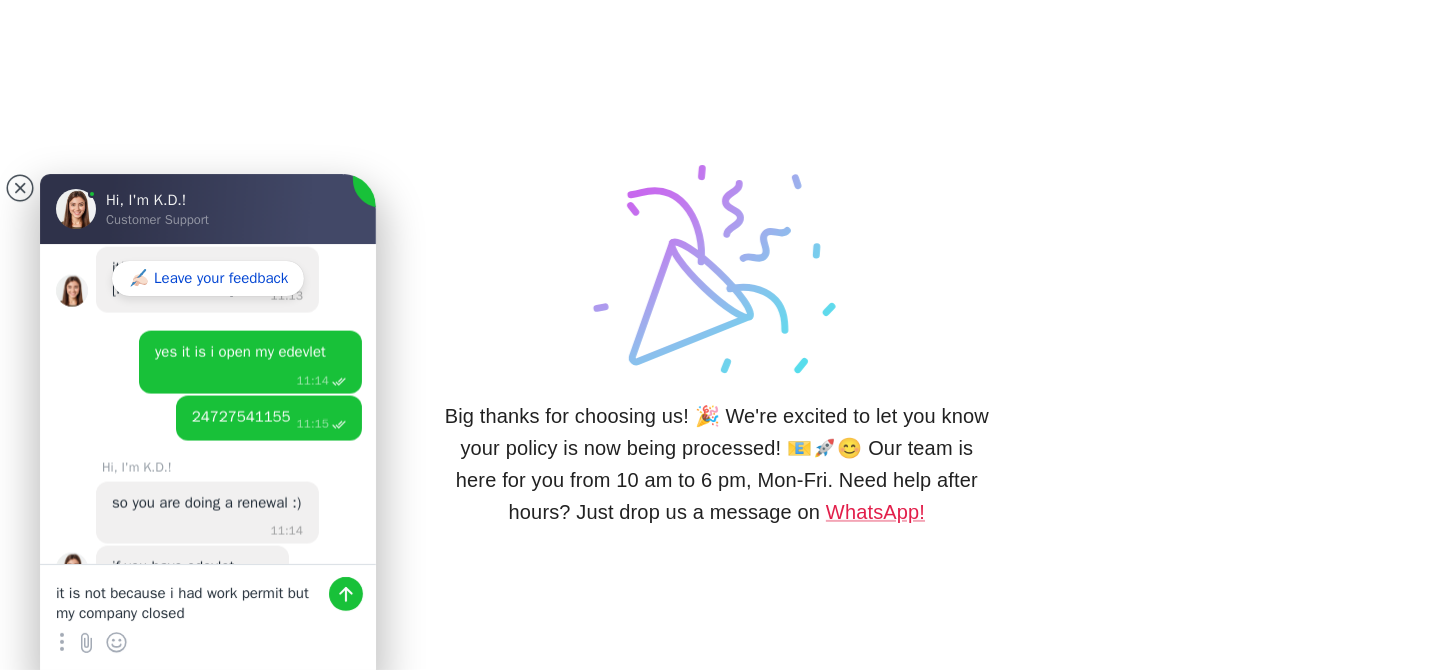type on "it is not because i had work permit but my company closed" 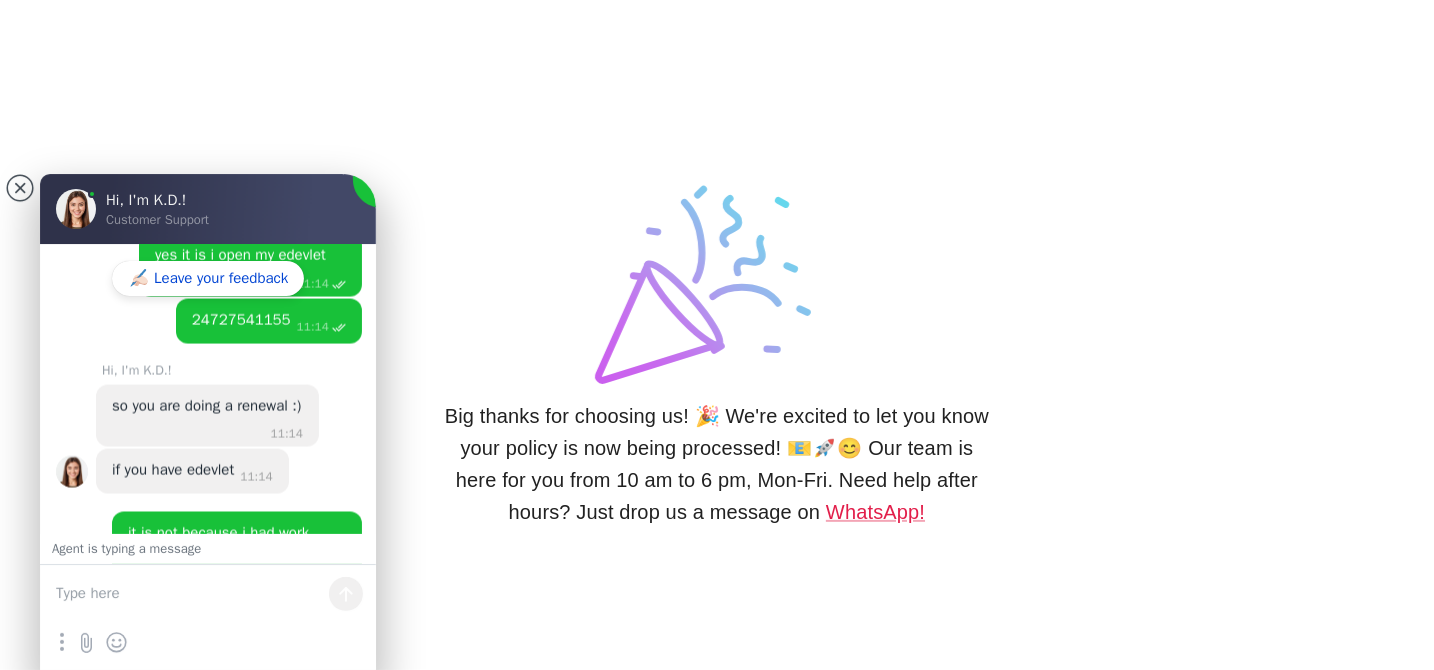 scroll, scrollTop: 1701, scrollLeft: 0, axis: vertical 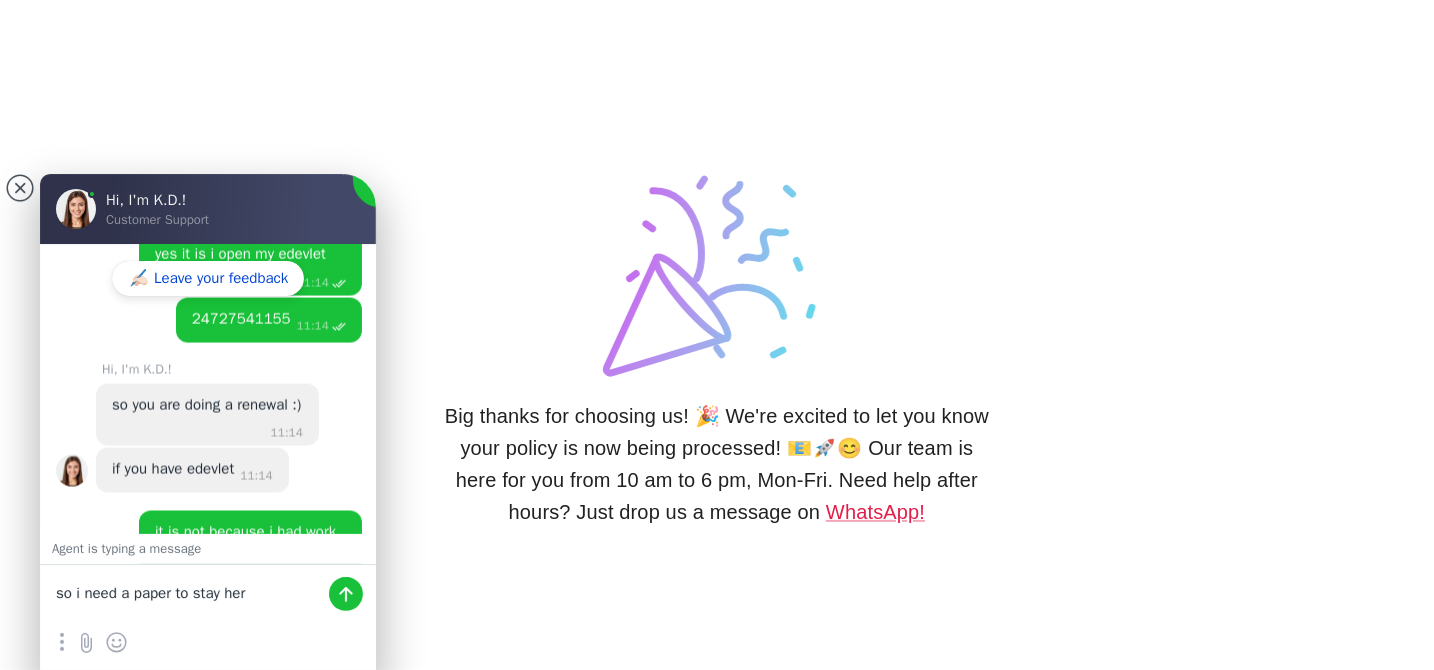 type on "so i need a paper to stay here" 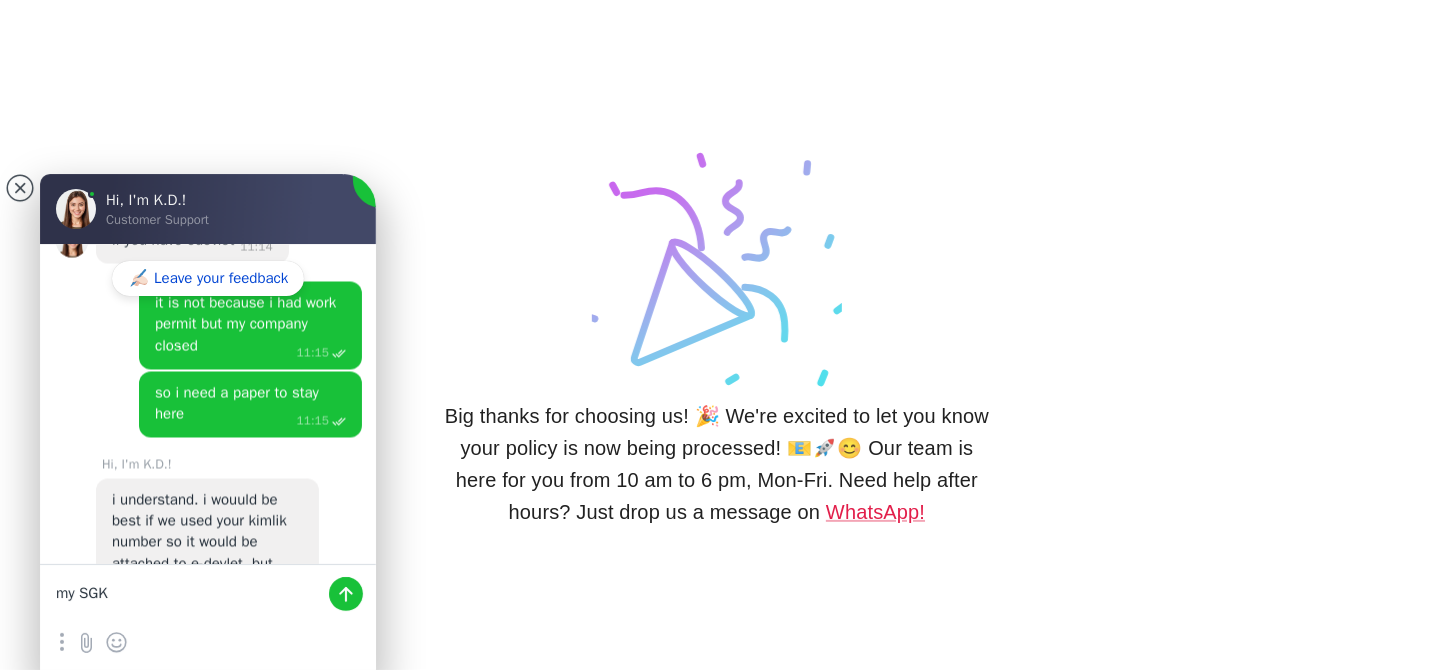 scroll, scrollTop: 1934, scrollLeft: 0, axis: vertical 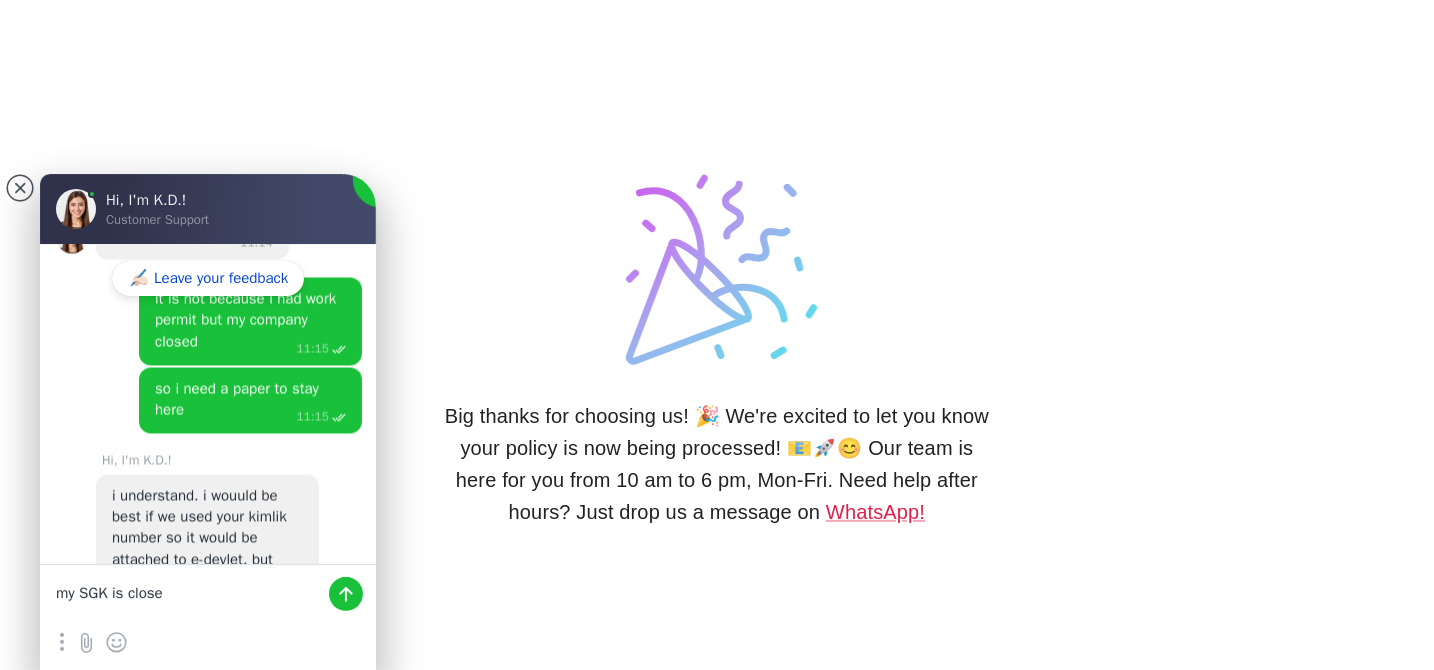 type on "my SGK is closed" 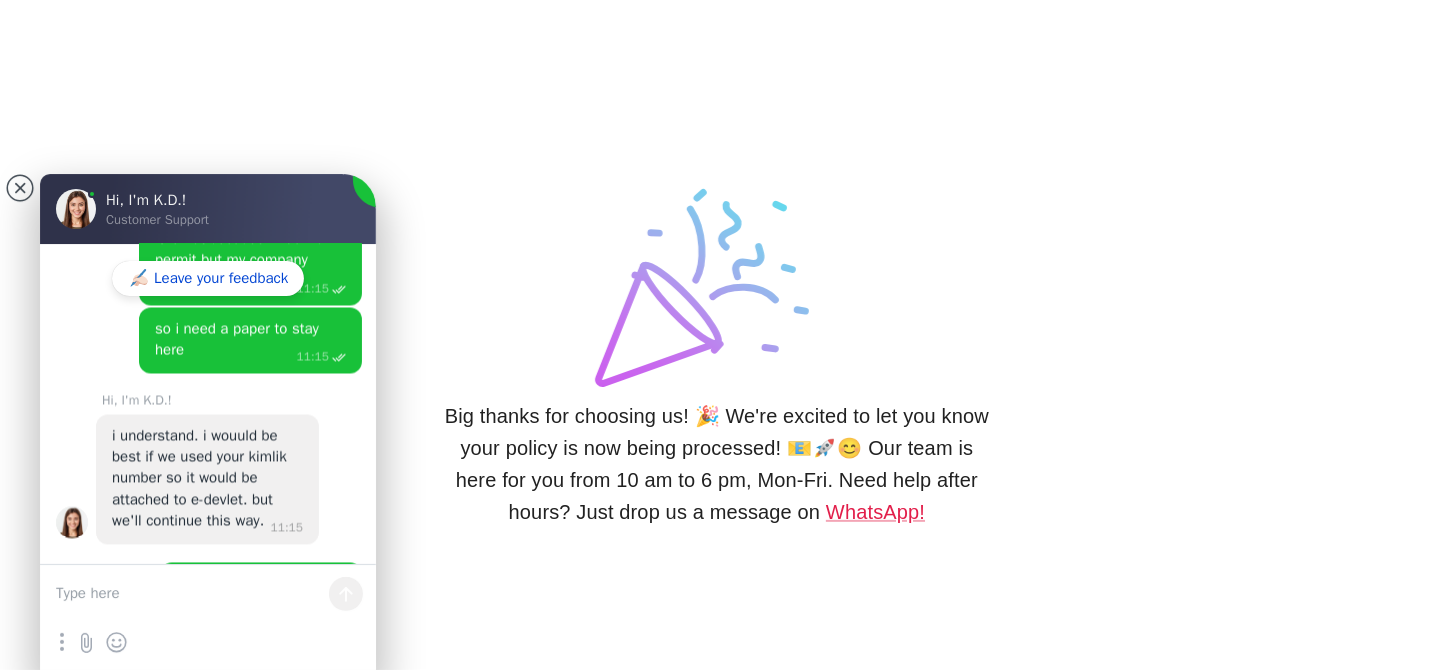 scroll, scrollTop: 1995, scrollLeft: 0, axis: vertical 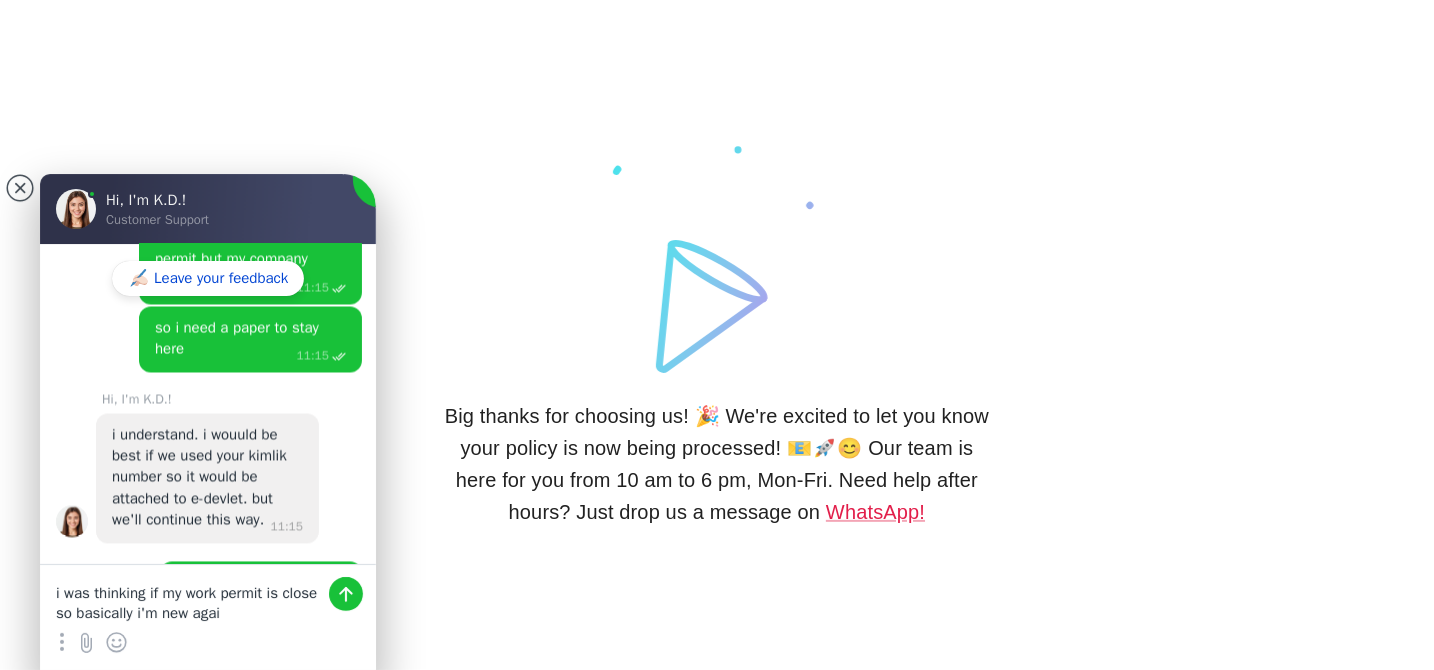 type on "i was thinking if my work permit is close so basically i'm new again" 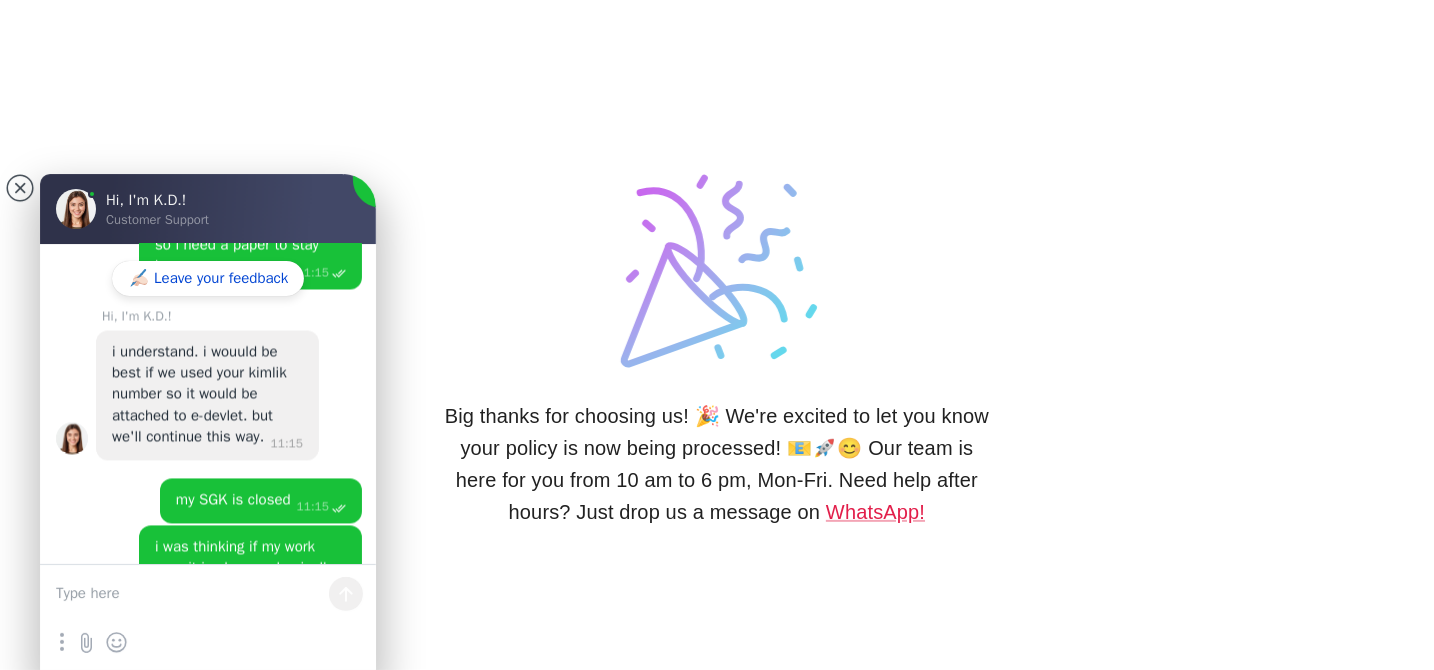 scroll, scrollTop: 2081, scrollLeft: 0, axis: vertical 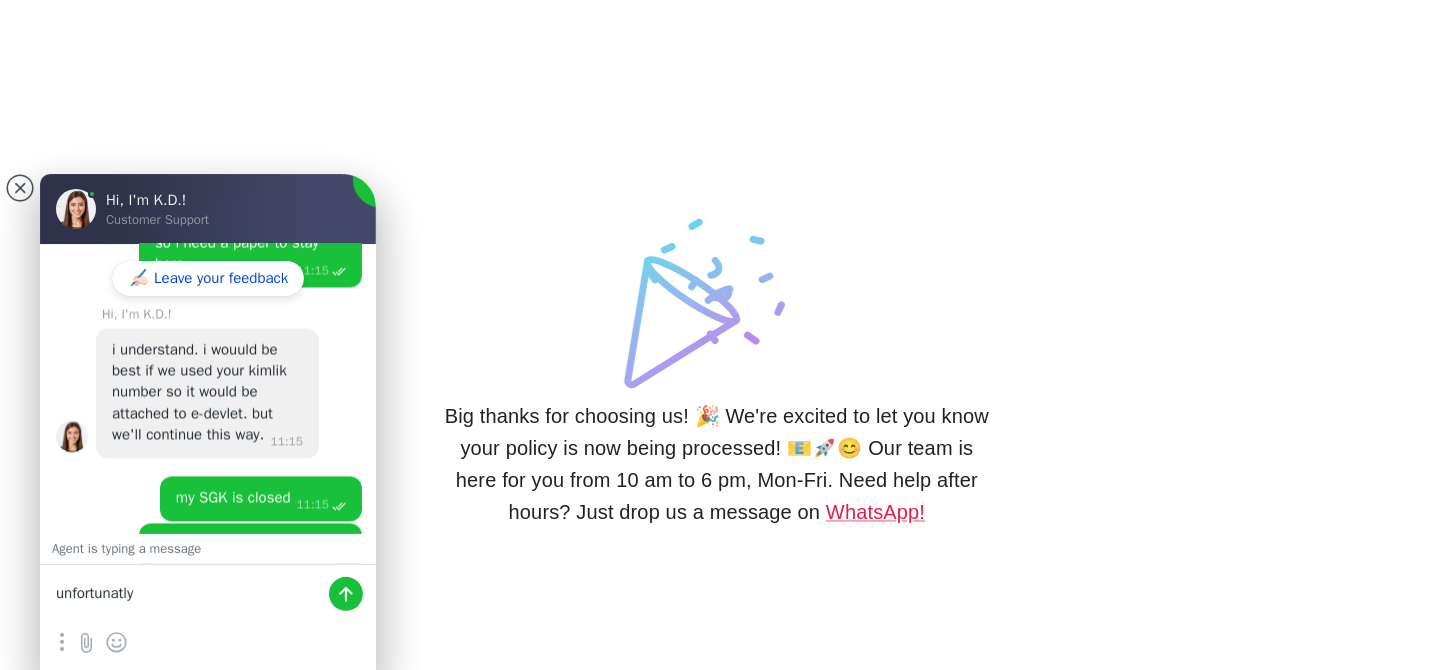 type on "unfortunately" 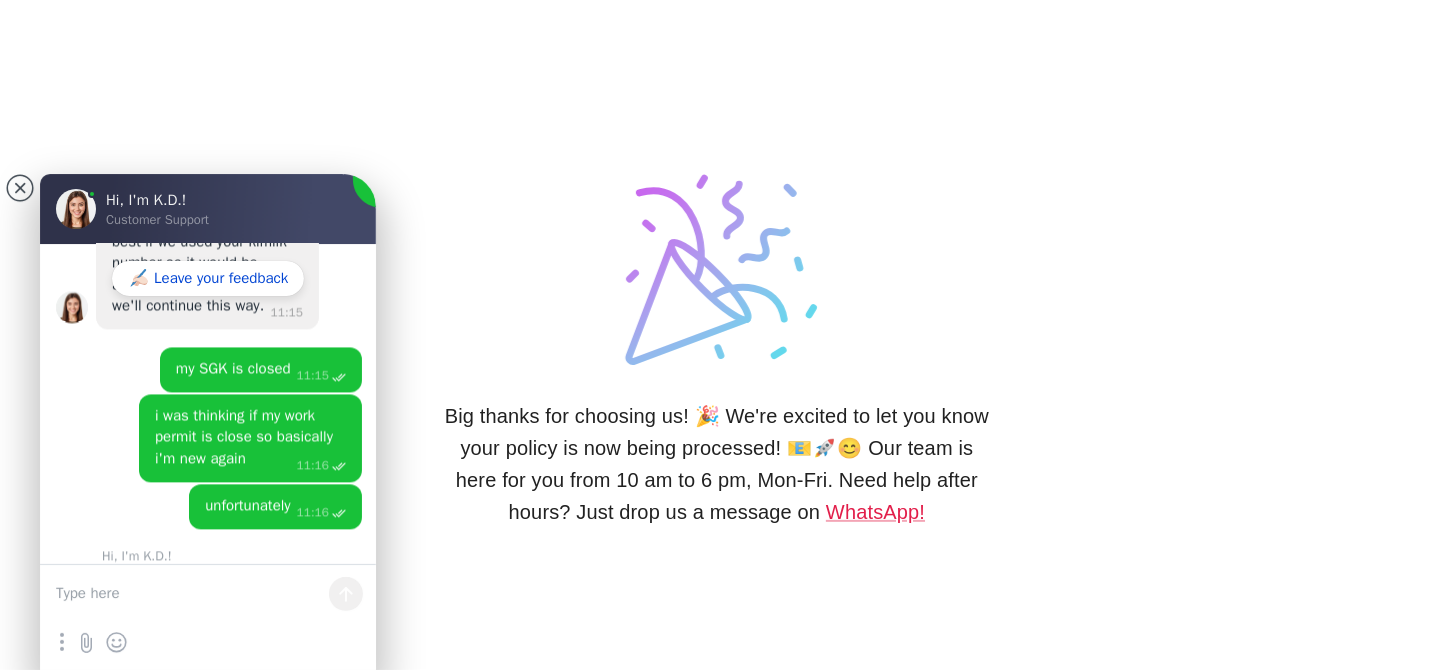 scroll, scrollTop: 2211, scrollLeft: 0, axis: vertical 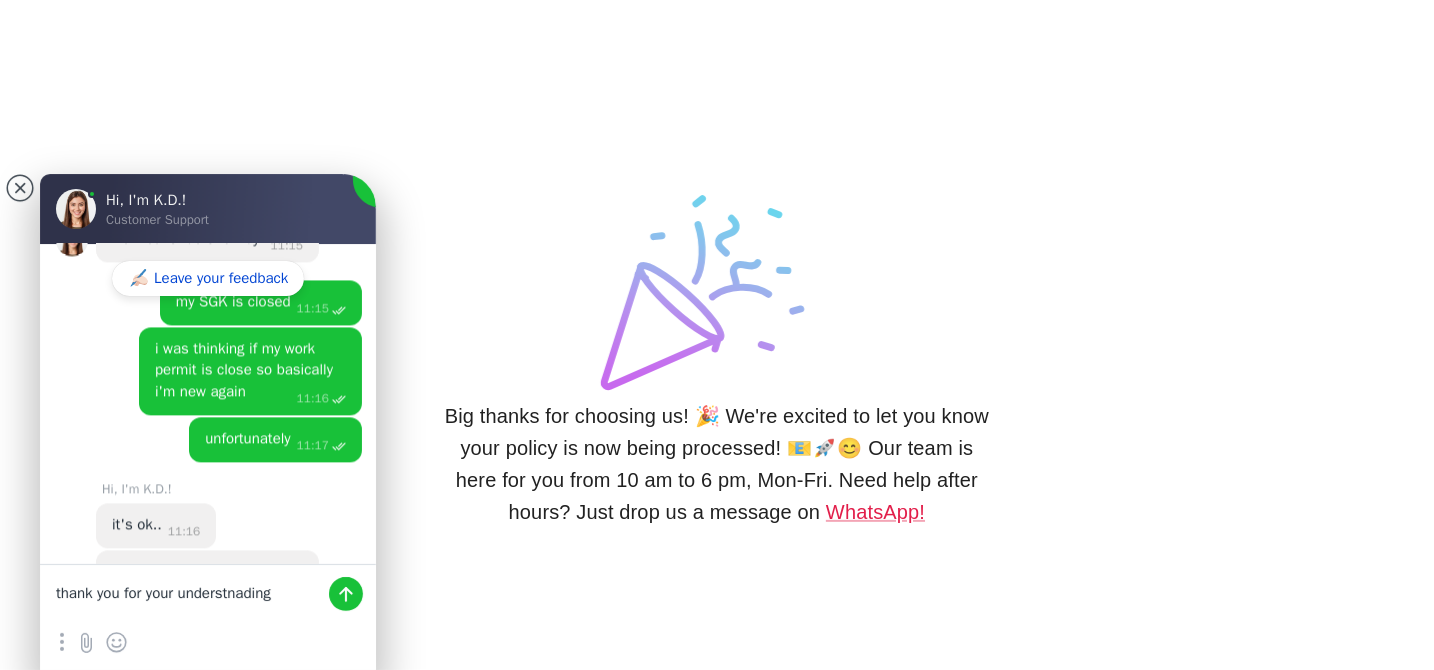 type on "thank you for your understanding" 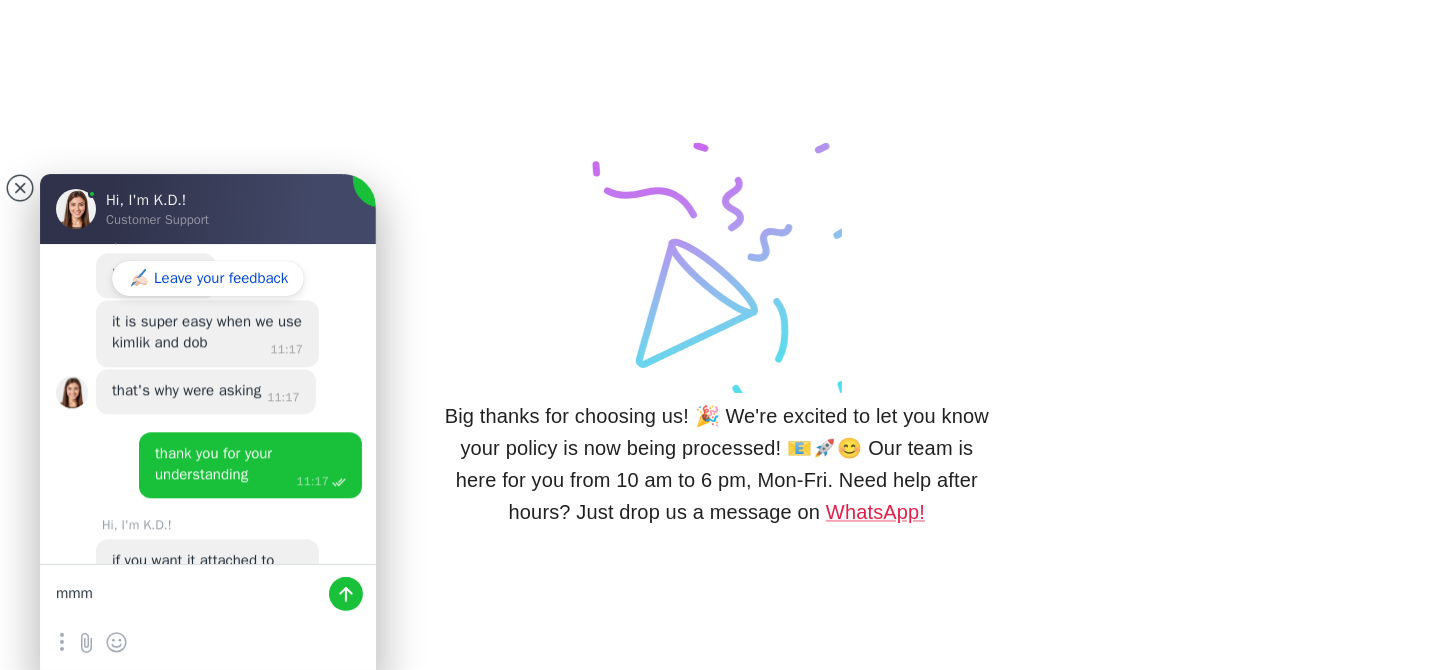 scroll, scrollTop: 2528, scrollLeft: 0, axis: vertical 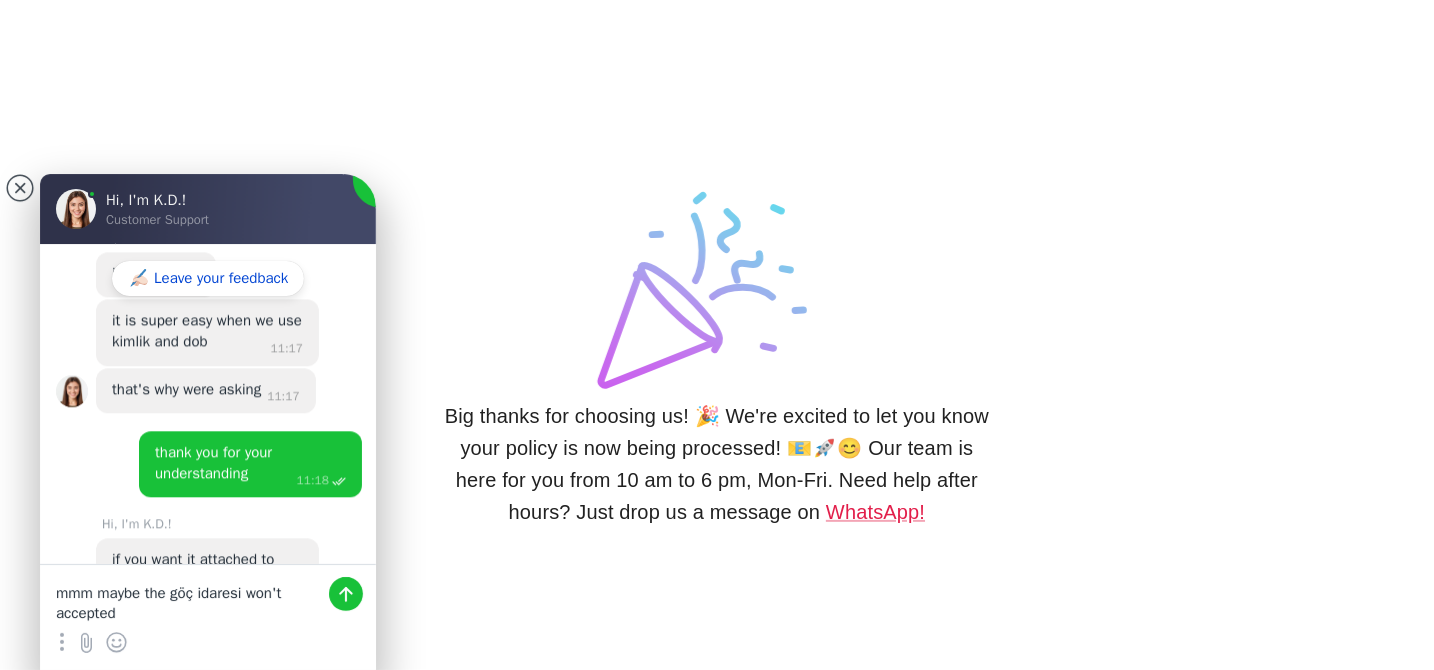 type on "mmm maybe the göç idaresi won't accepted?" 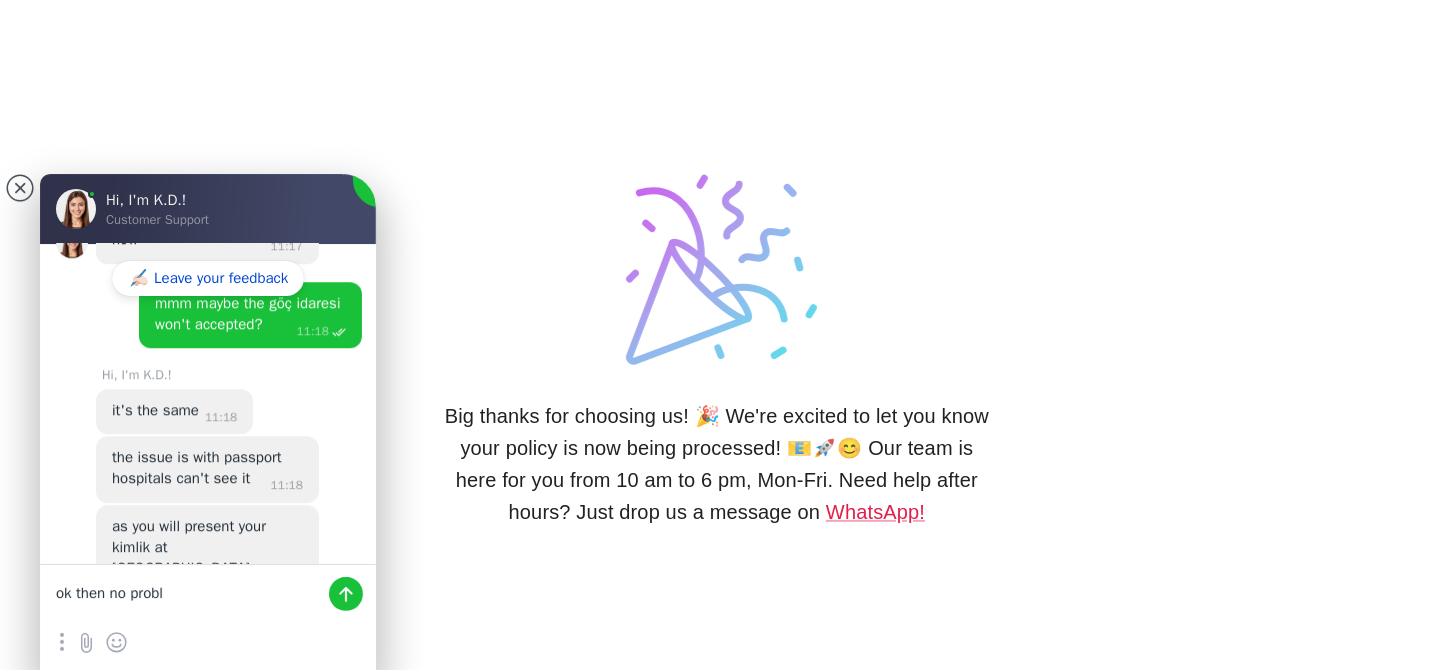 scroll, scrollTop: 2890, scrollLeft: 0, axis: vertical 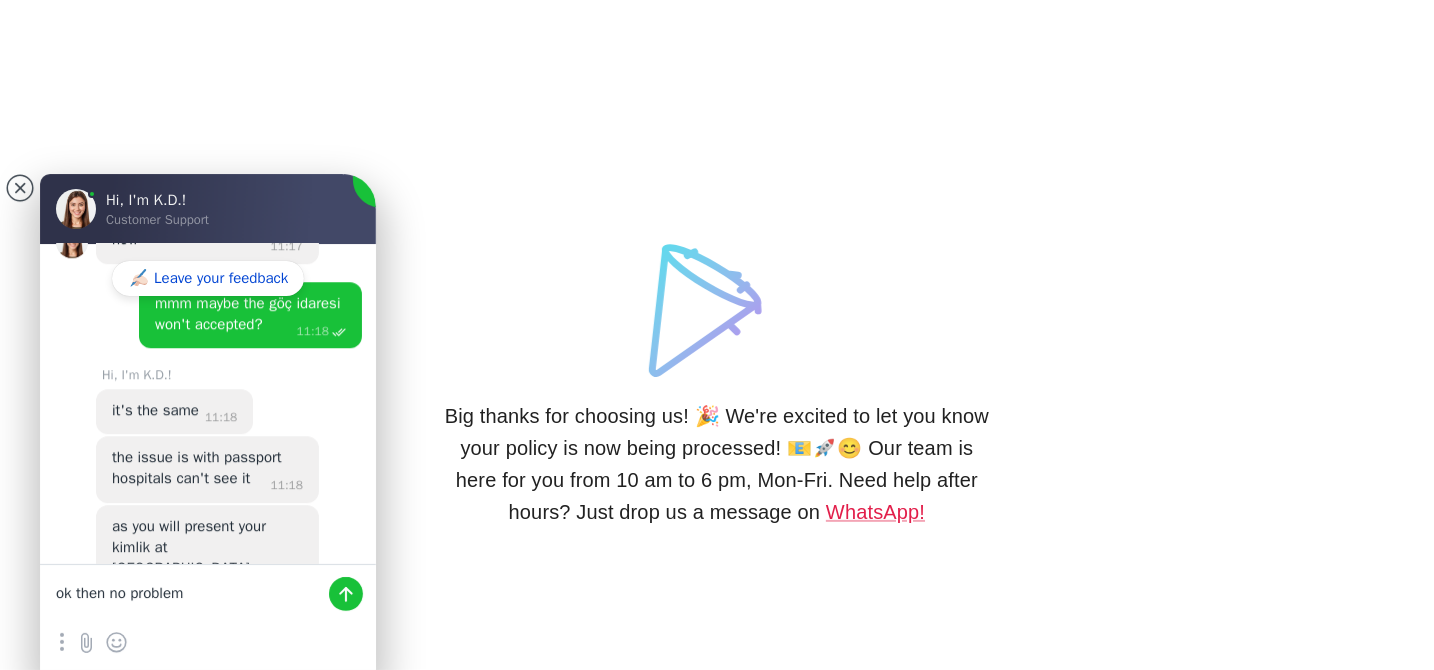 type on "ok then no problem" 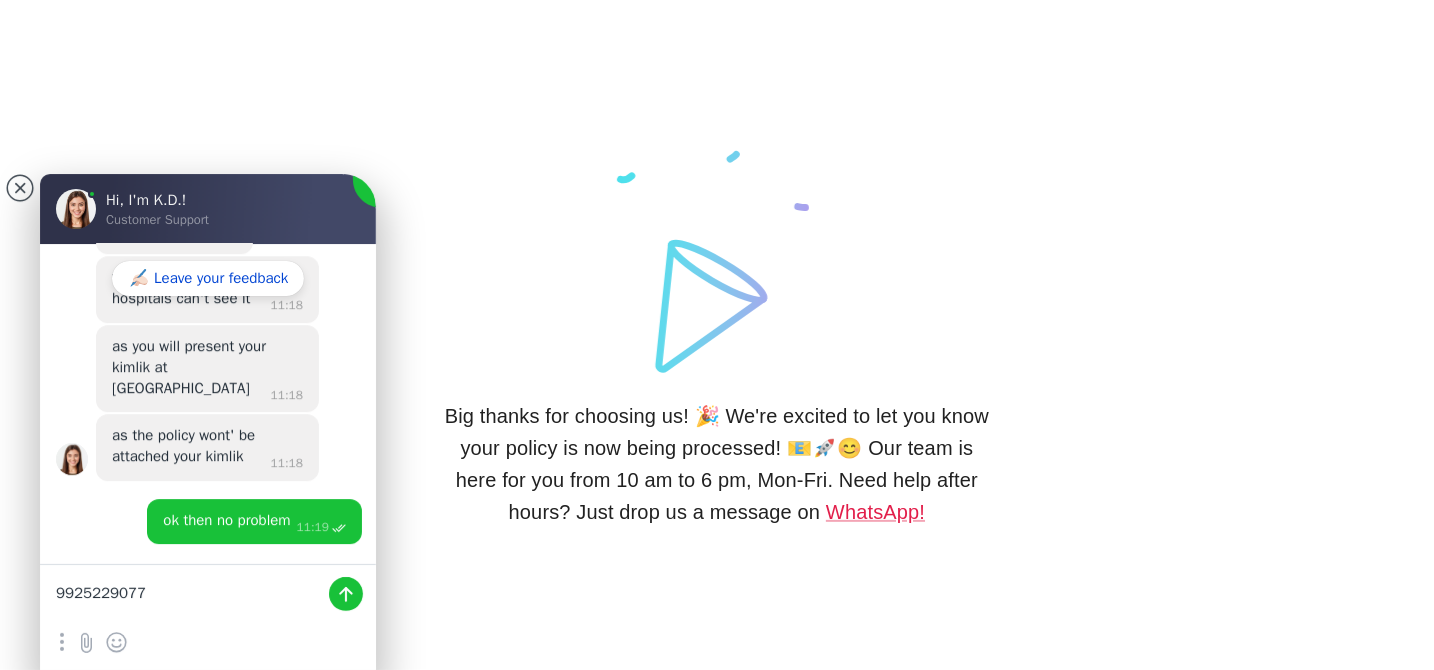 scroll, scrollTop: 3071, scrollLeft: 0, axis: vertical 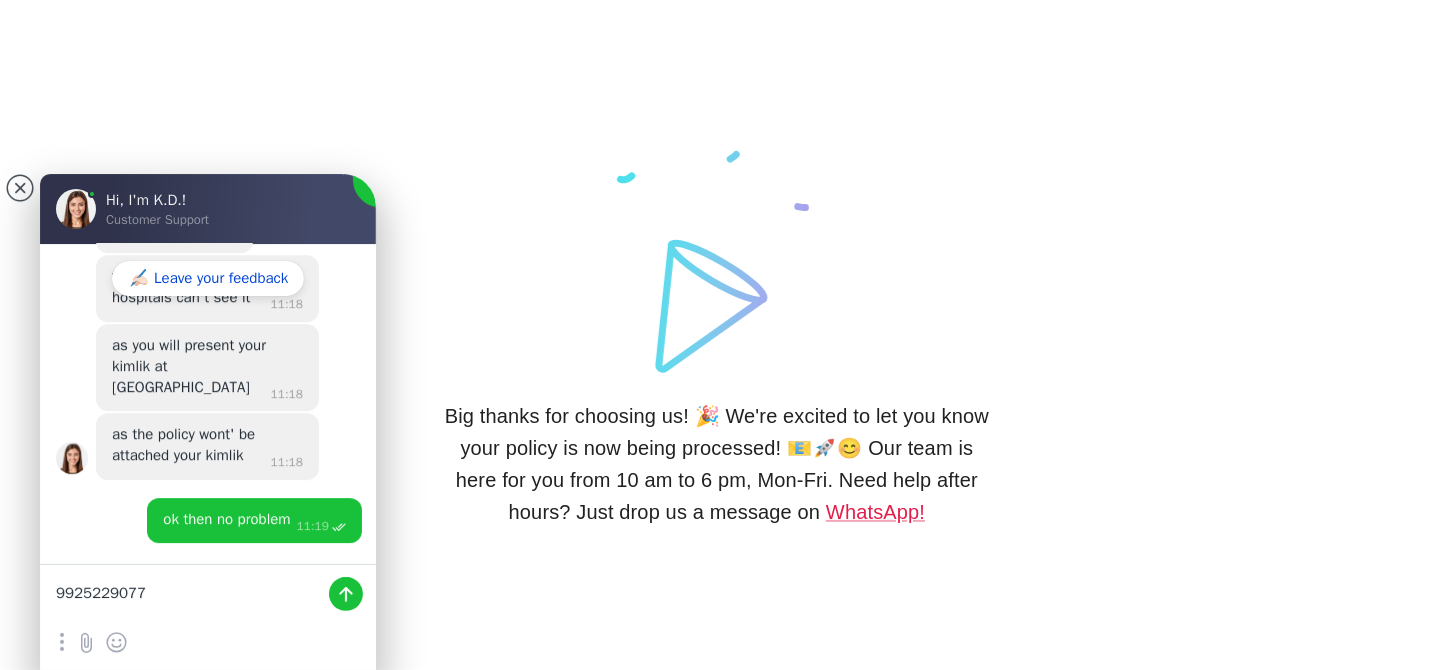 type on "99252290772" 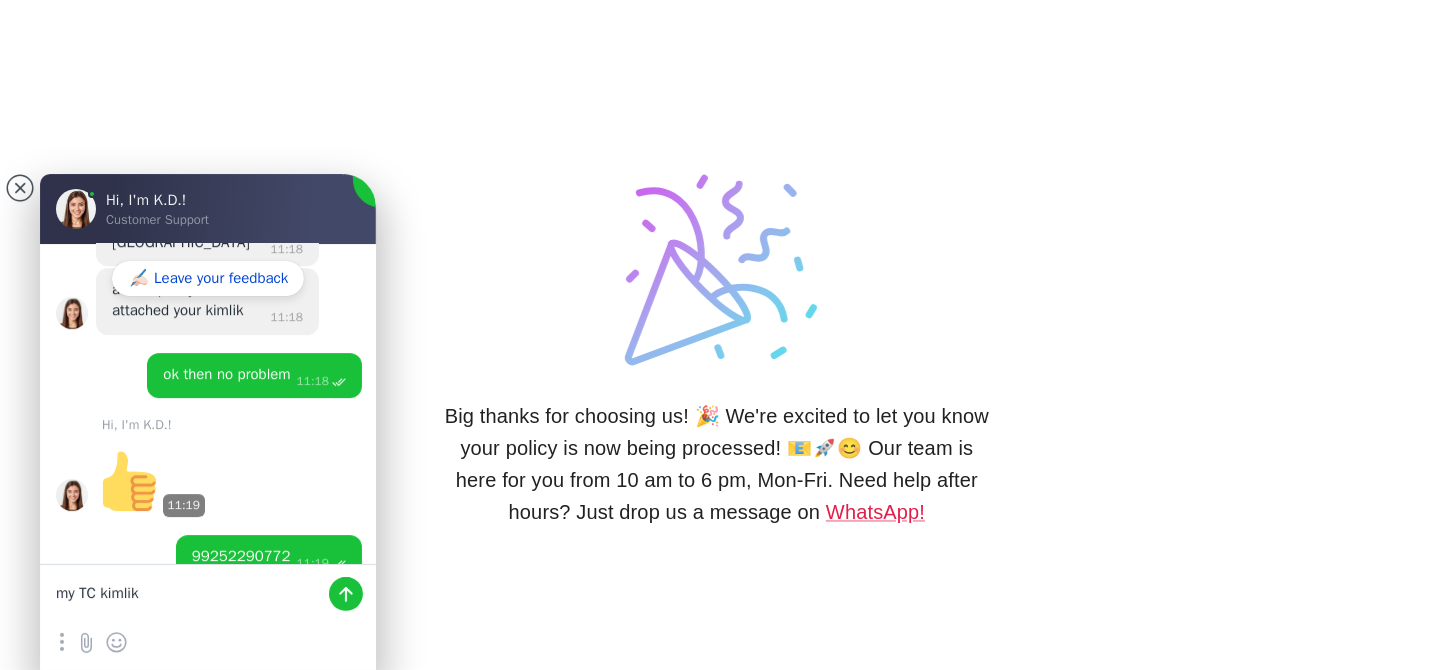 scroll, scrollTop: 3218, scrollLeft: 0, axis: vertical 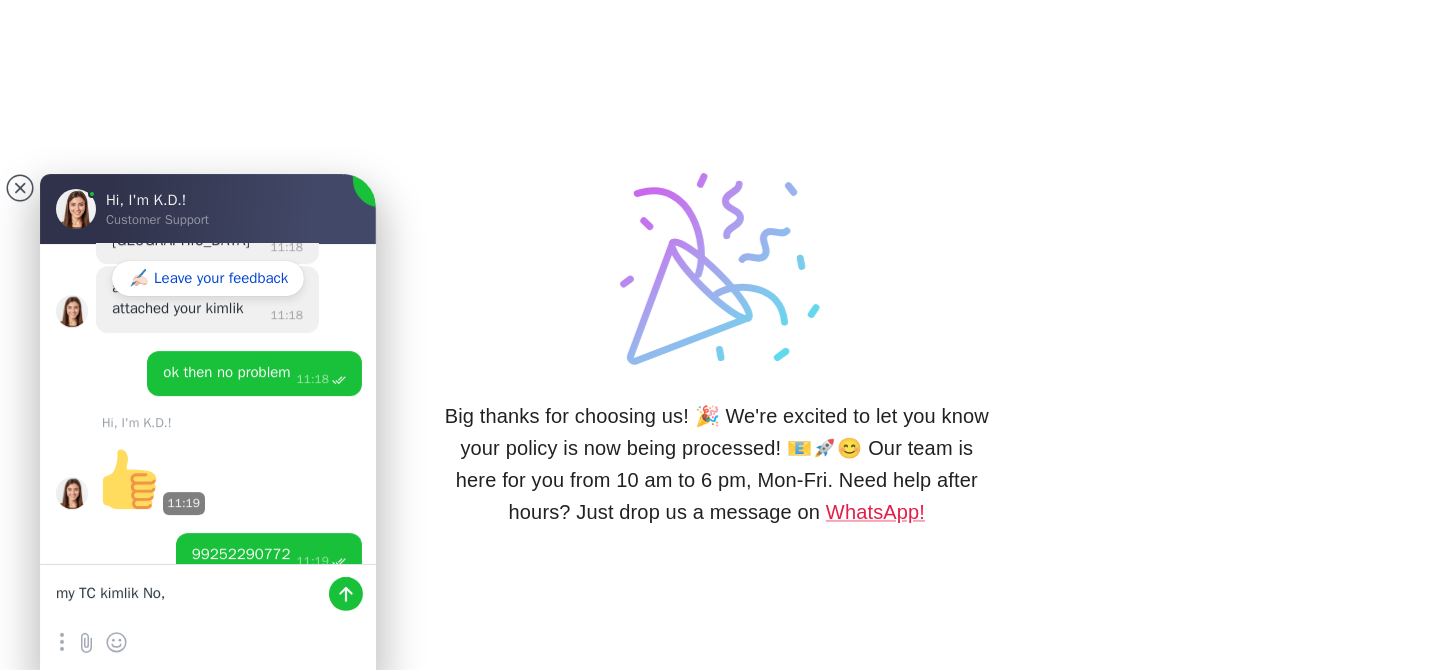 type on "my TC kimlik No" 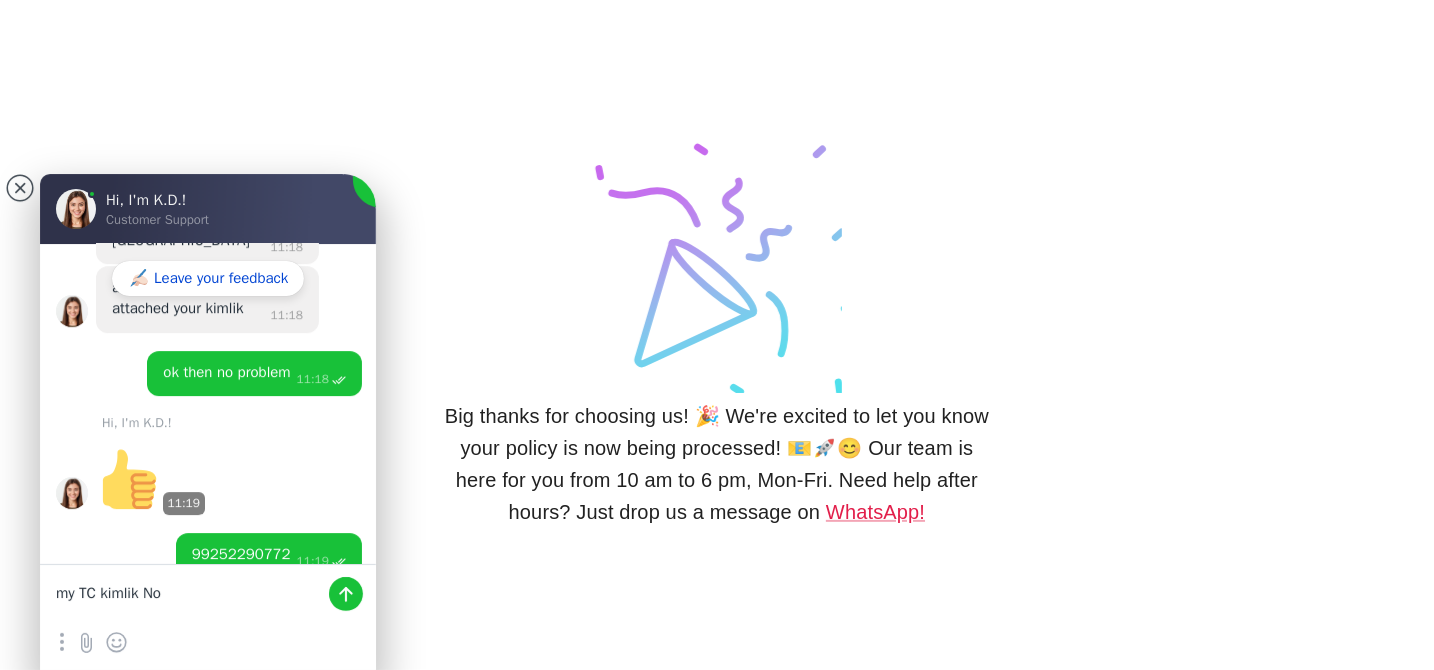 type 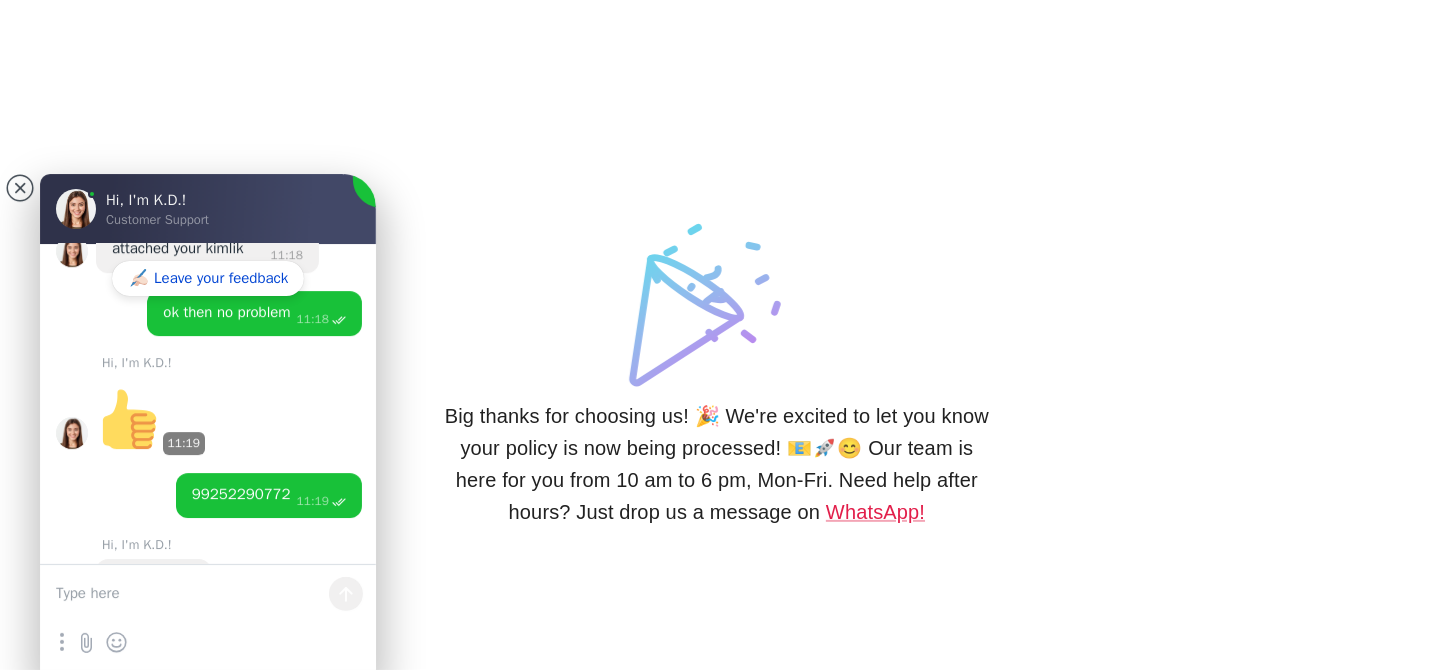 scroll, scrollTop: 3279, scrollLeft: 0, axis: vertical 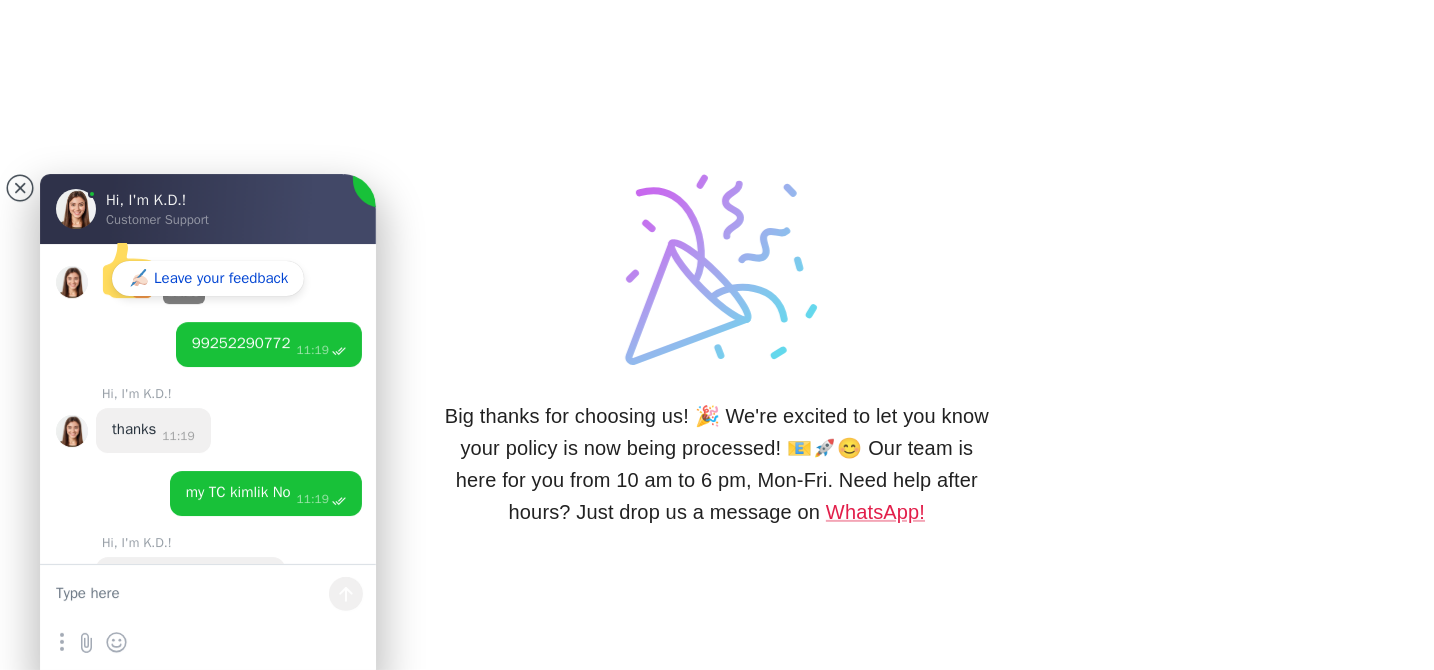 click at bounding box center [208, 595] 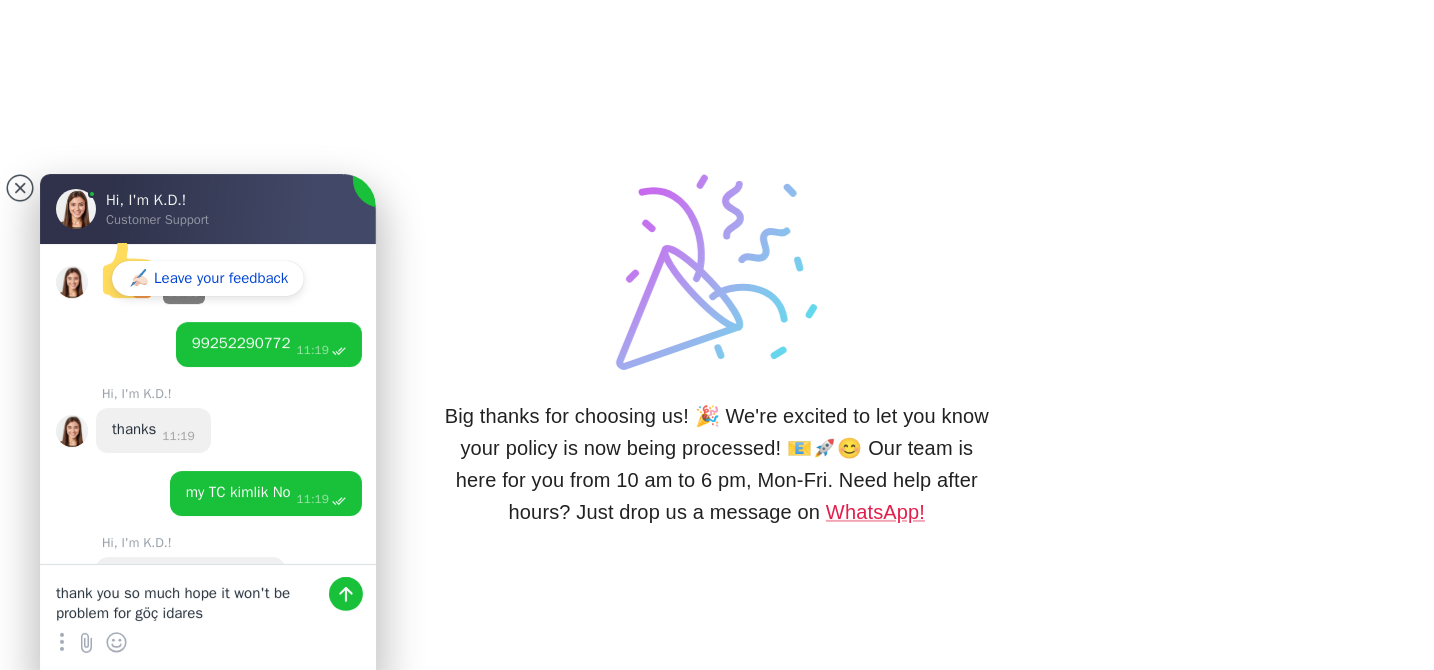 type on "thank you so much hope it won't be problem for göç idaresi" 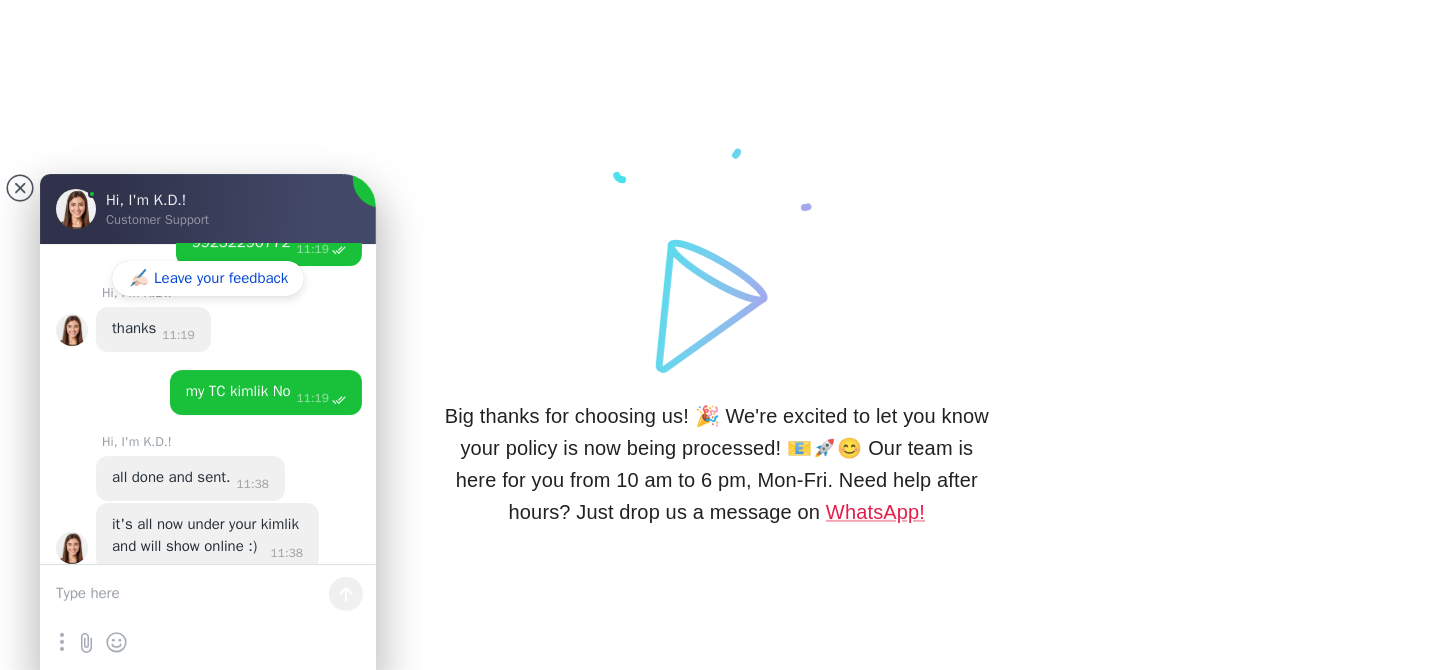 scroll, scrollTop: 3530, scrollLeft: 0, axis: vertical 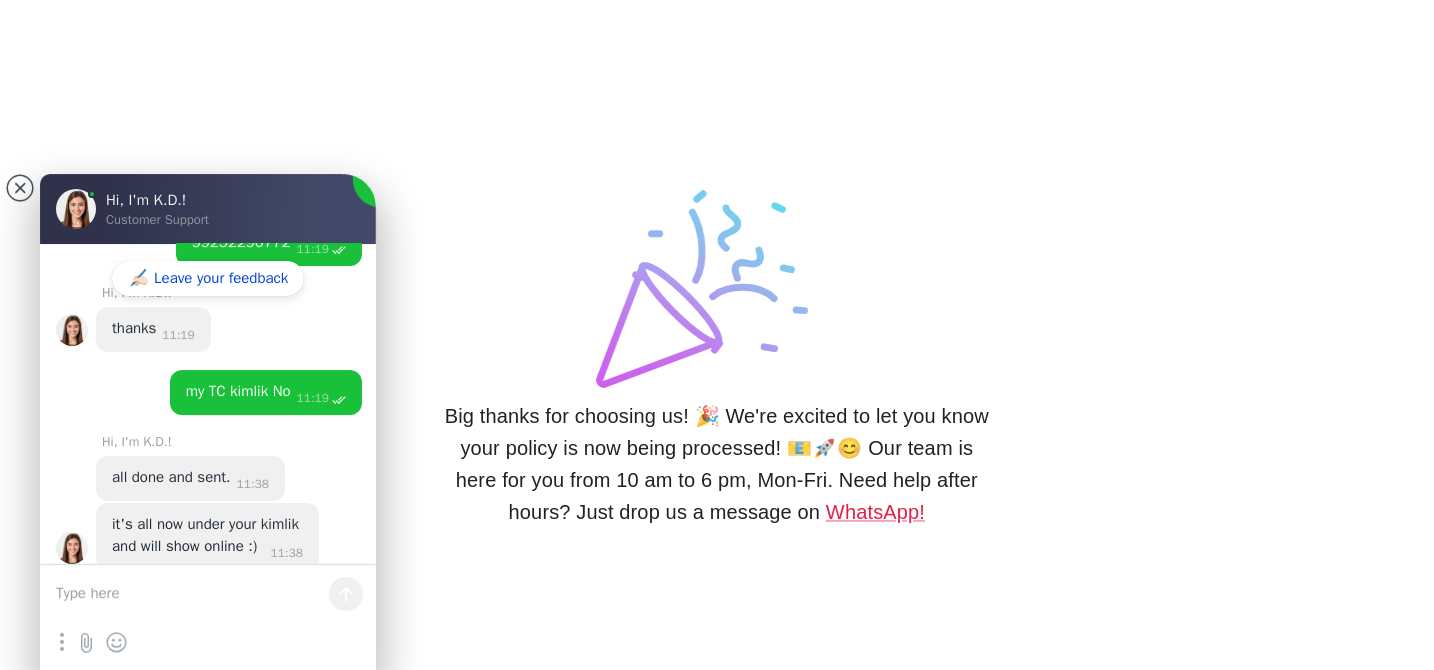 click at bounding box center (208, 595) 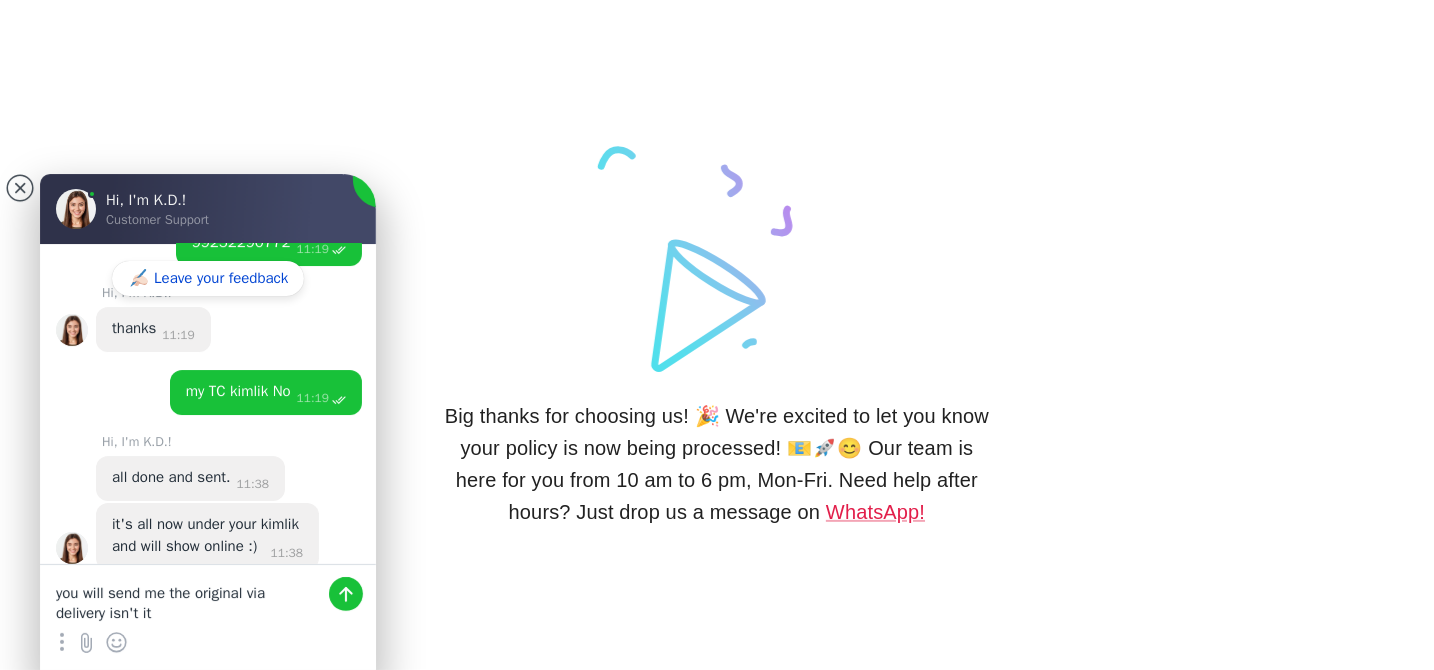 type on "you will send me the original via delivery isn't it?" 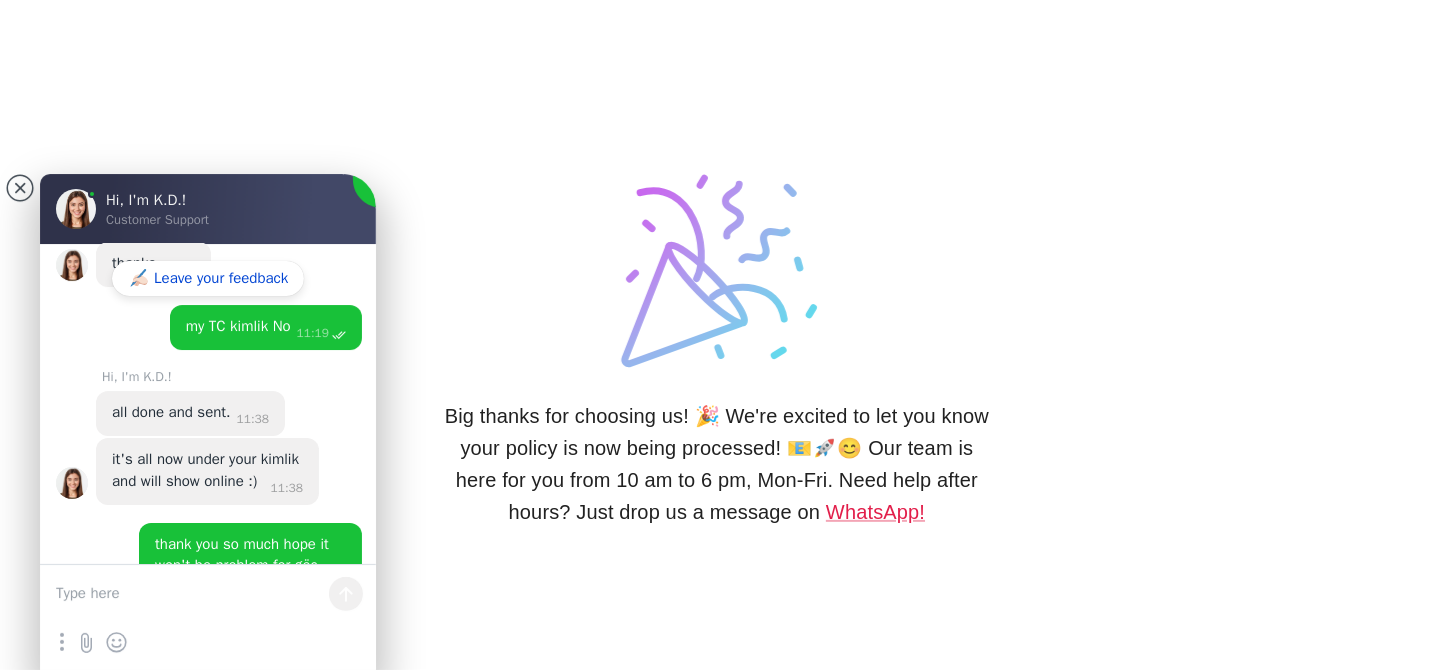 scroll, scrollTop: 3596, scrollLeft: 0, axis: vertical 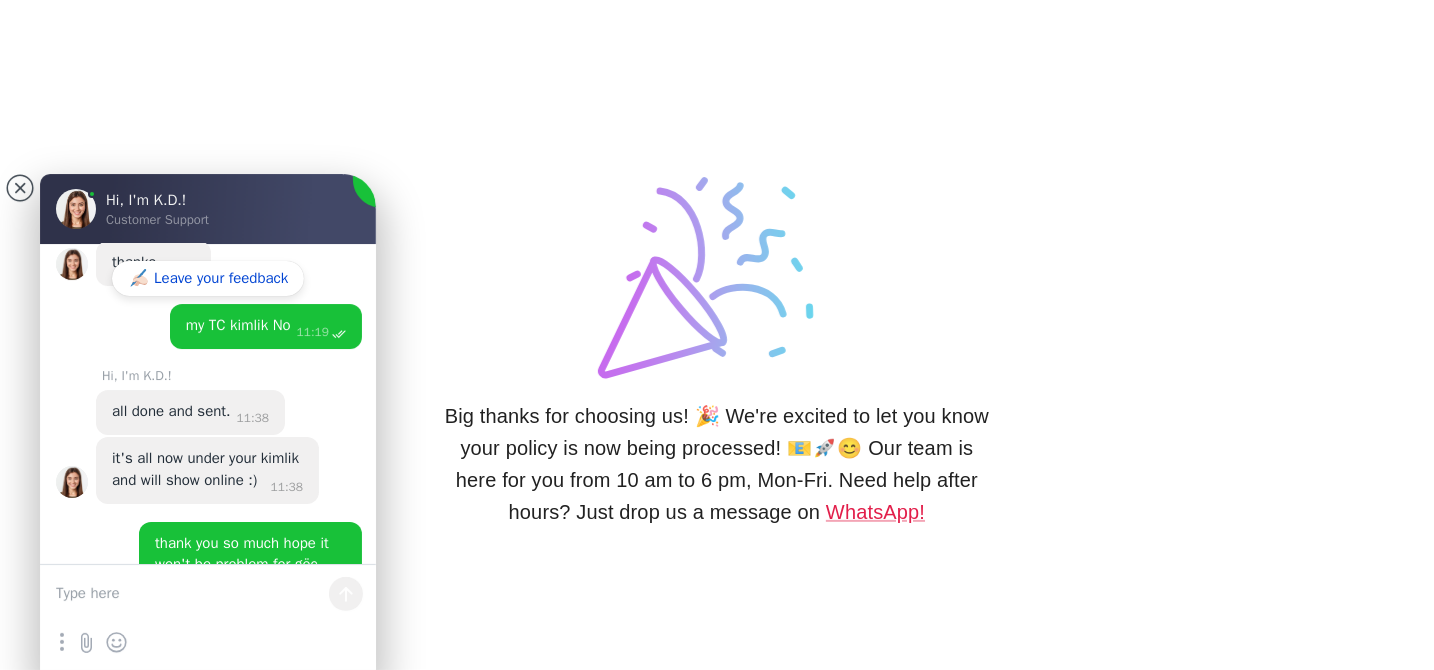 click at bounding box center [208, 595] 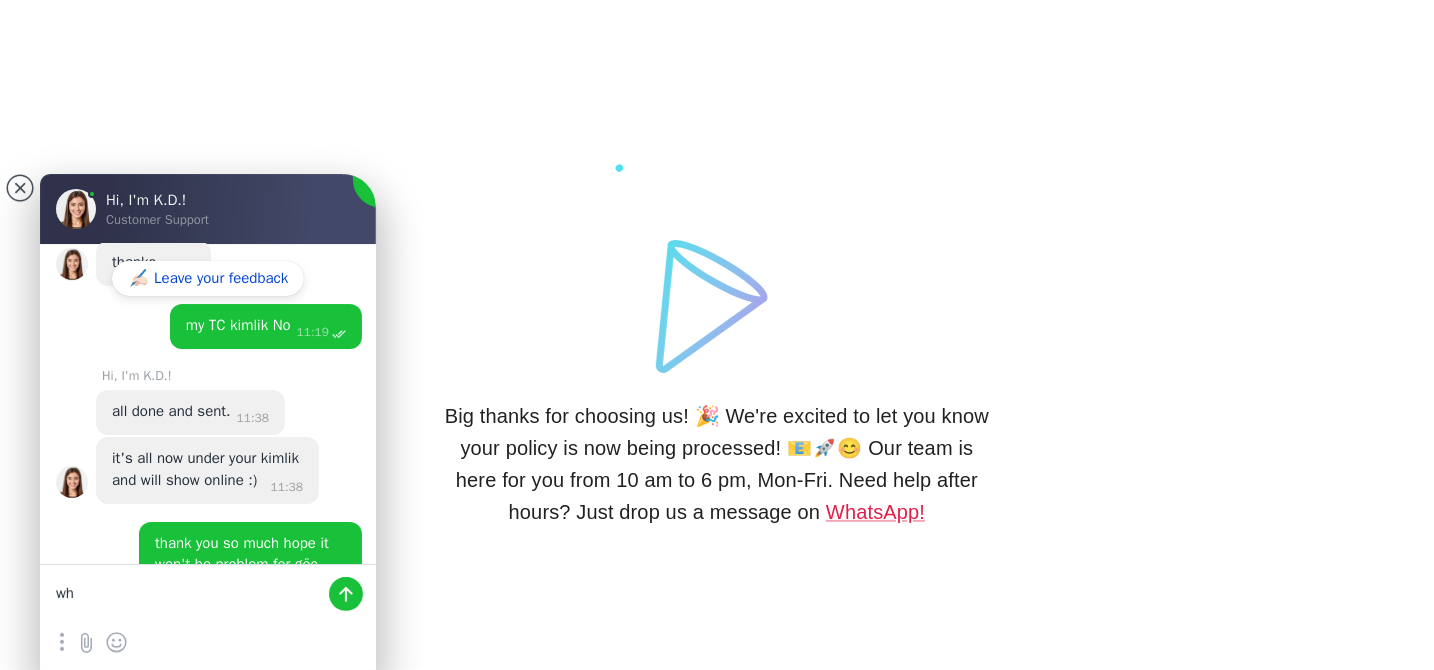 type on "w" 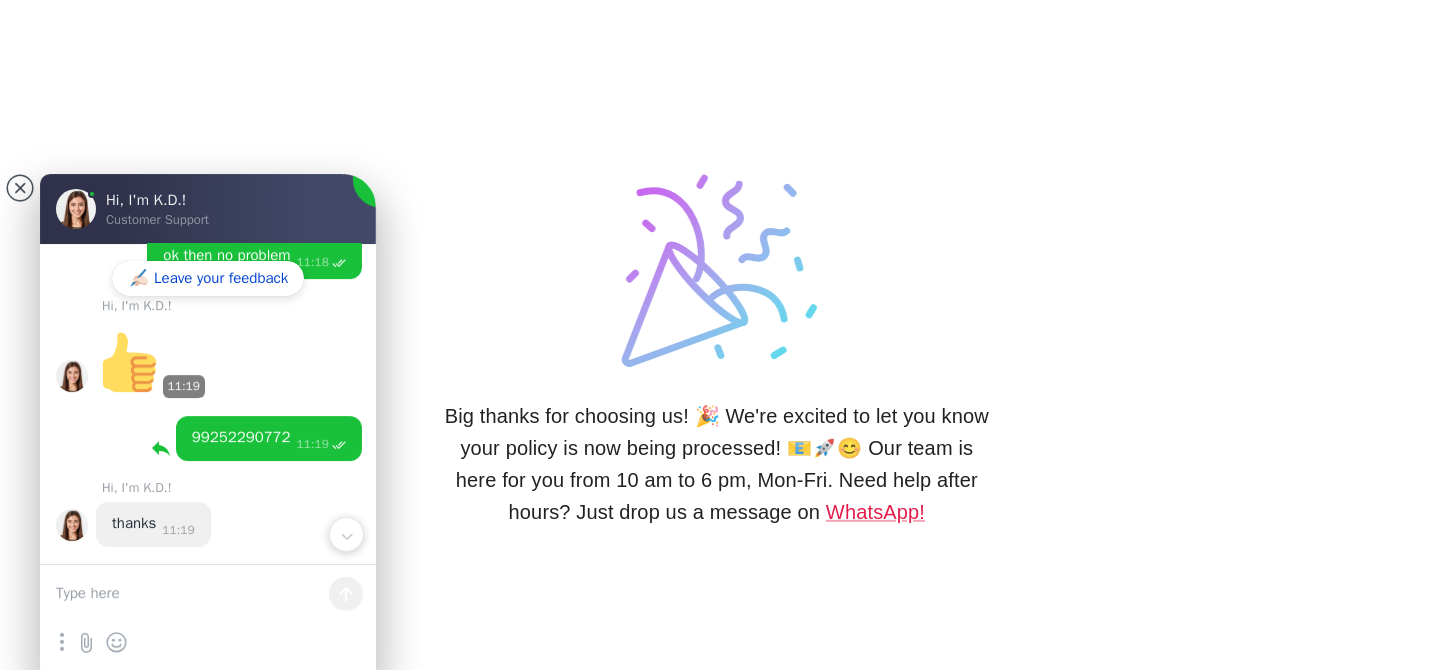 scroll, scrollTop: 3466, scrollLeft: 0, axis: vertical 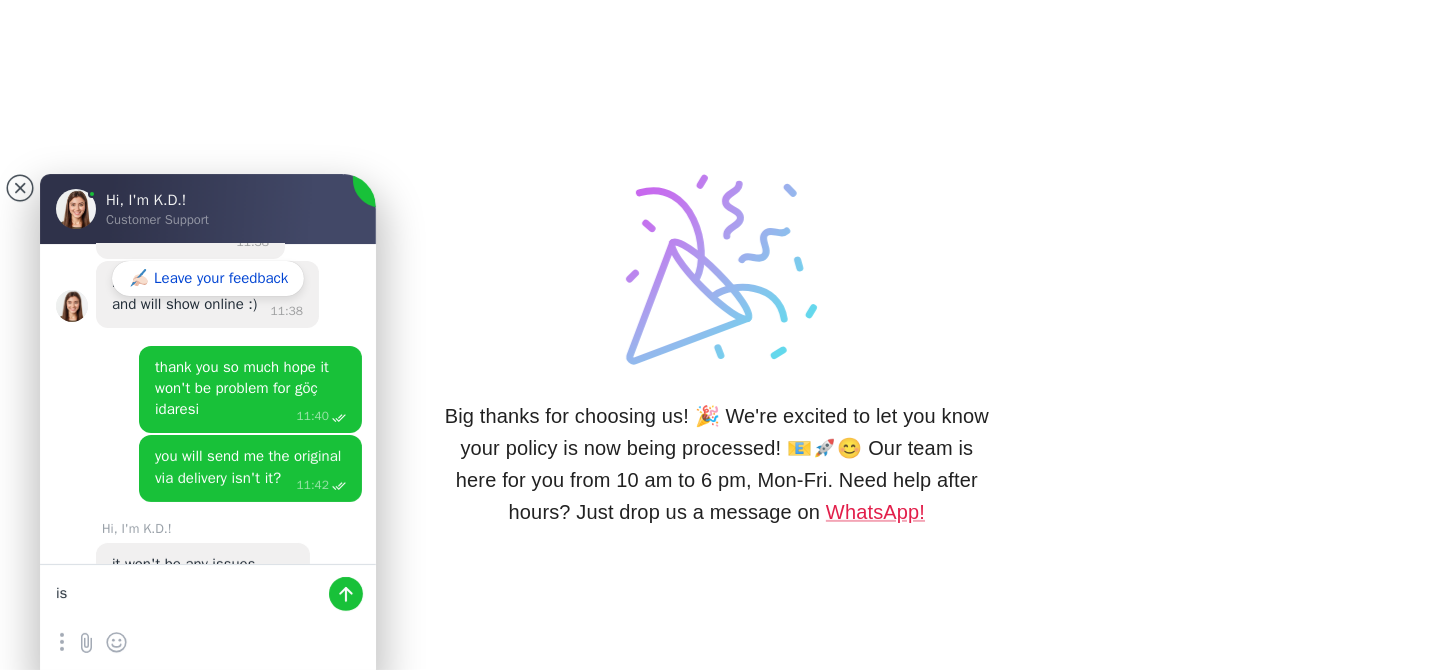 type on "i" 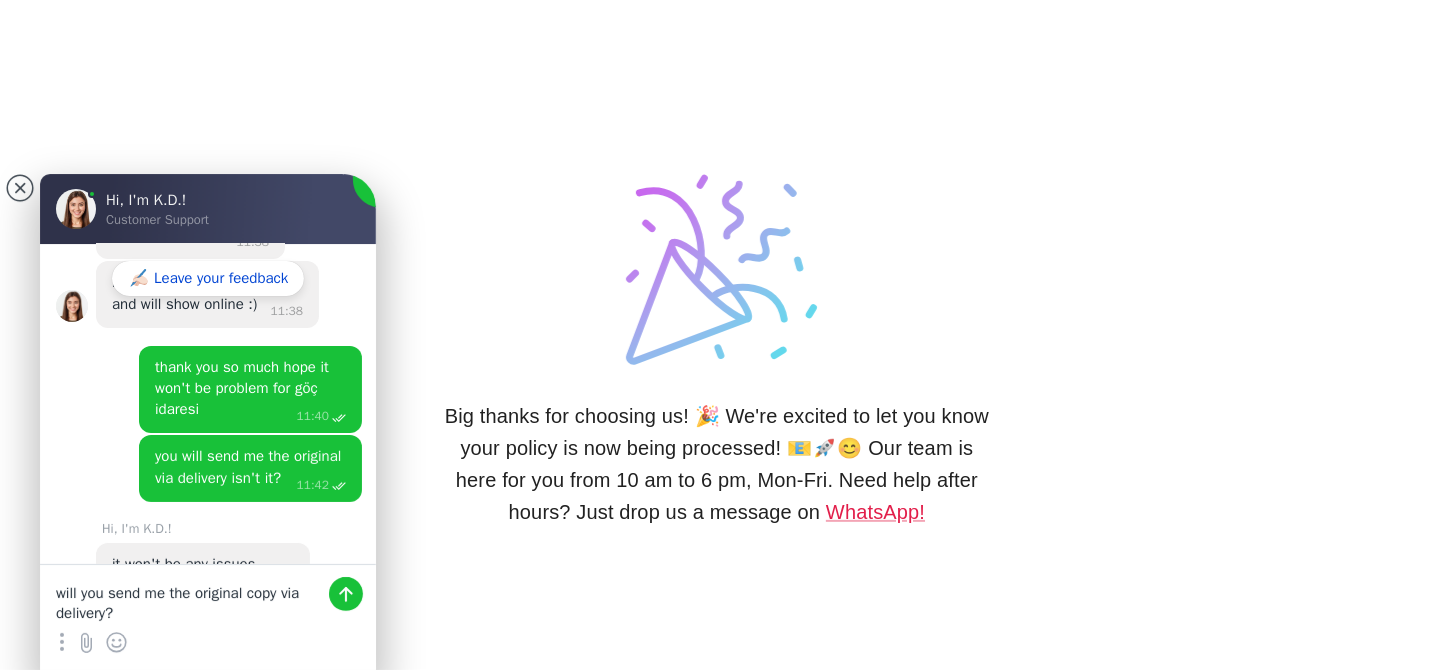 type on "will you send me the original copy via delivery?" 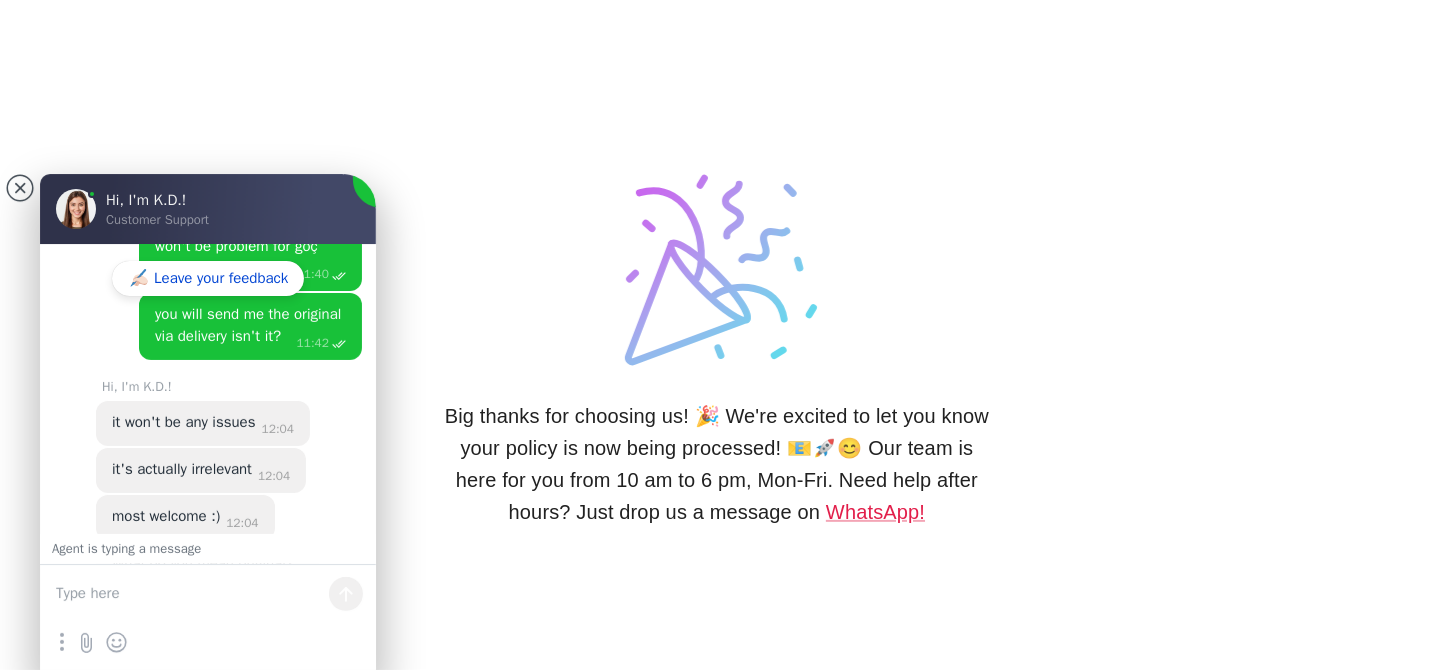 scroll, scrollTop: 3915, scrollLeft: 0, axis: vertical 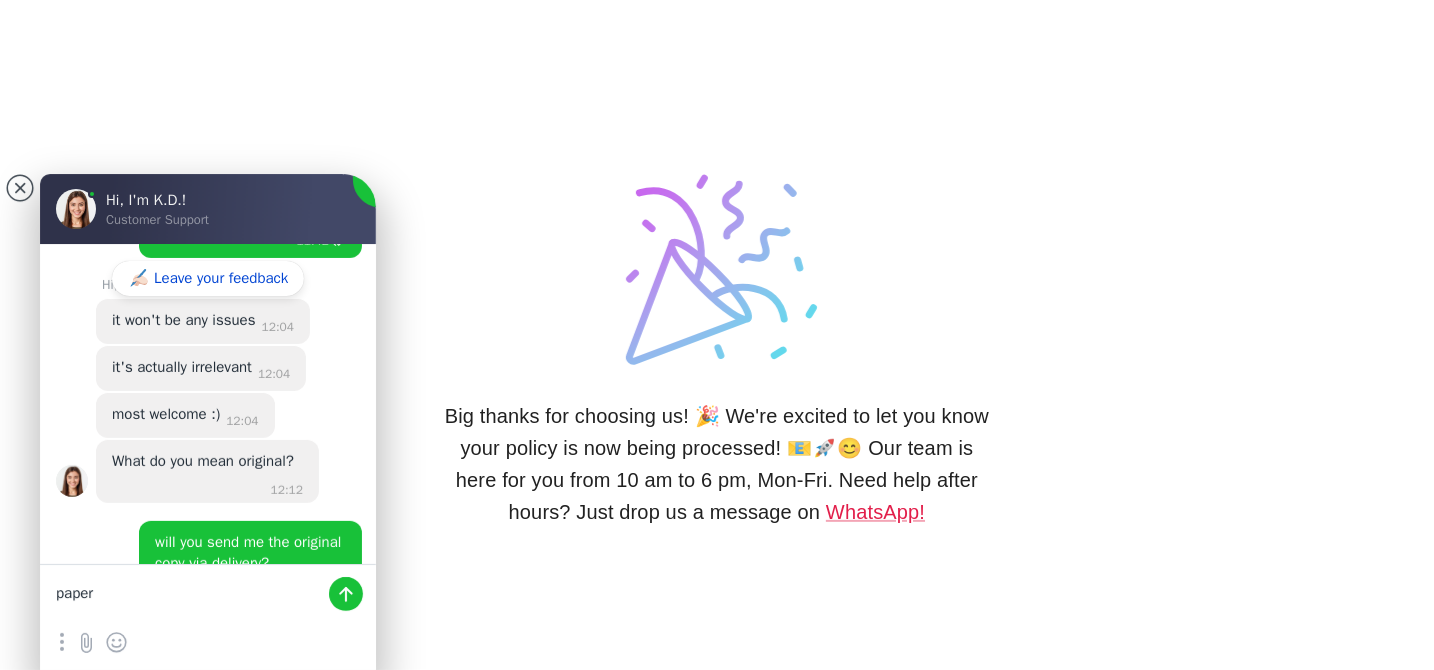 type on "papers" 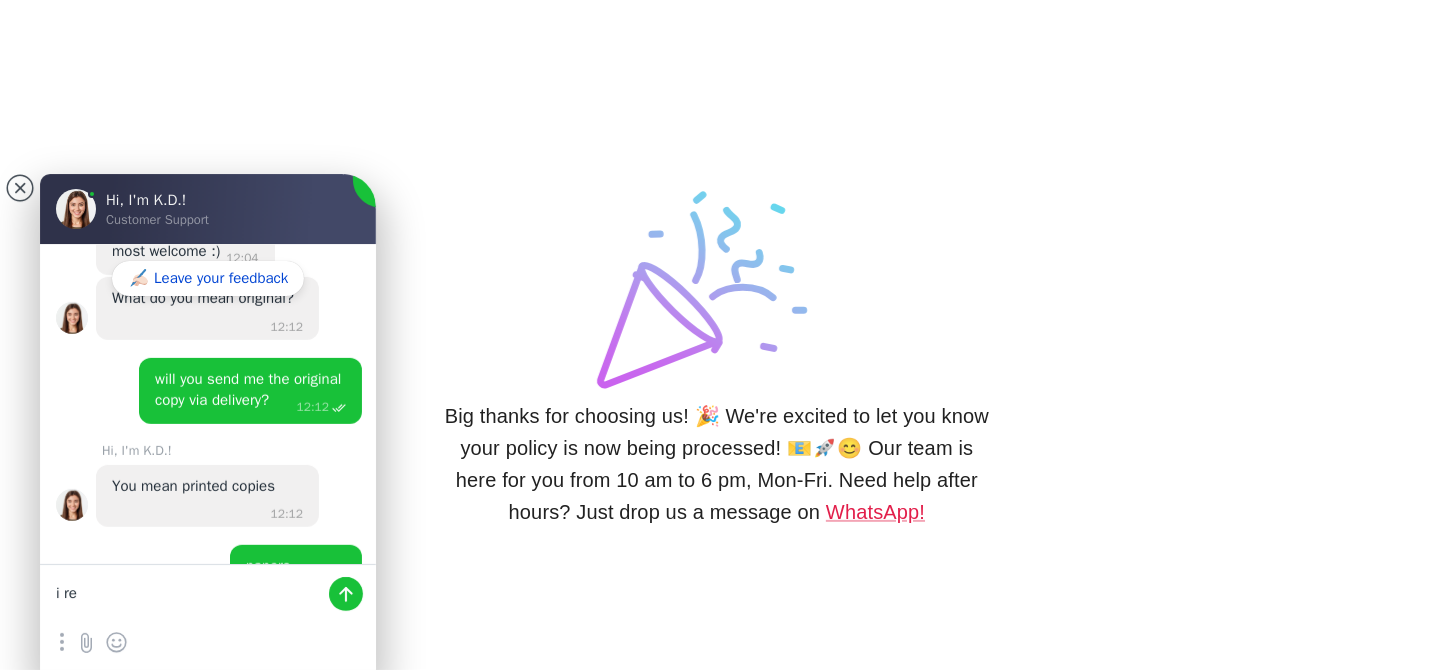 scroll, scrollTop: 4182, scrollLeft: 0, axis: vertical 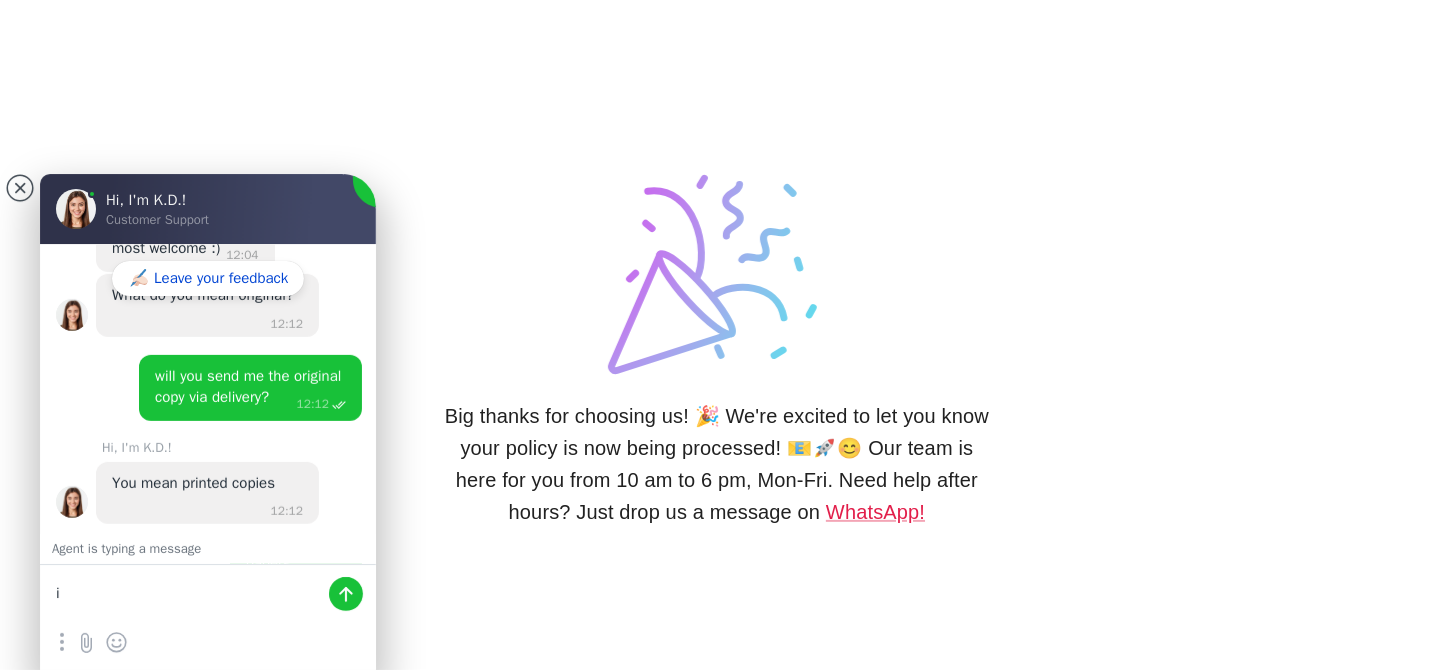 type on "i" 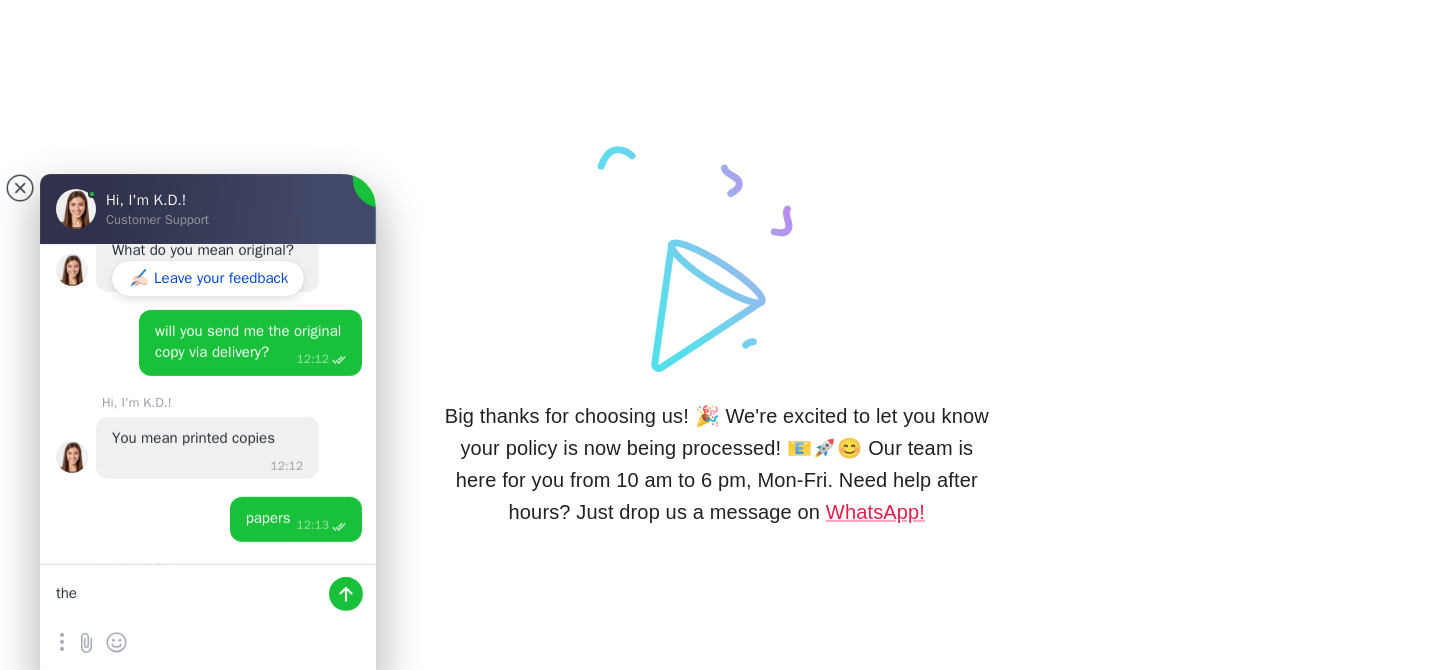 scroll, scrollTop: 4228, scrollLeft: 0, axis: vertical 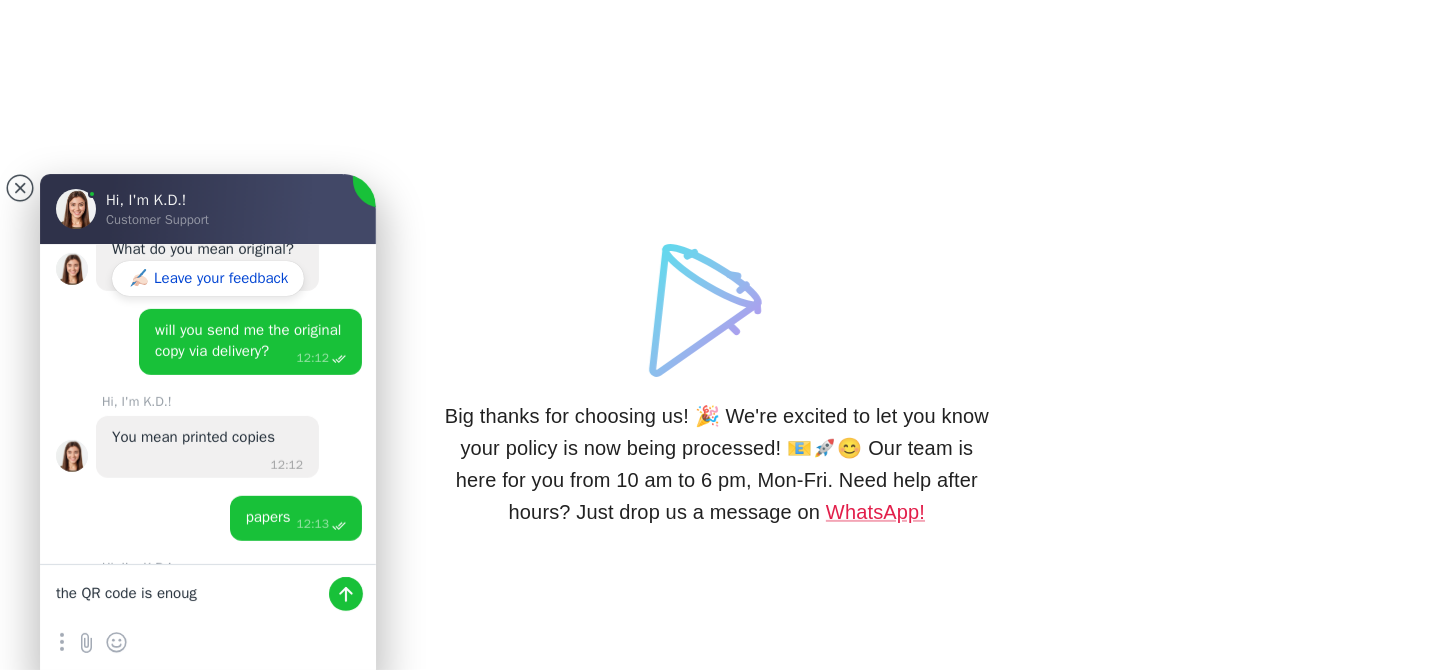 type on "the QR code is enough" 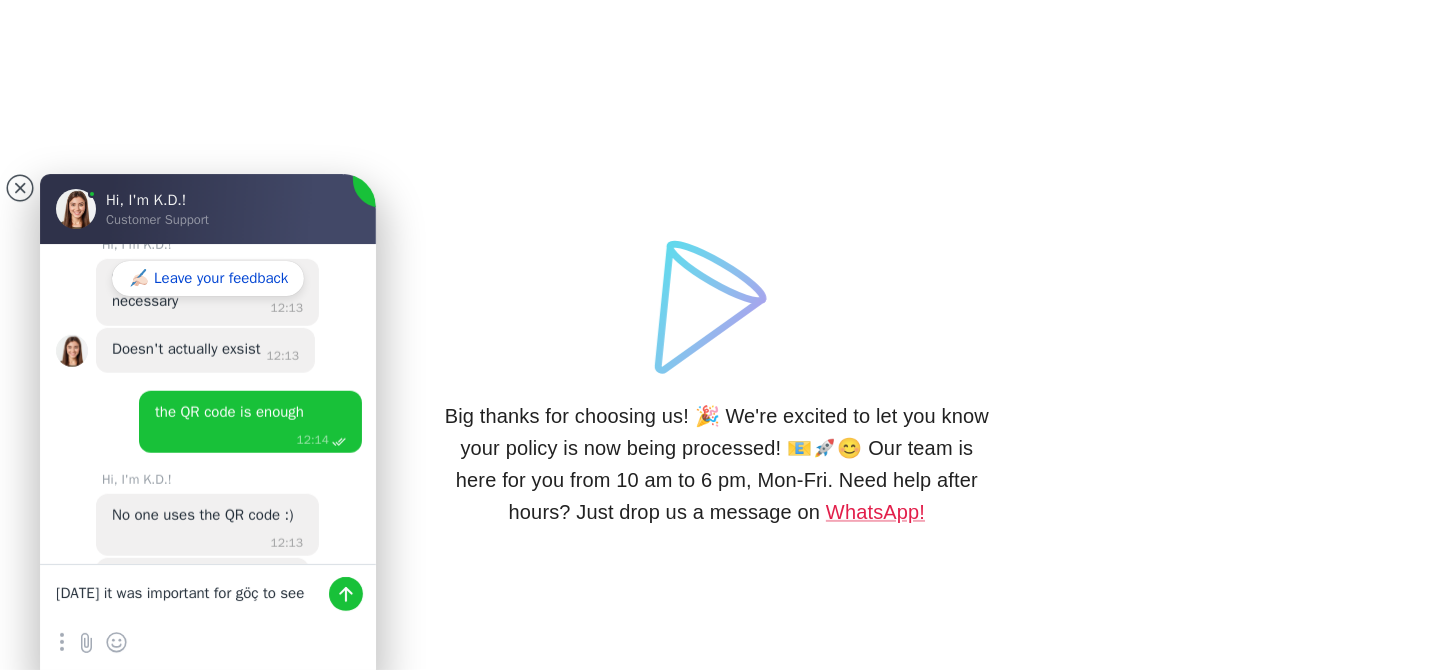 scroll, scrollTop: 4553, scrollLeft: 0, axis: vertical 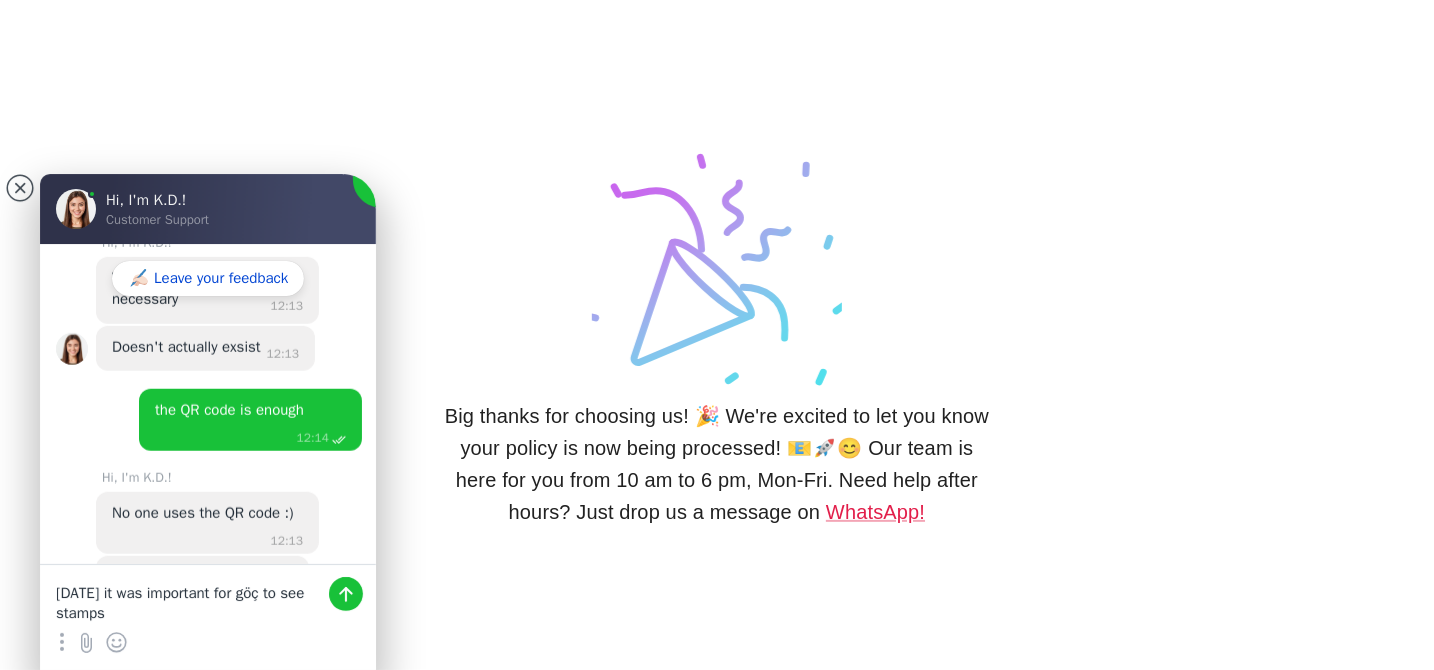 type on "6 years ago it was important for göç to see stamps" 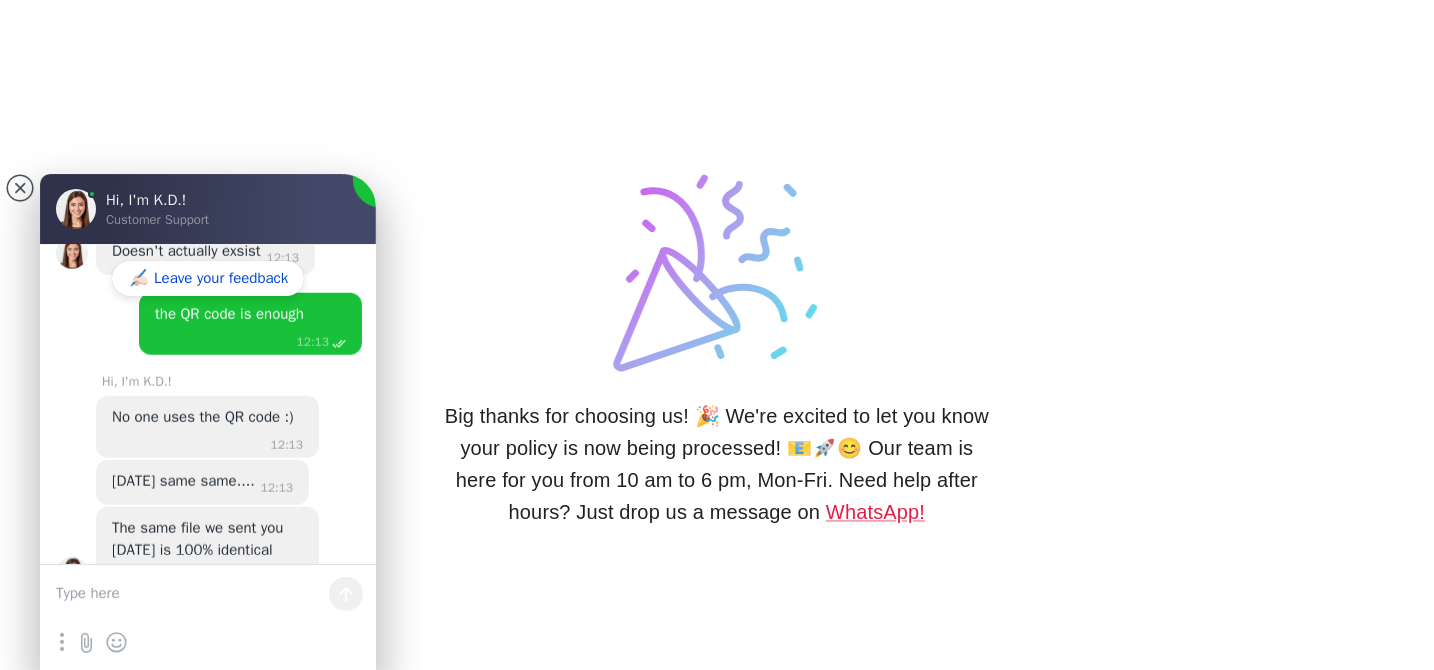 scroll, scrollTop: 4650, scrollLeft: 0, axis: vertical 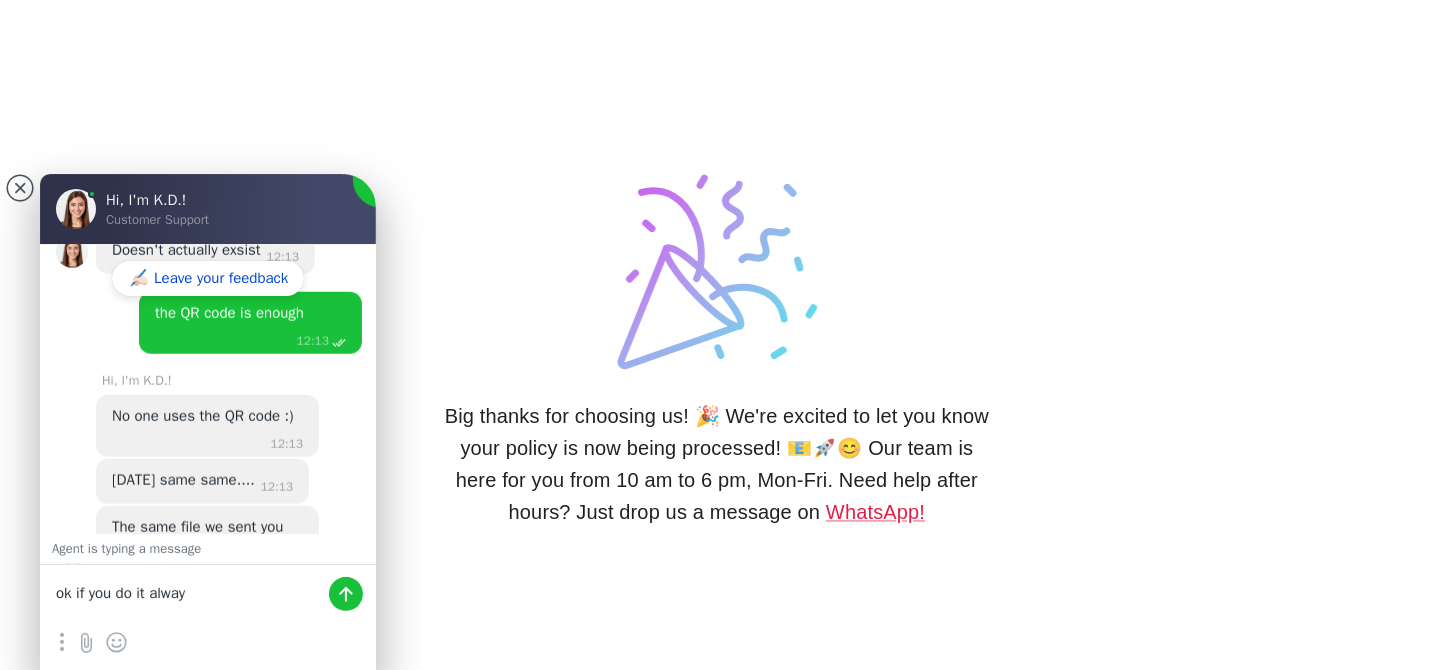 type on "ok if you do it always" 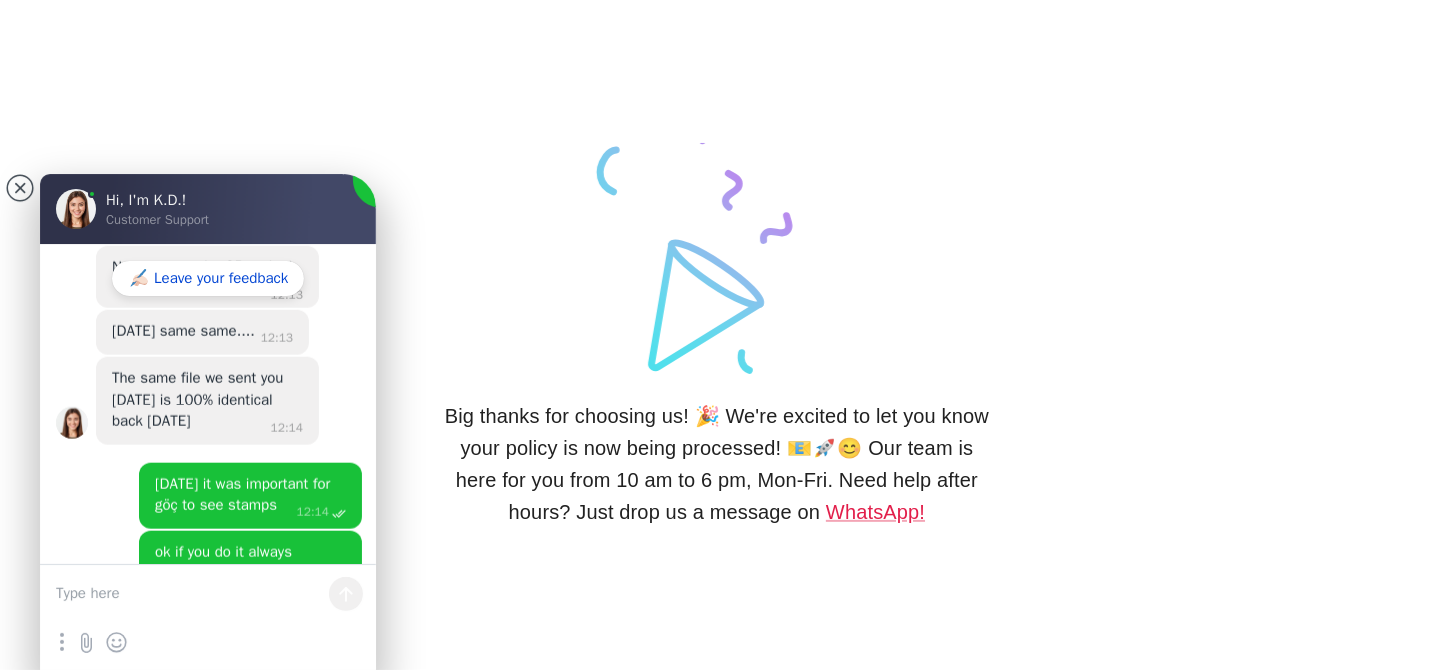 scroll, scrollTop: 4801, scrollLeft: 0, axis: vertical 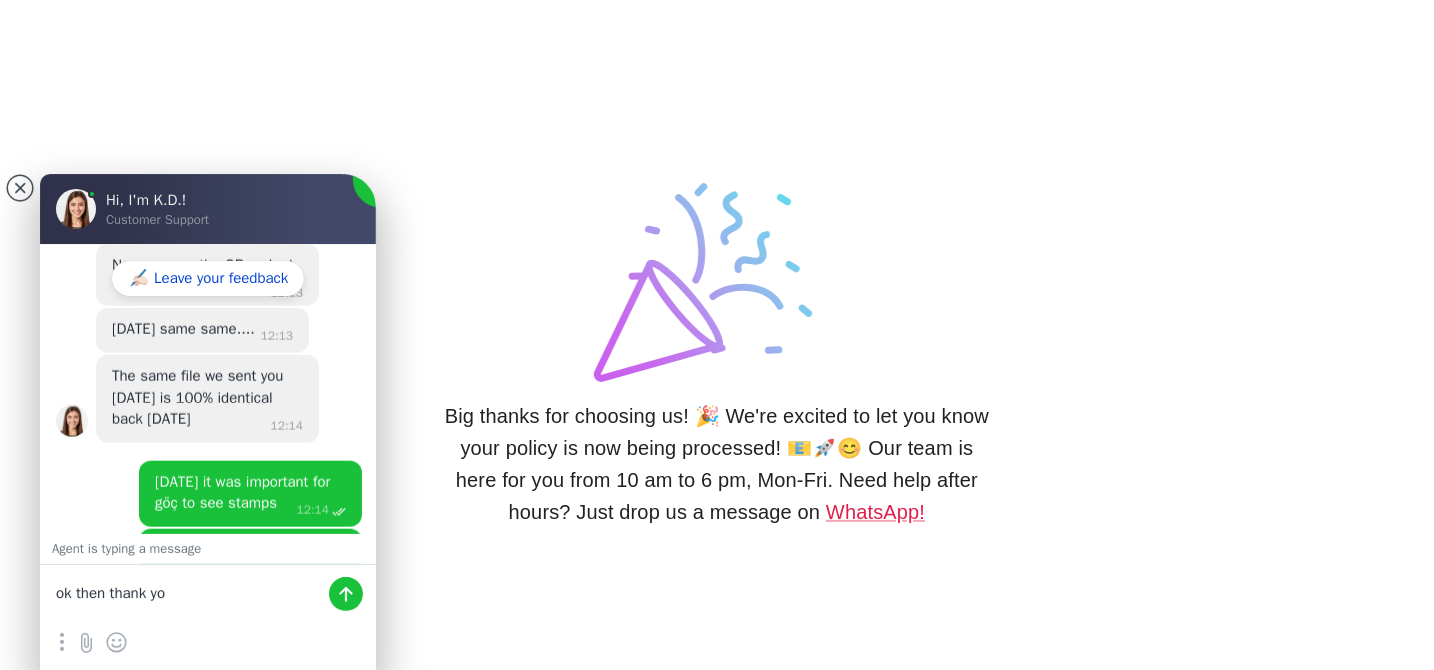 type on "ok then thank you" 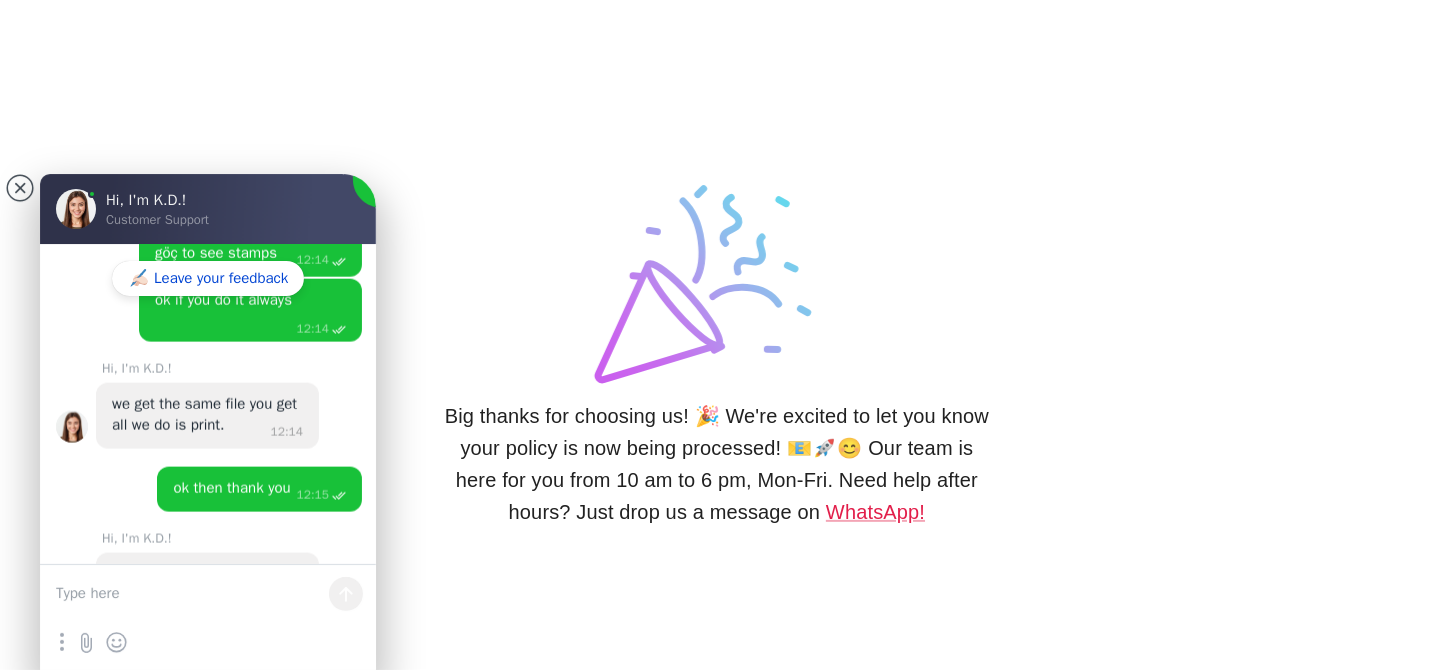 scroll, scrollTop: 5052, scrollLeft: 0, axis: vertical 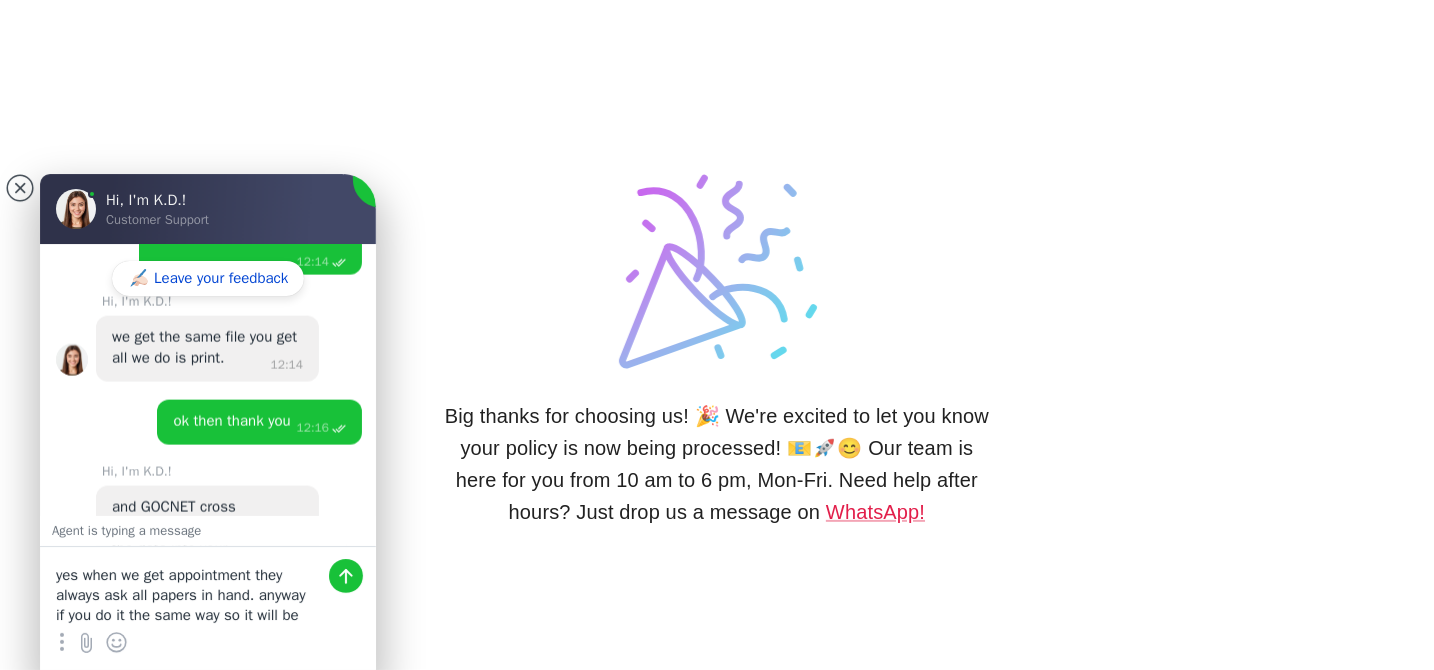 type on "yes when we get appointment they always ask all papers in hand. anyway if you do it the same way so it will be fine" 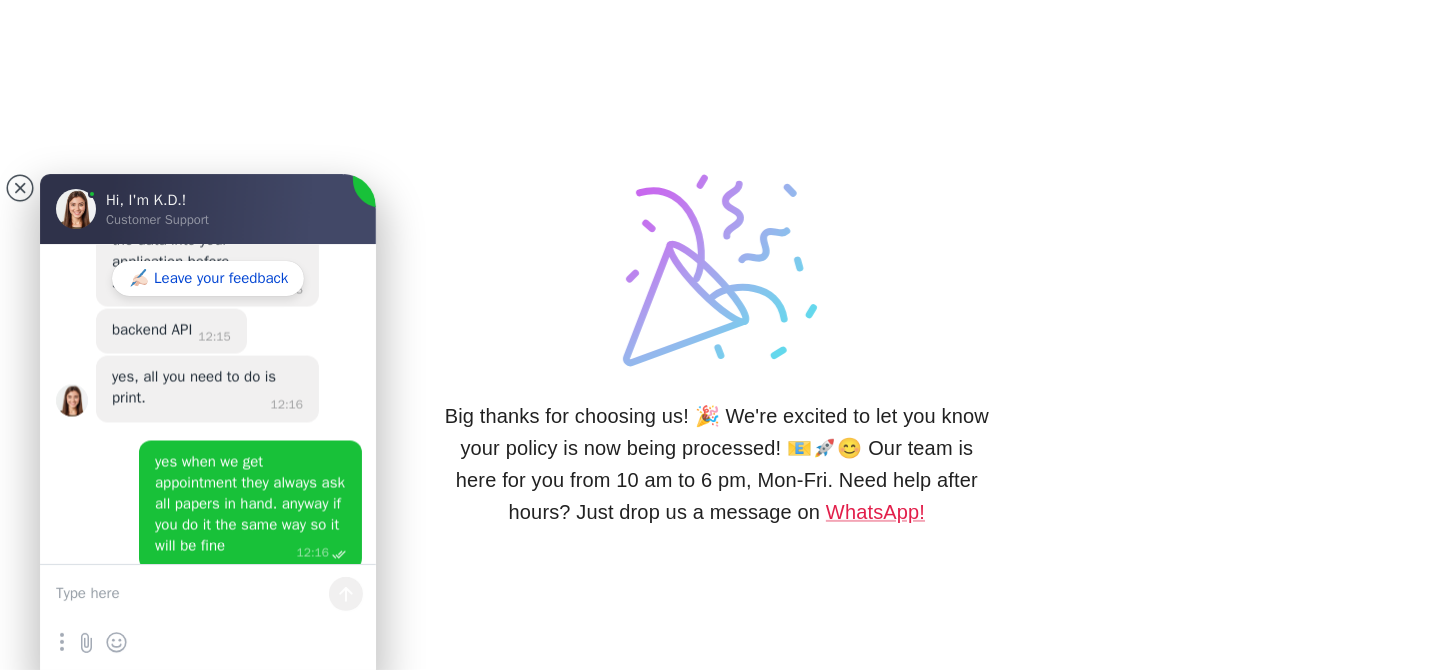 scroll, scrollTop: 5429, scrollLeft: 0, axis: vertical 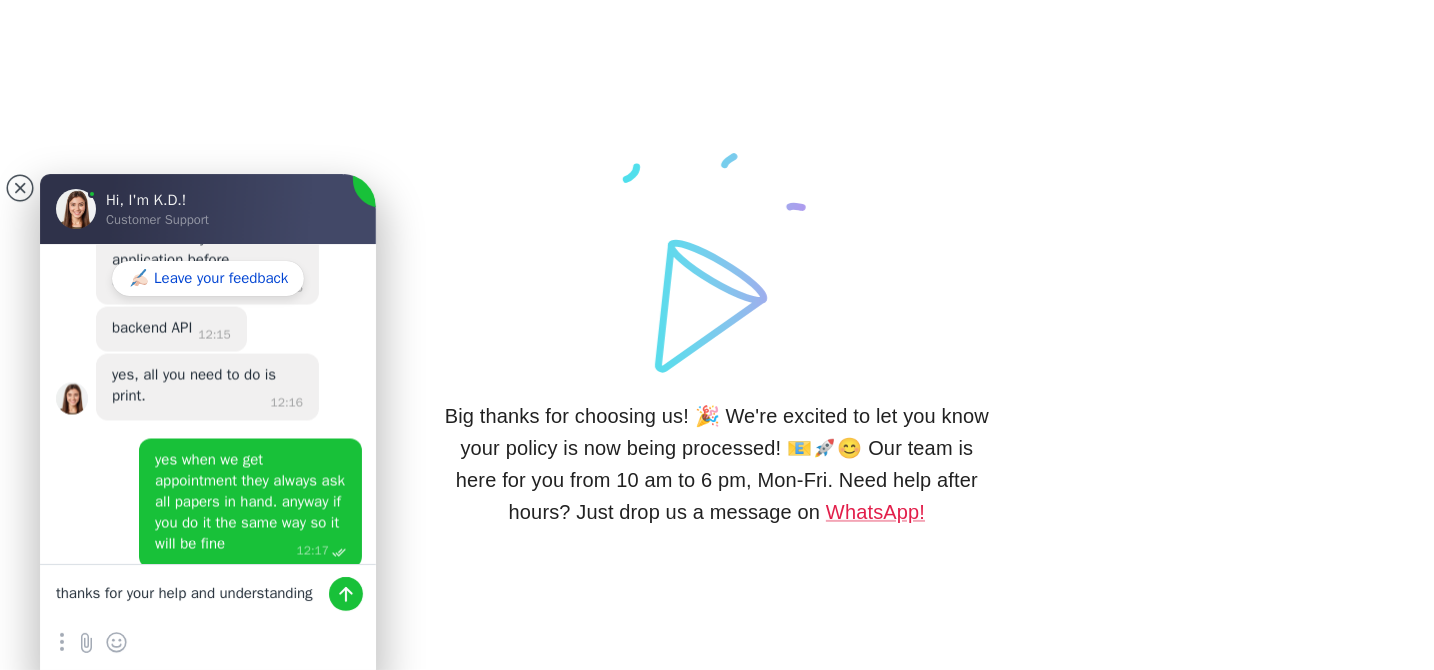 type on "thanks for your help and understanding" 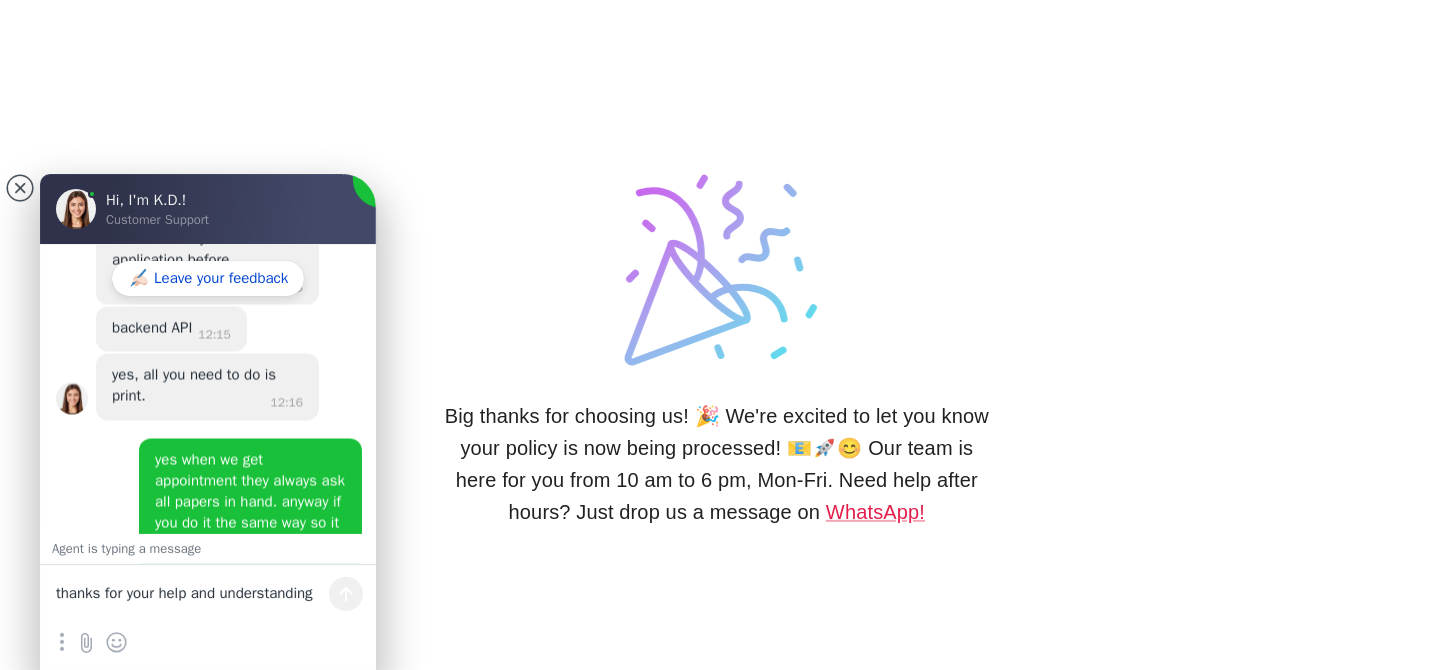 type 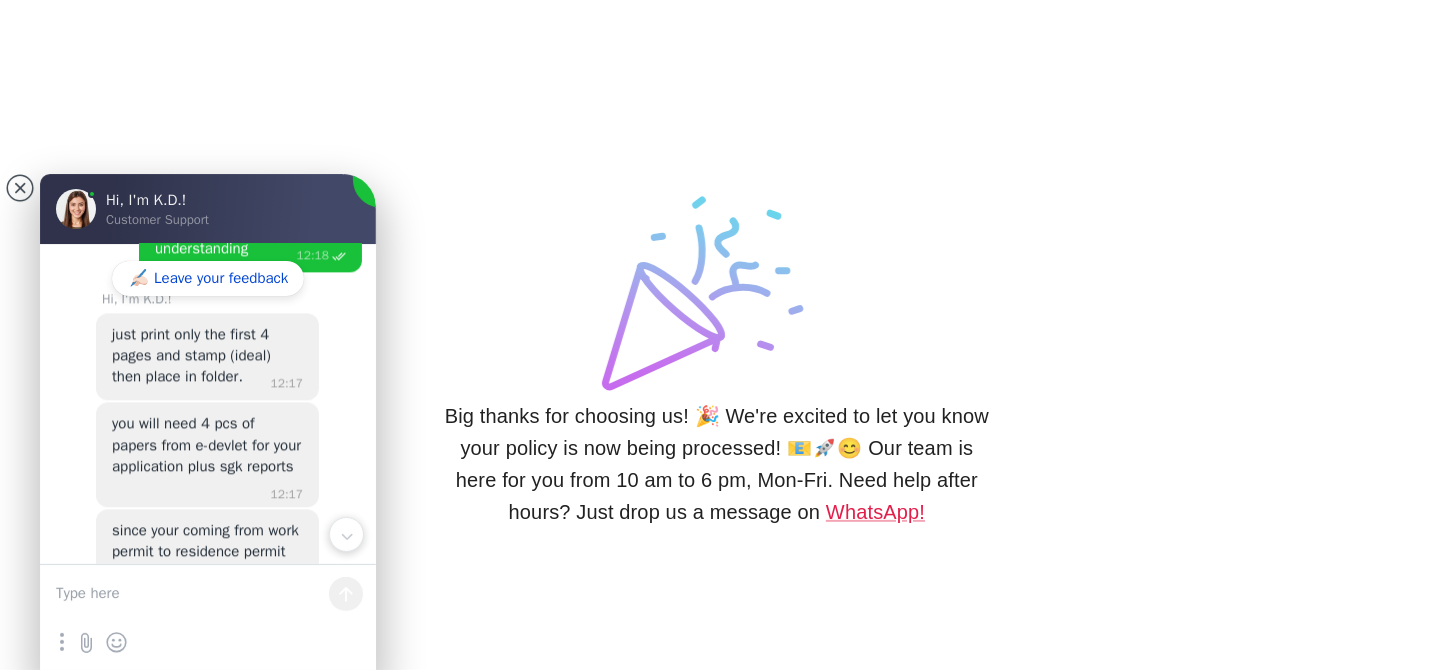 scroll, scrollTop: 6012, scrollLeft: 0, axis: vertical 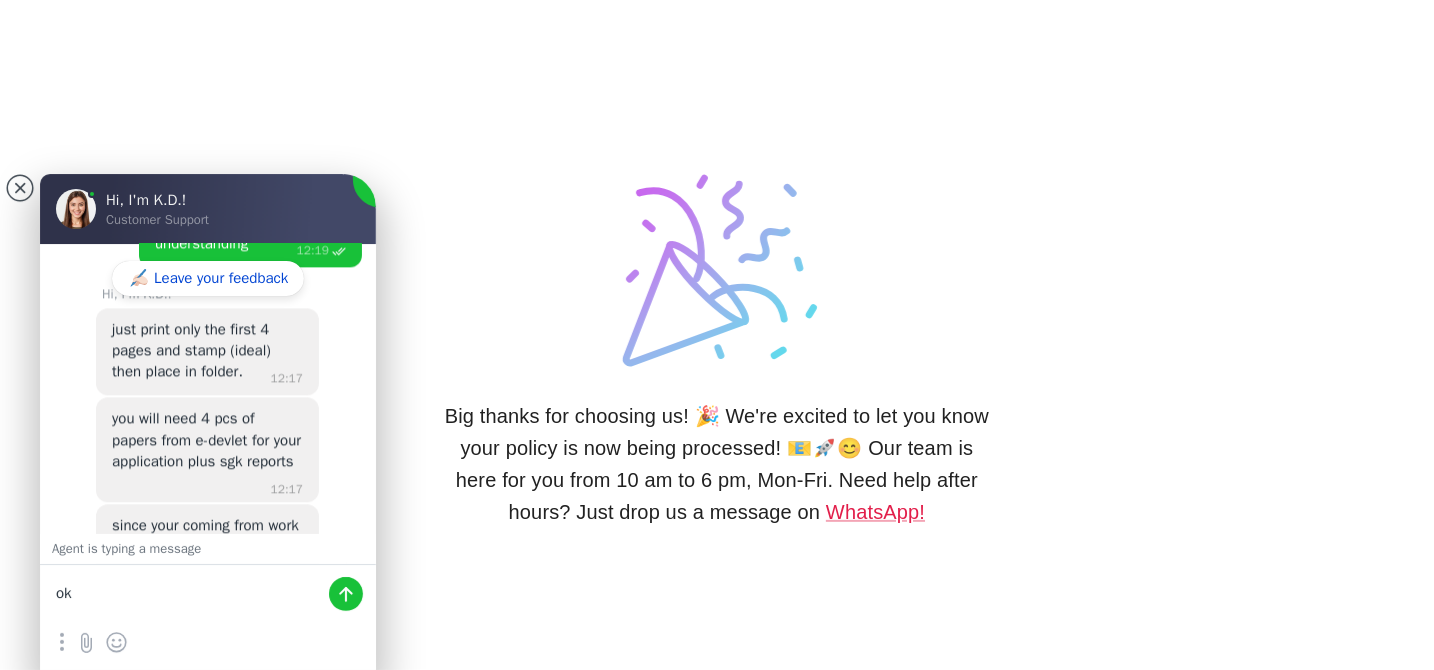 type on "o" 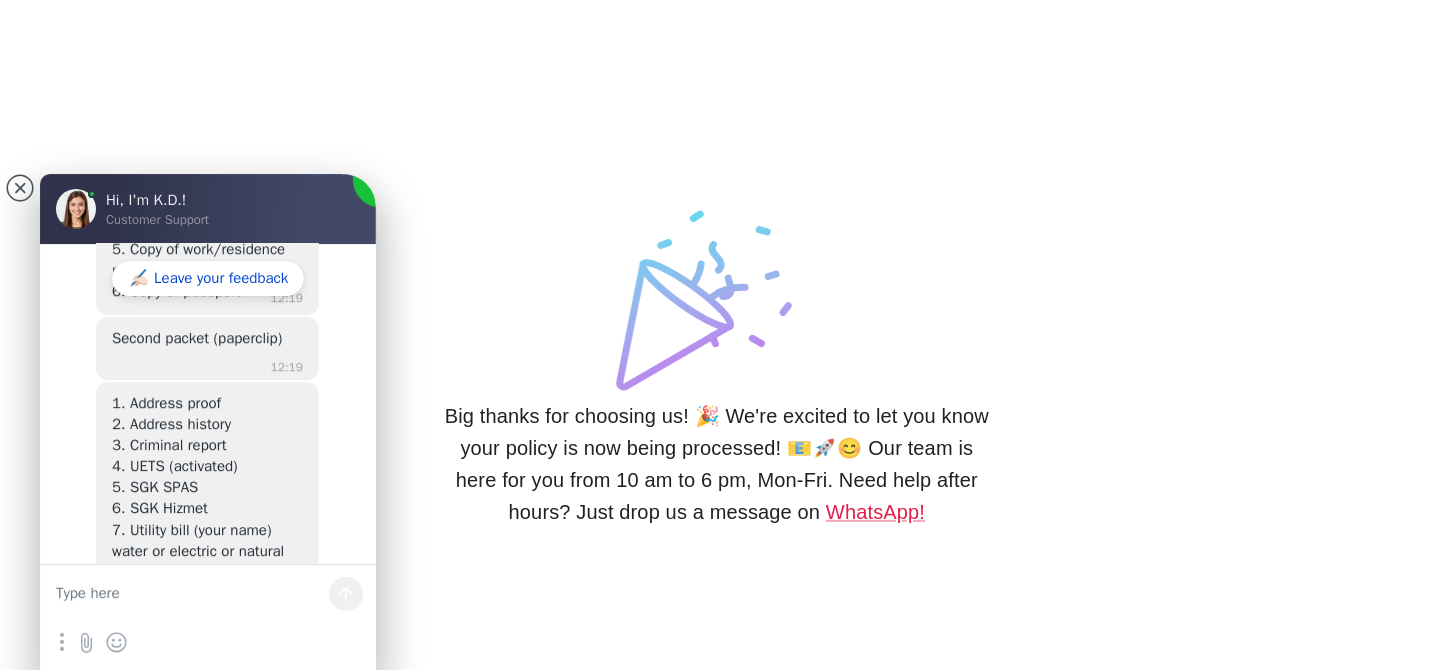 scroll, scrollTop: 6774, scrollLeft: 0, axis: vertical 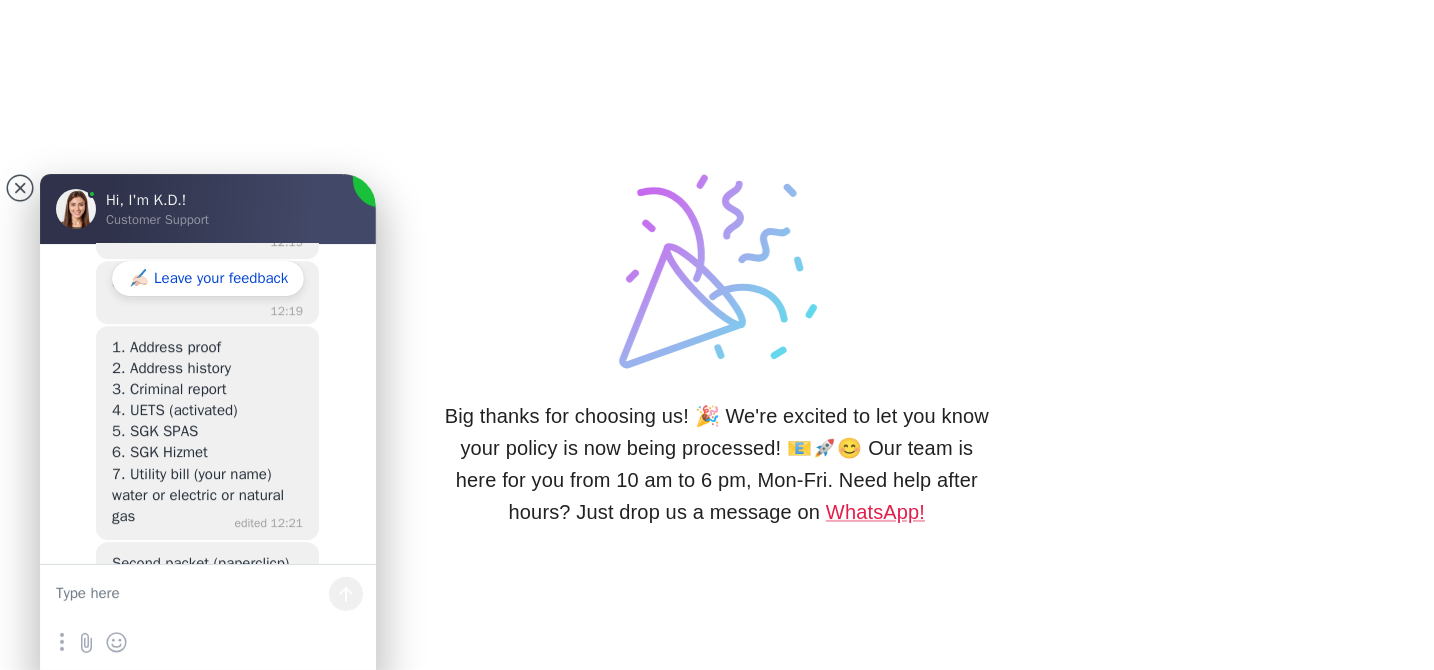 click at bounding box center [208, 595] 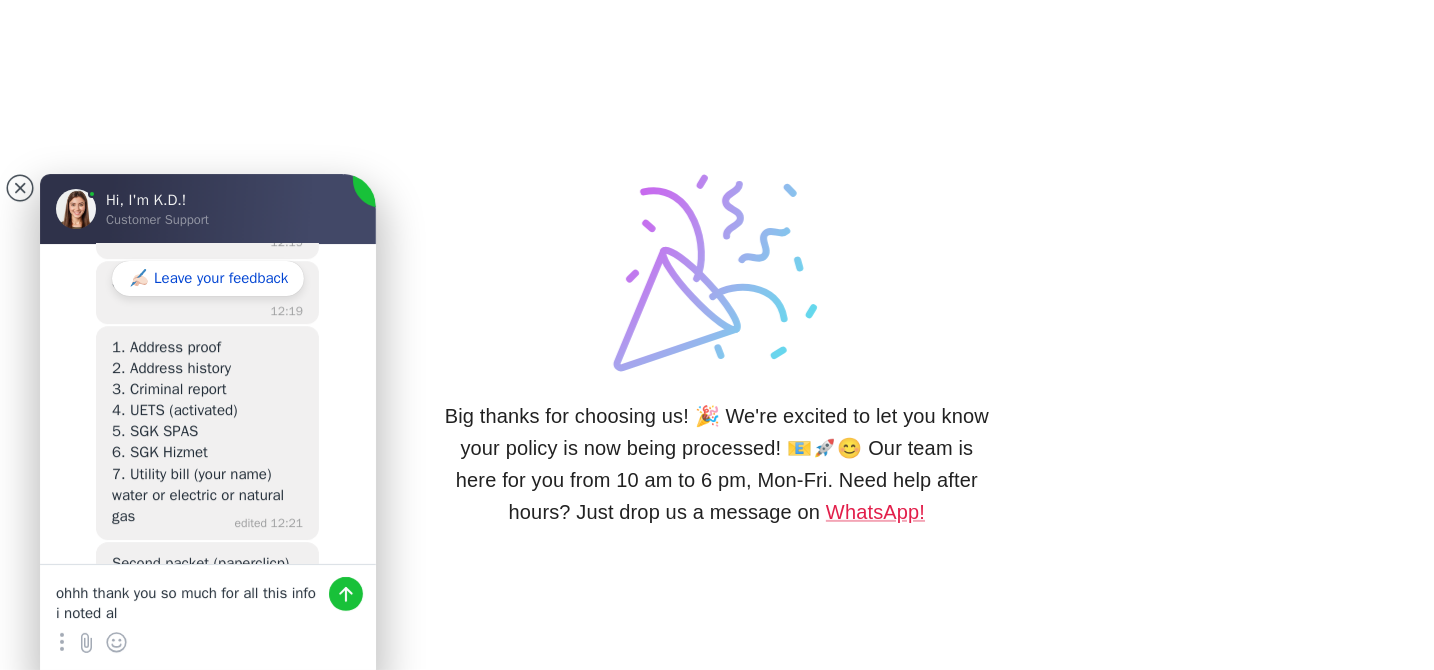 type on "ohhh thank you so much for all this info i noted all" 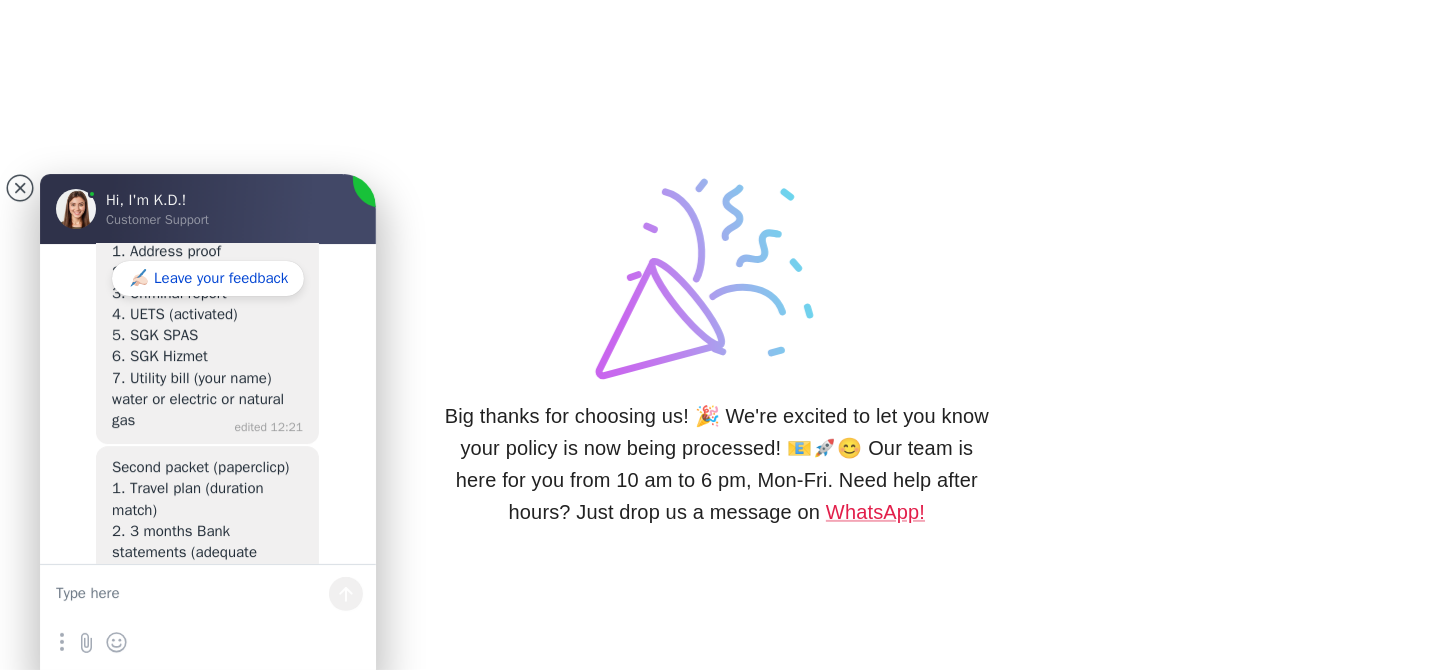 scroll, scrollTop: 6871, scrollLeft: 0, axis: vertical 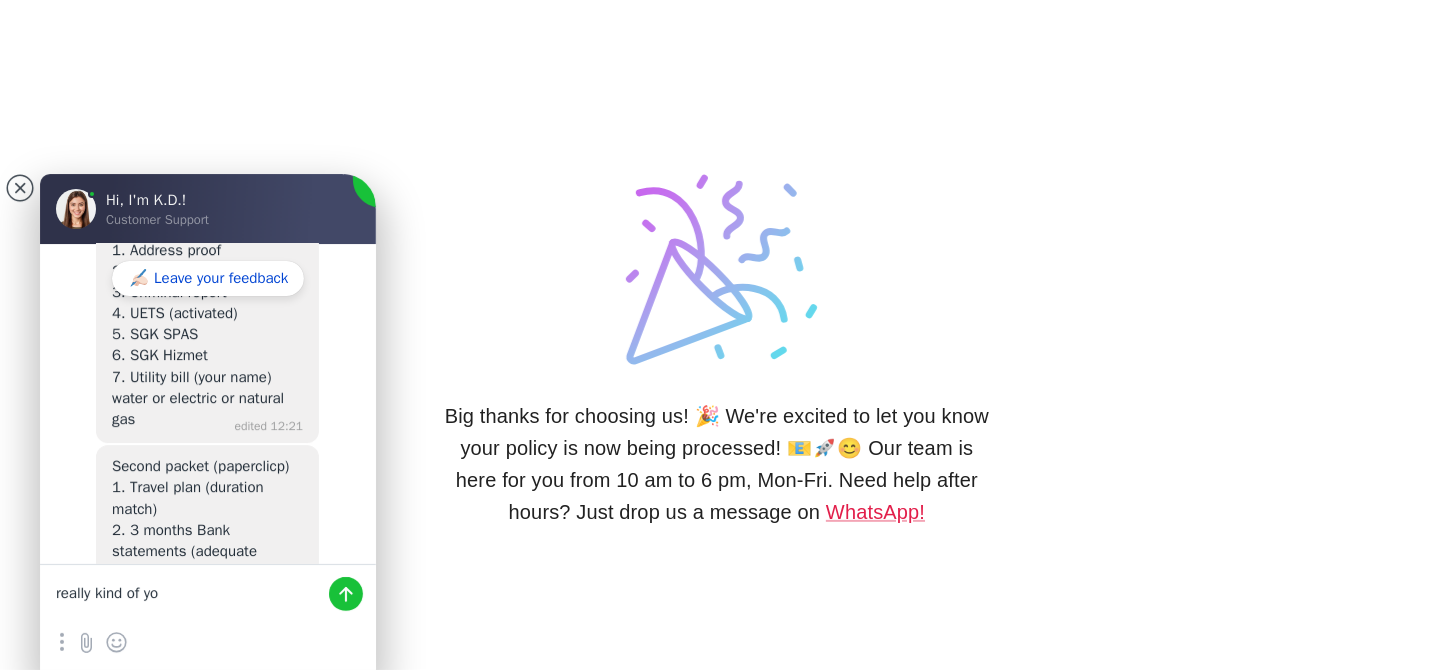 type on "really kind of you" 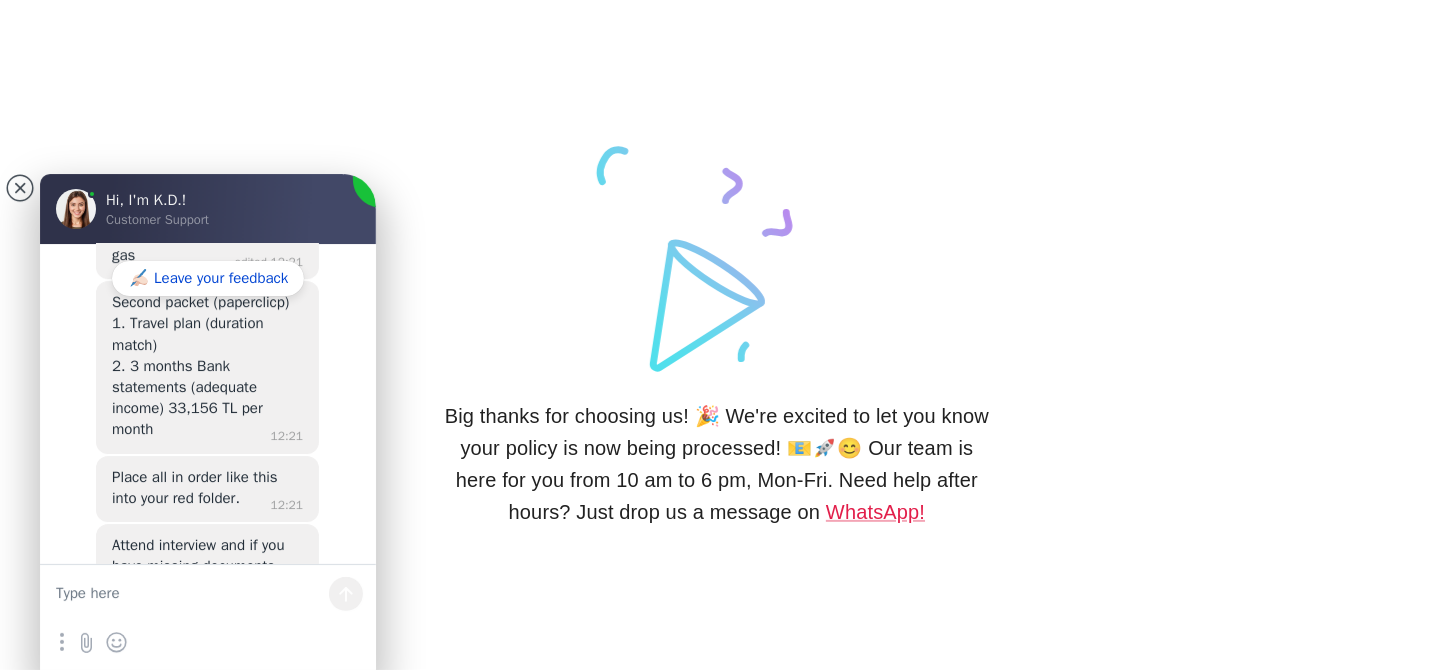 scroll, scrollTop: 7036, scrollLeft: 0, axis: vertical 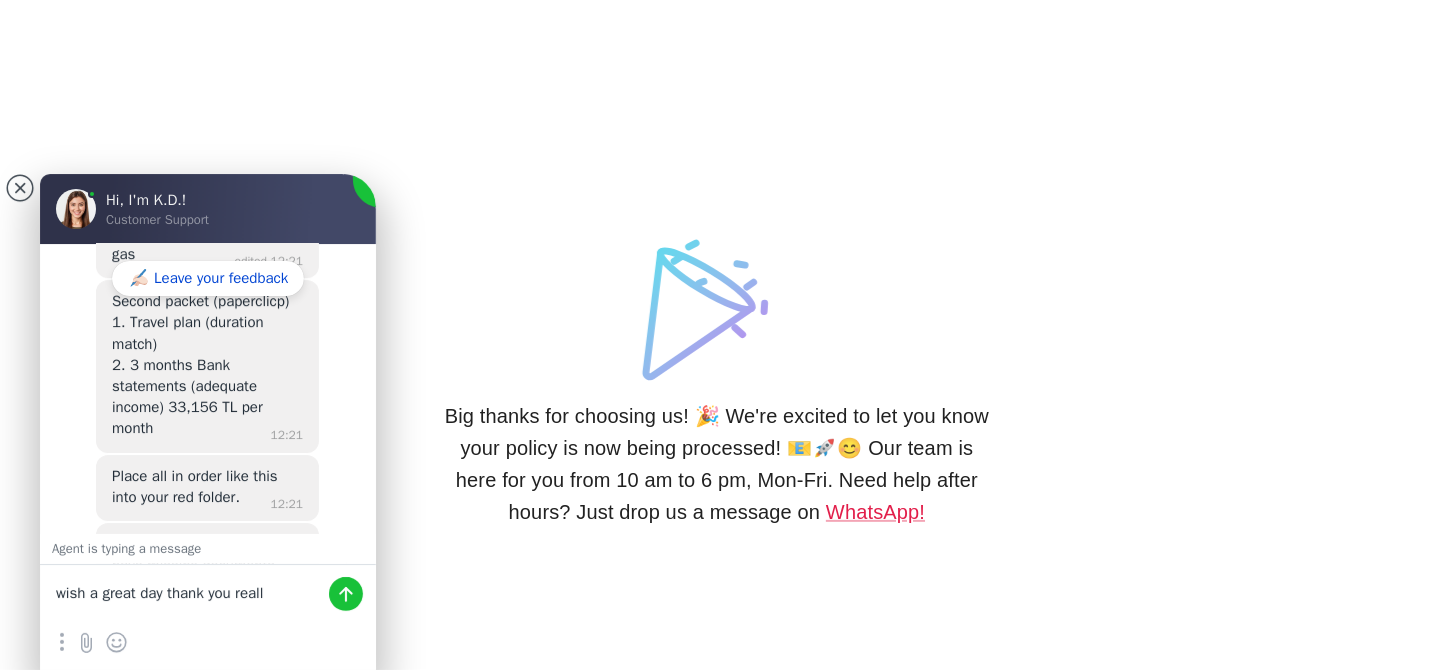 type on "wish a great day thank you really" 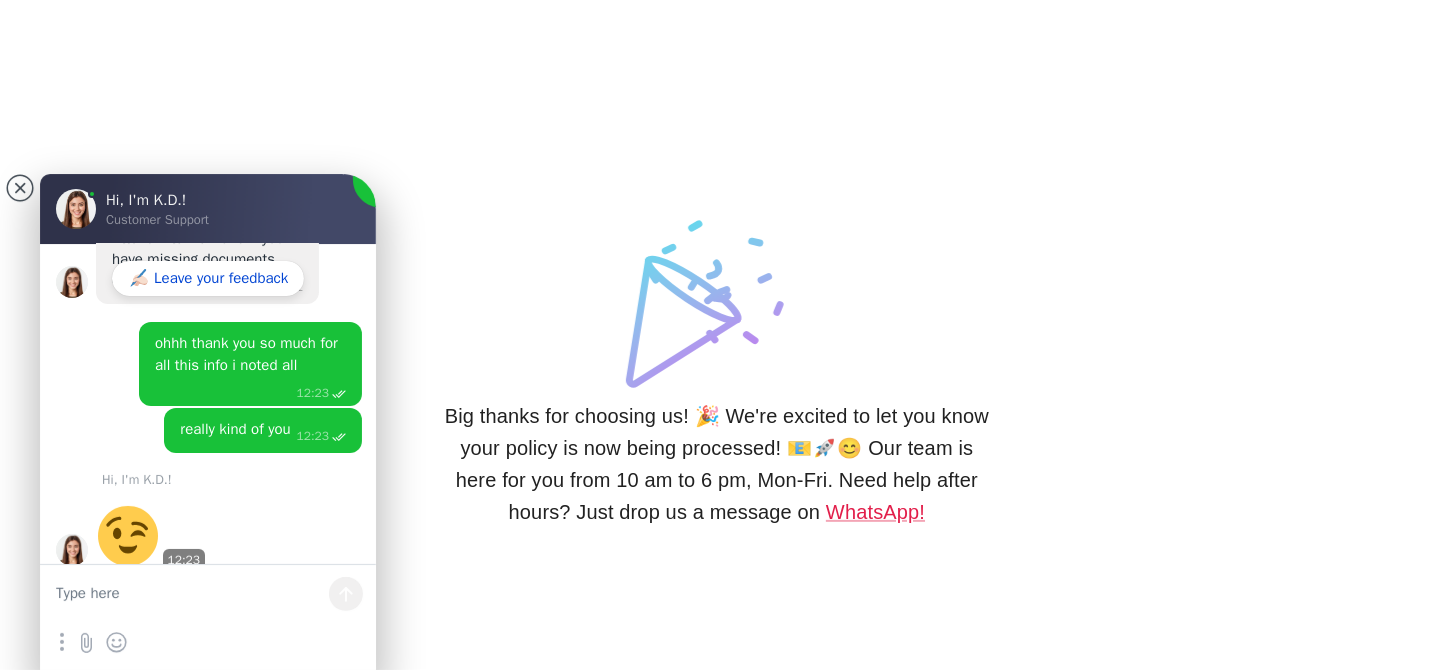 scroll, scrollTop: 7343, scrollLeft: 0, axis: vertical 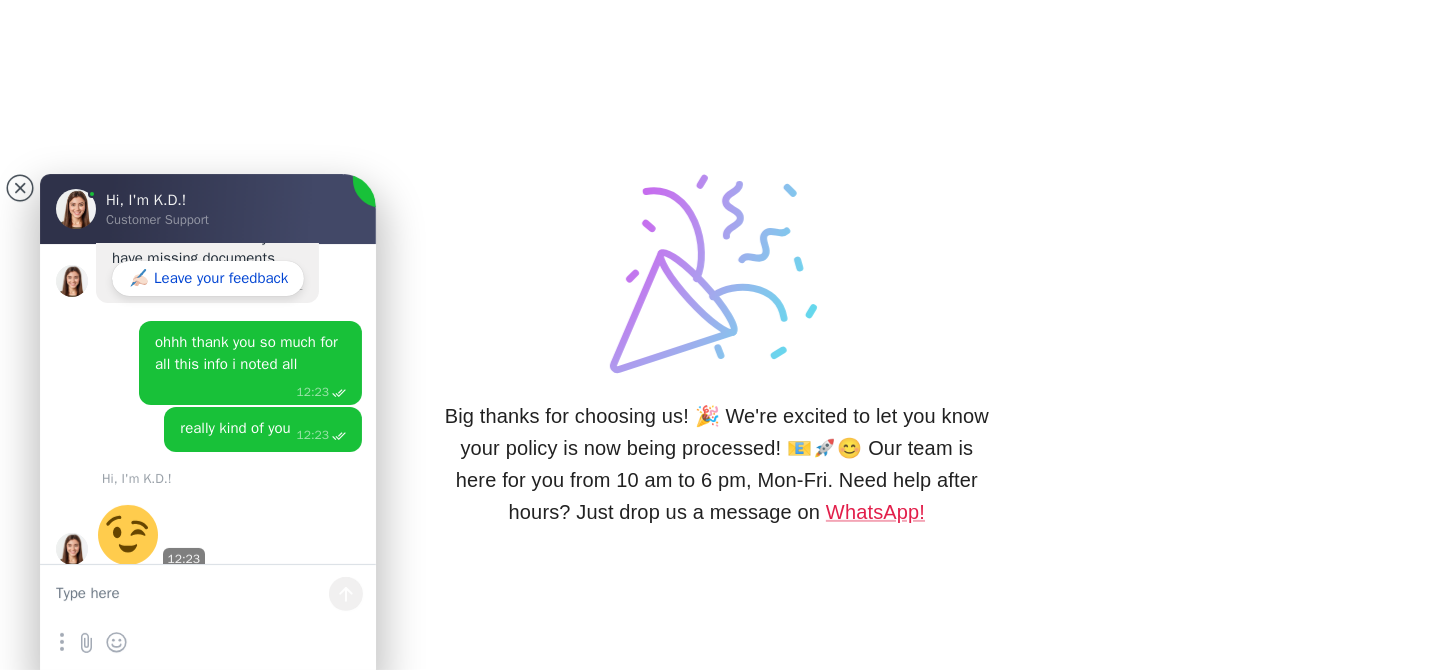 click at bounding box center [208, 595] 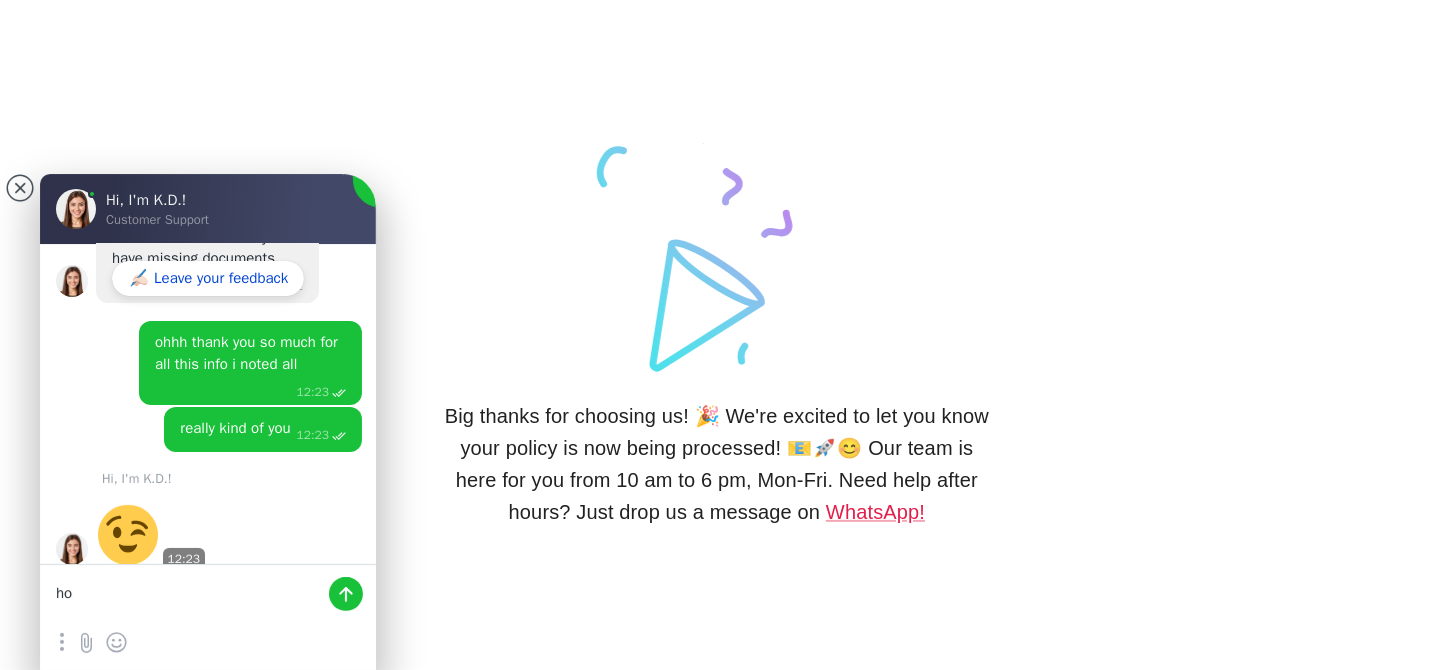 type on "h" 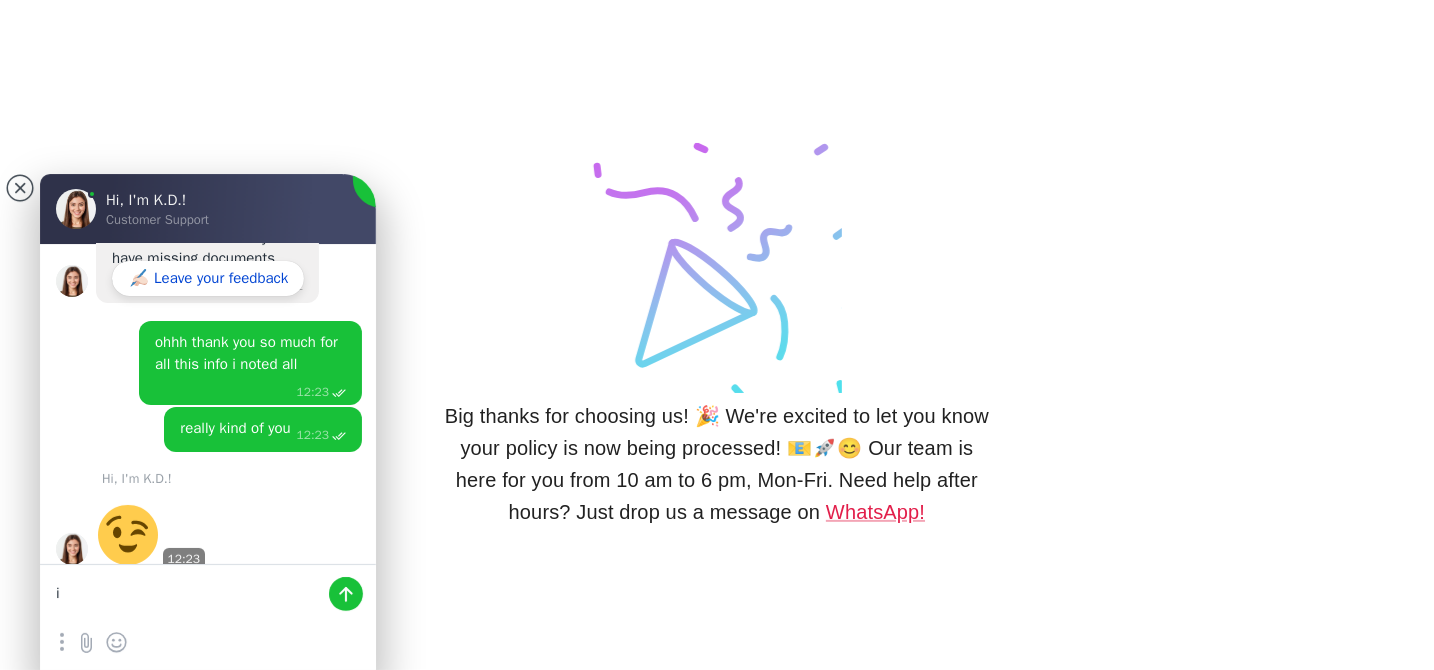 type on "i" 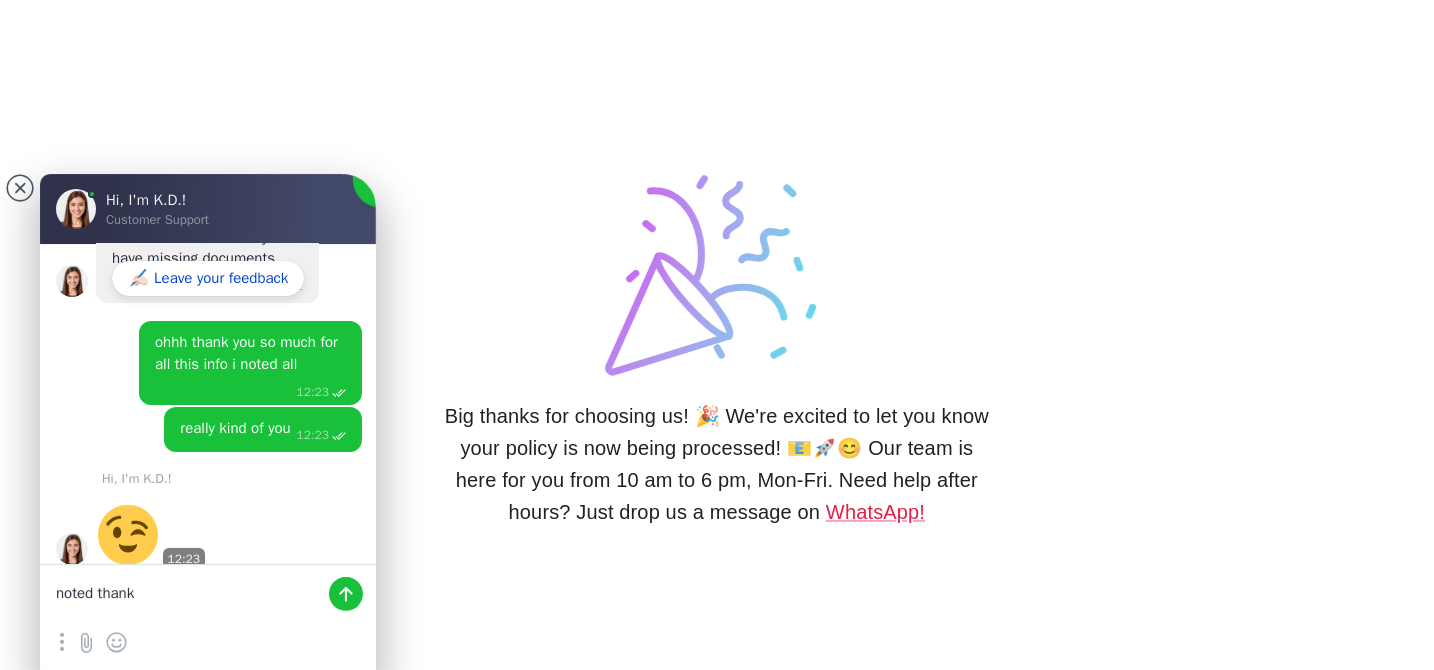 type on "noted thanks" 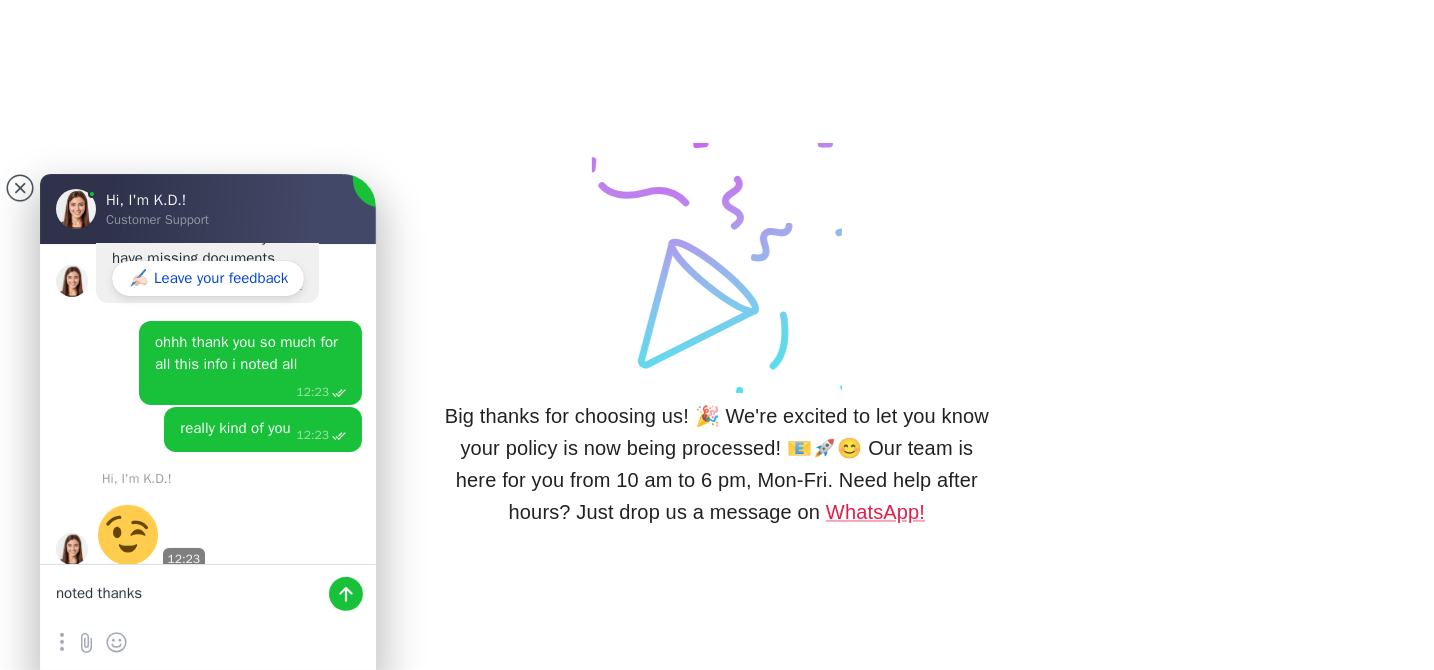 type 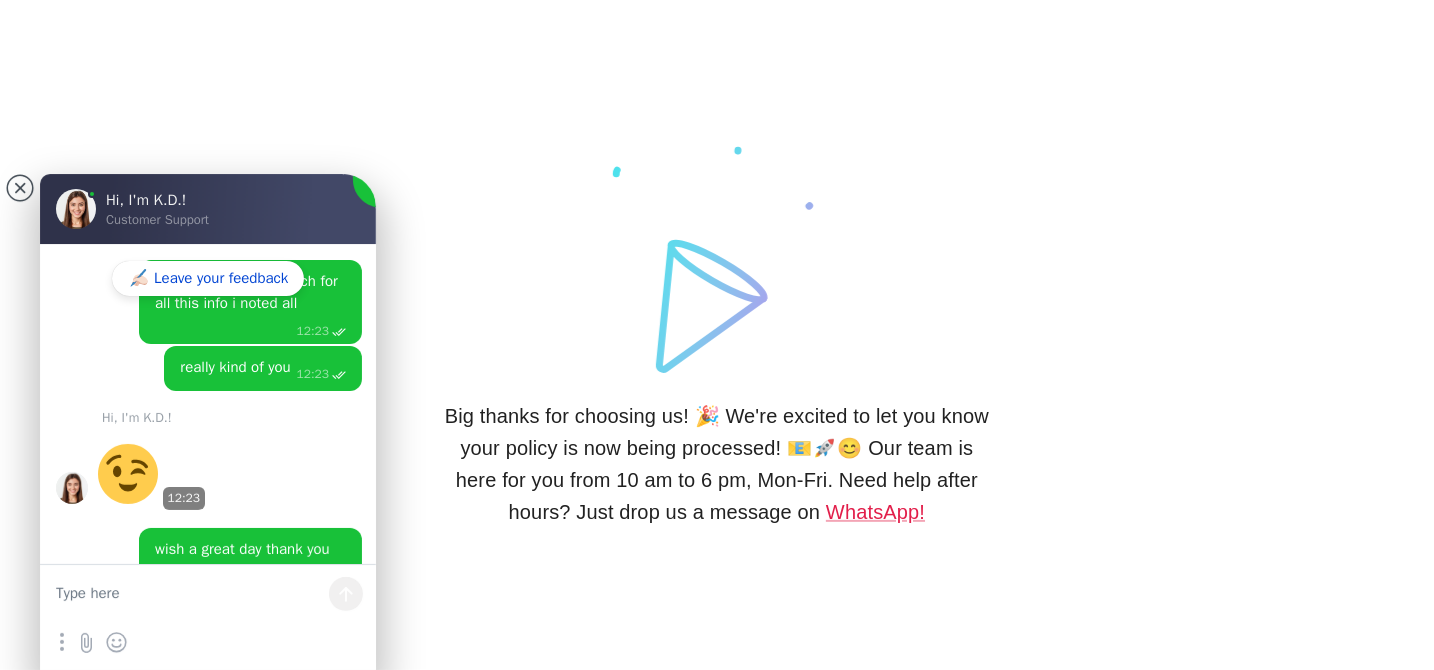 scroll, scrollTop: 7405, scrollLeft: 0, axis: vertical 